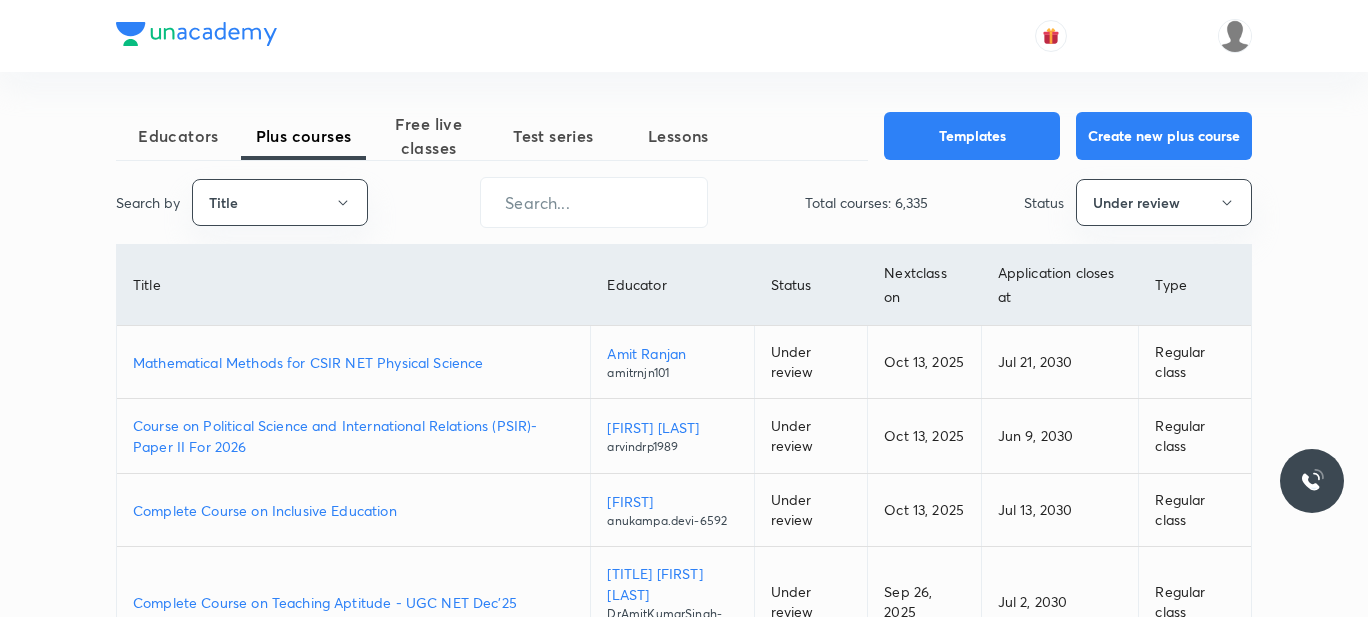 scroll, scrollTop: 0, scrollLeft: 0, axis: both 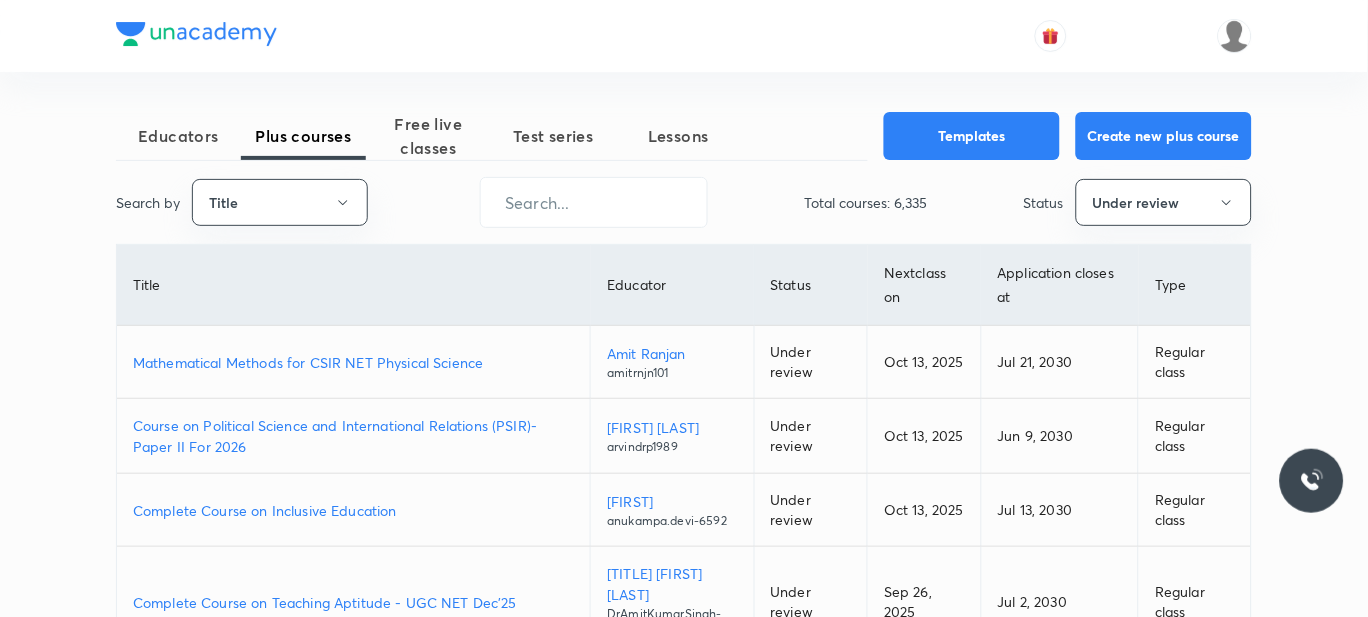 click on "Mathematical Methods for CSIR NET Physical Science" at bounding box center [353, 362] 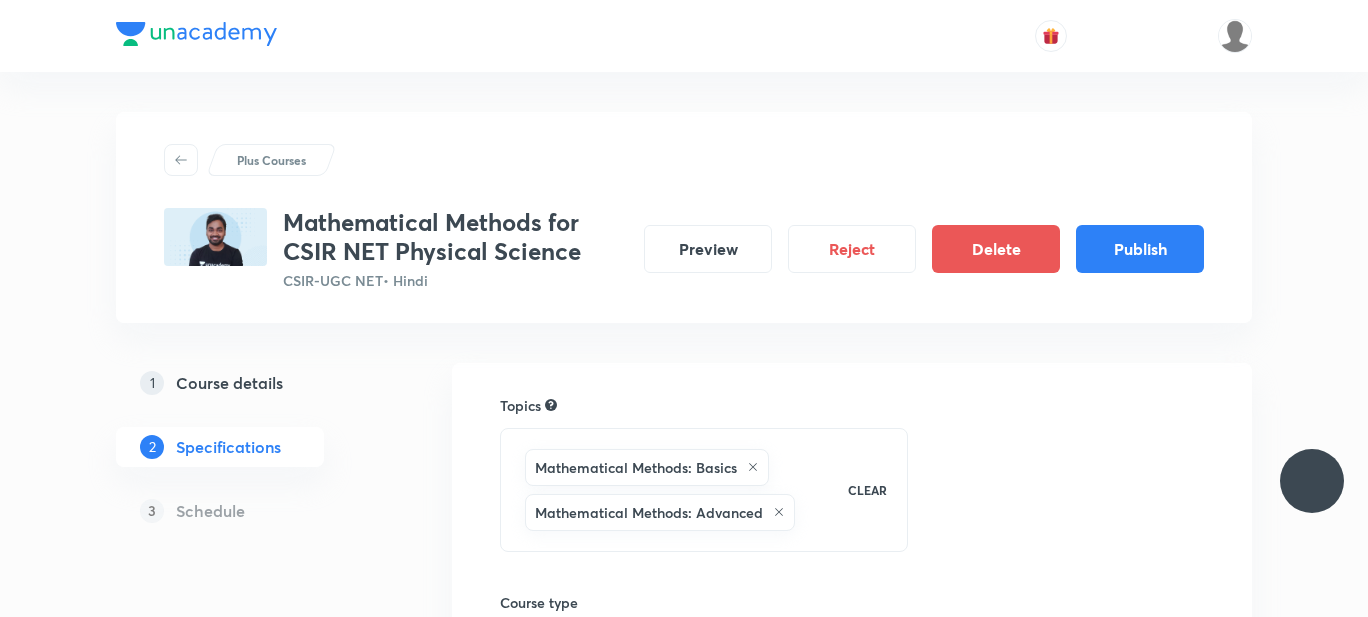 scroll, scrollTop: 0, scrollLeft: 0, axis: both 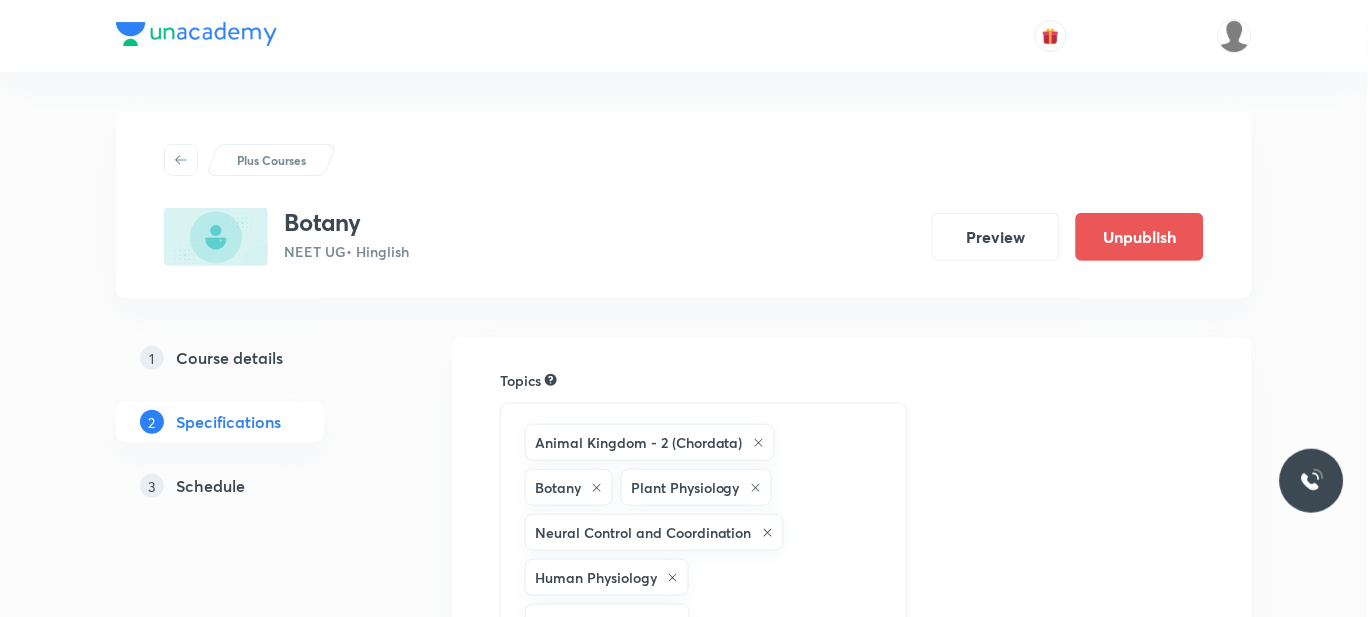 click on "Schedule" at bounding box center [210, 486] 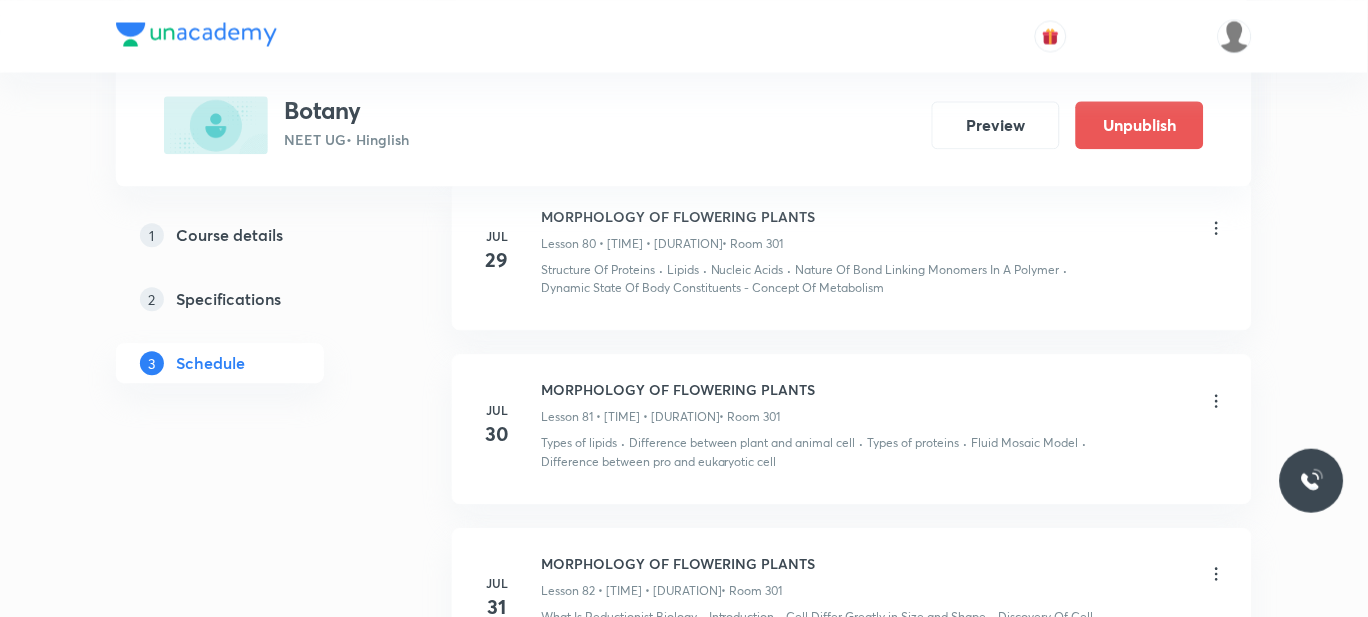 scroll, scrollTop: 14490, scrollLeft: 0, axis: vertical 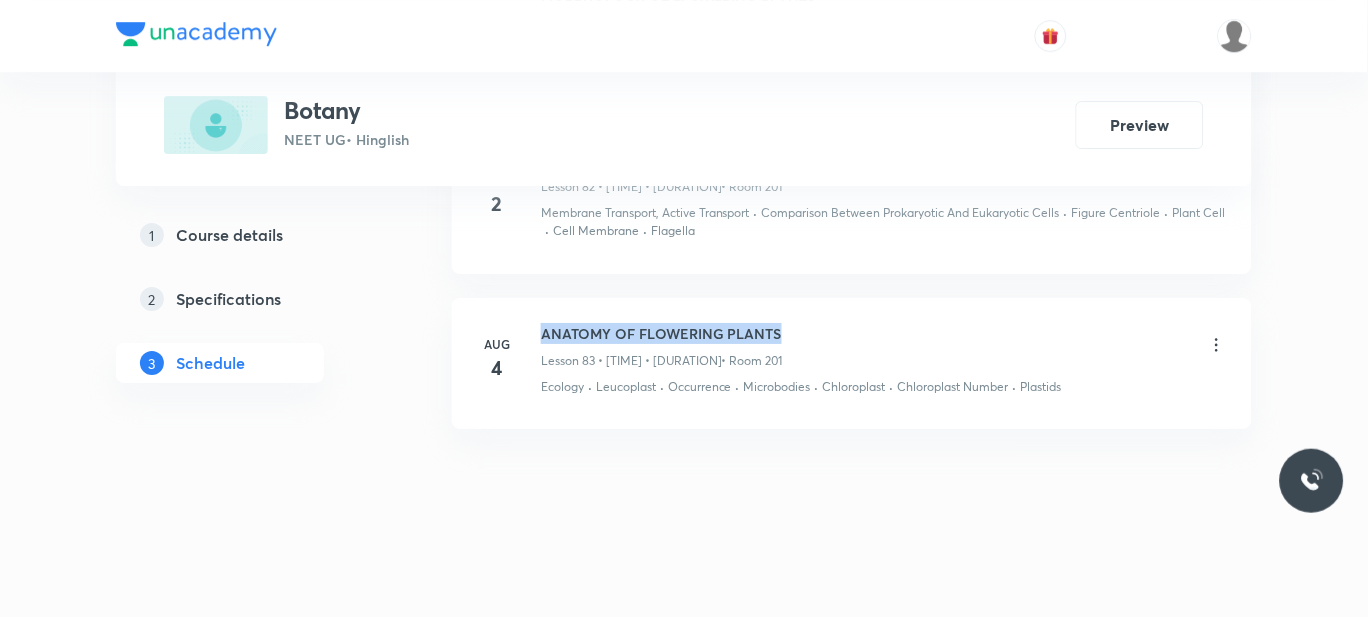 drag, startPoint x: 781, startPoint y: 333, endPoint x: 543, endPoint y: 330, distance: 238.0189 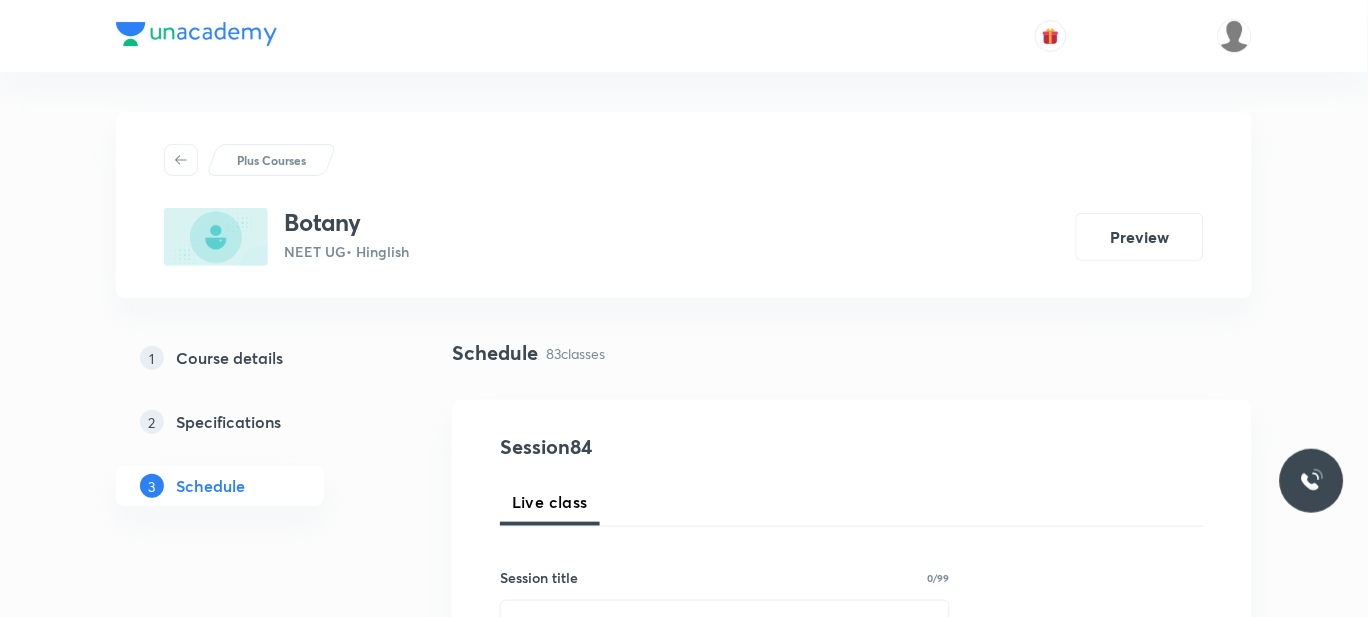 scroll, scrollTop: 240, scrollLeft: 0, axis: vertical 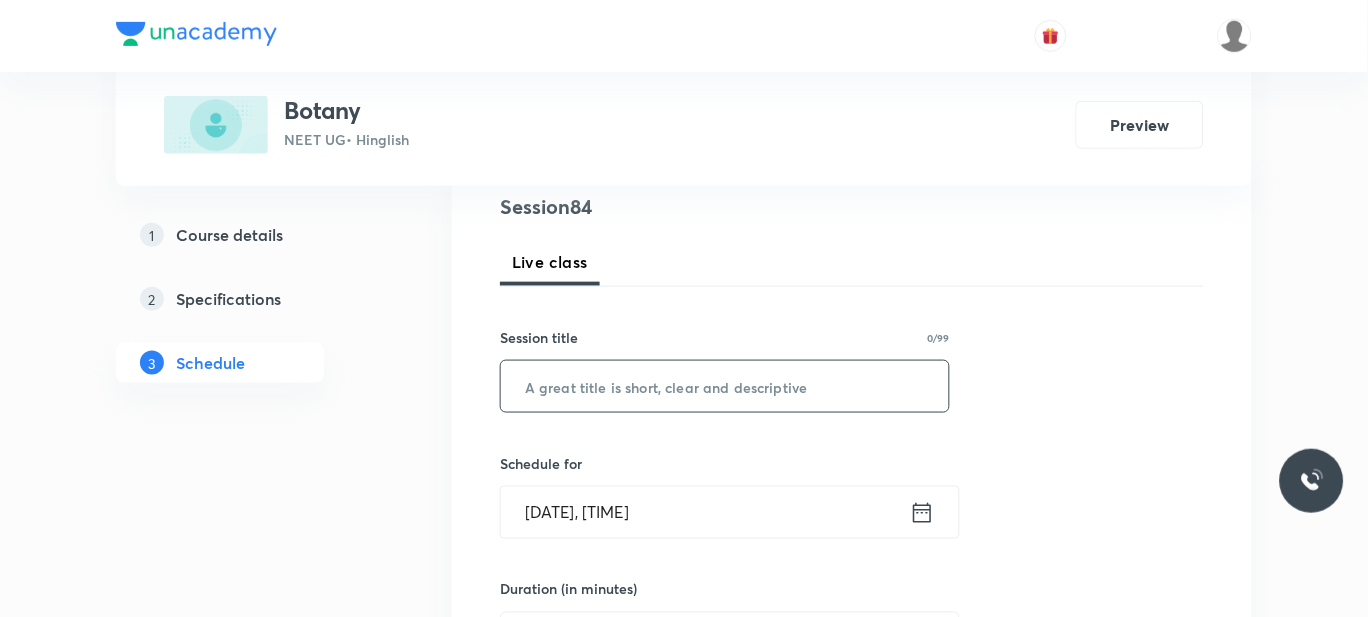 click at bounding box center [725, 386] 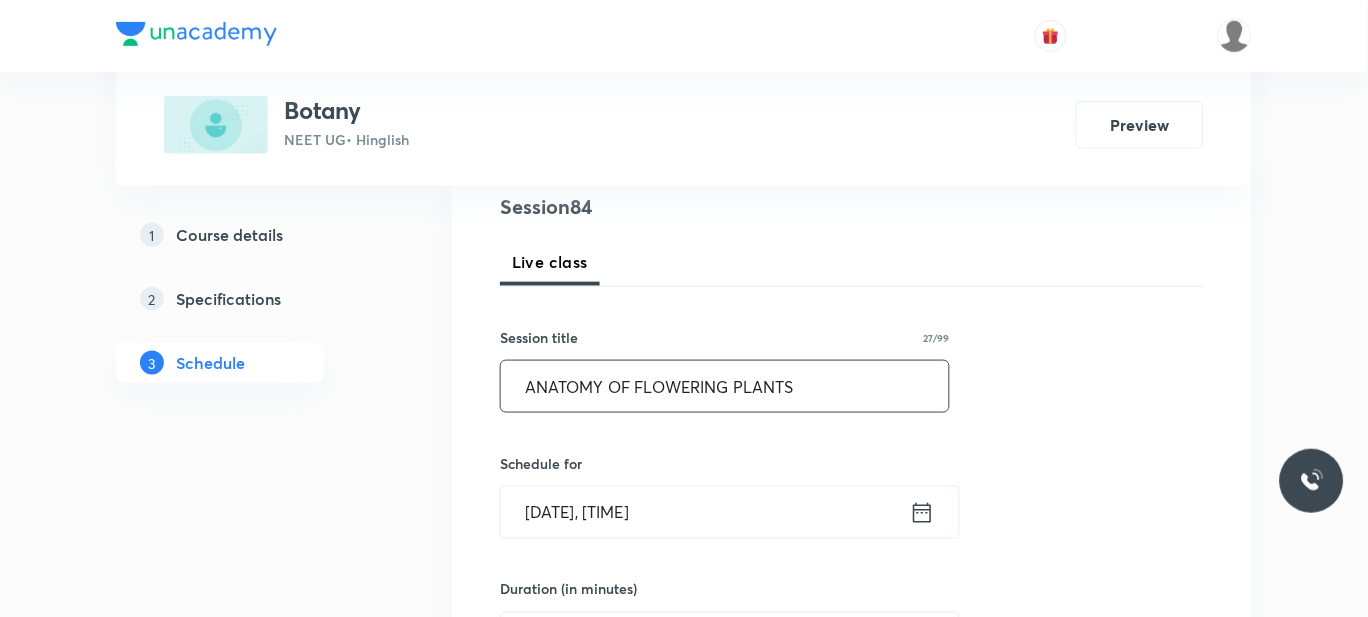 type on "ANATOMY OF FLOWERING PLANTS" 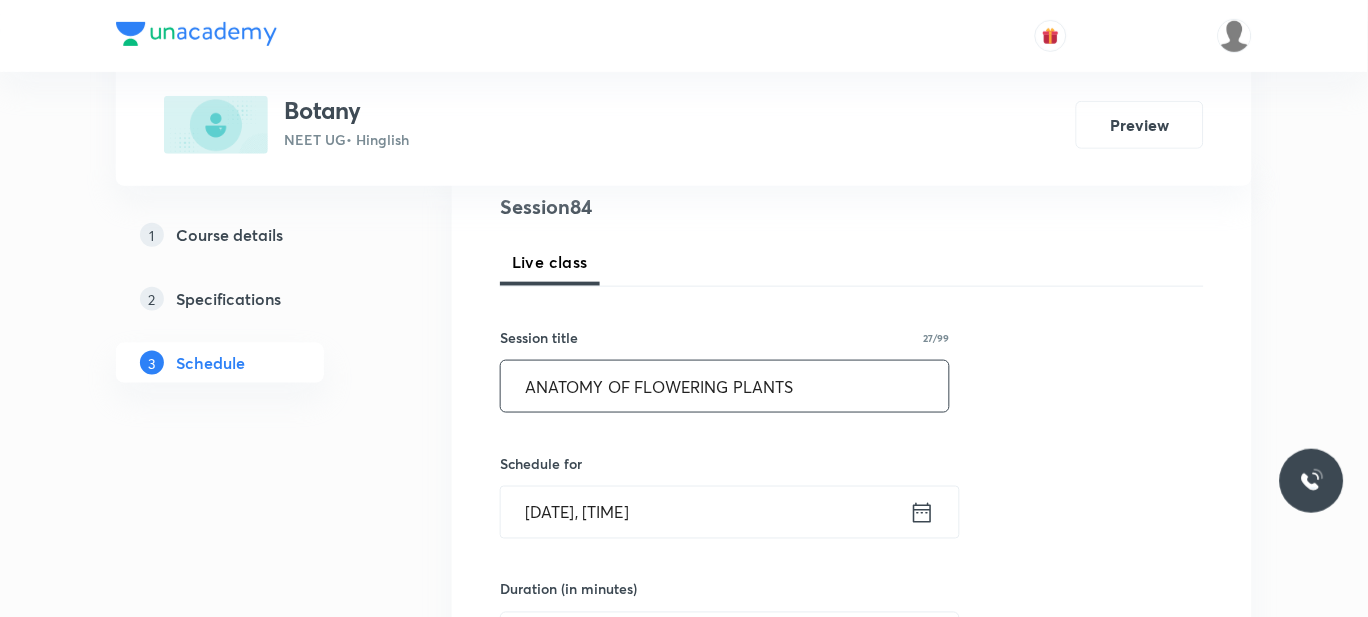 scroll, scrollTop: 391, scrollLeft: 0, axis: vertical 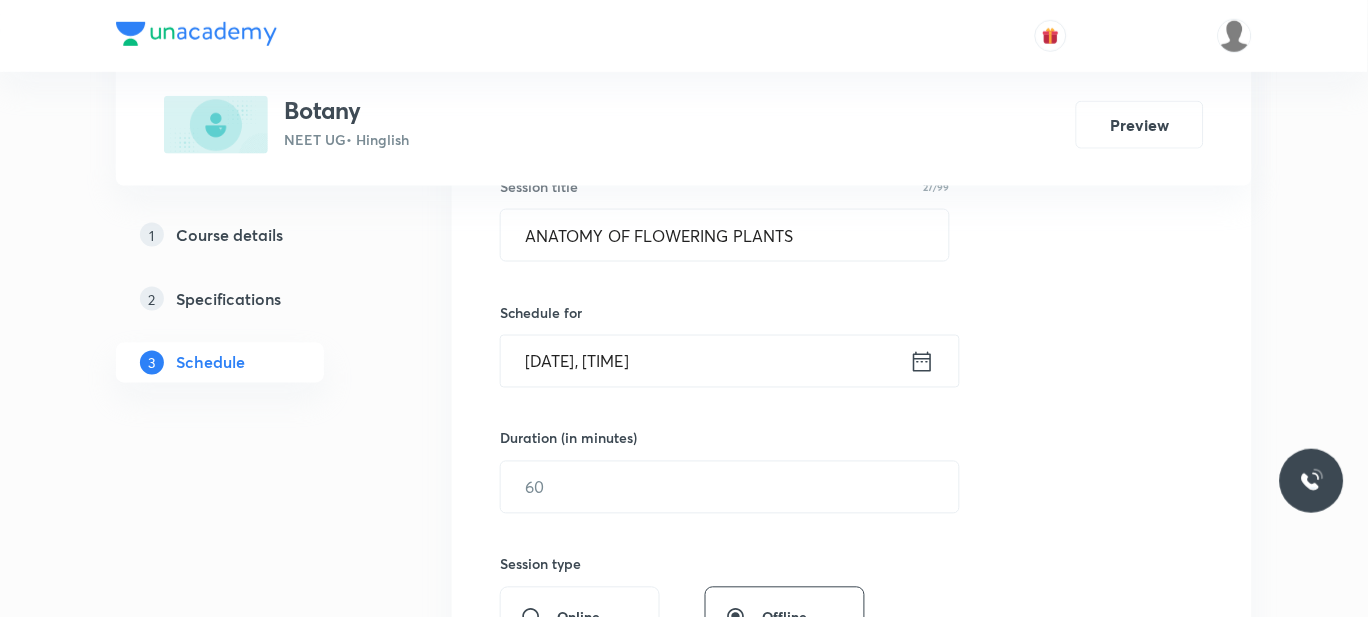click on "Aug 5, 2025, 10:29 AM" at bounding box center (705, 361) 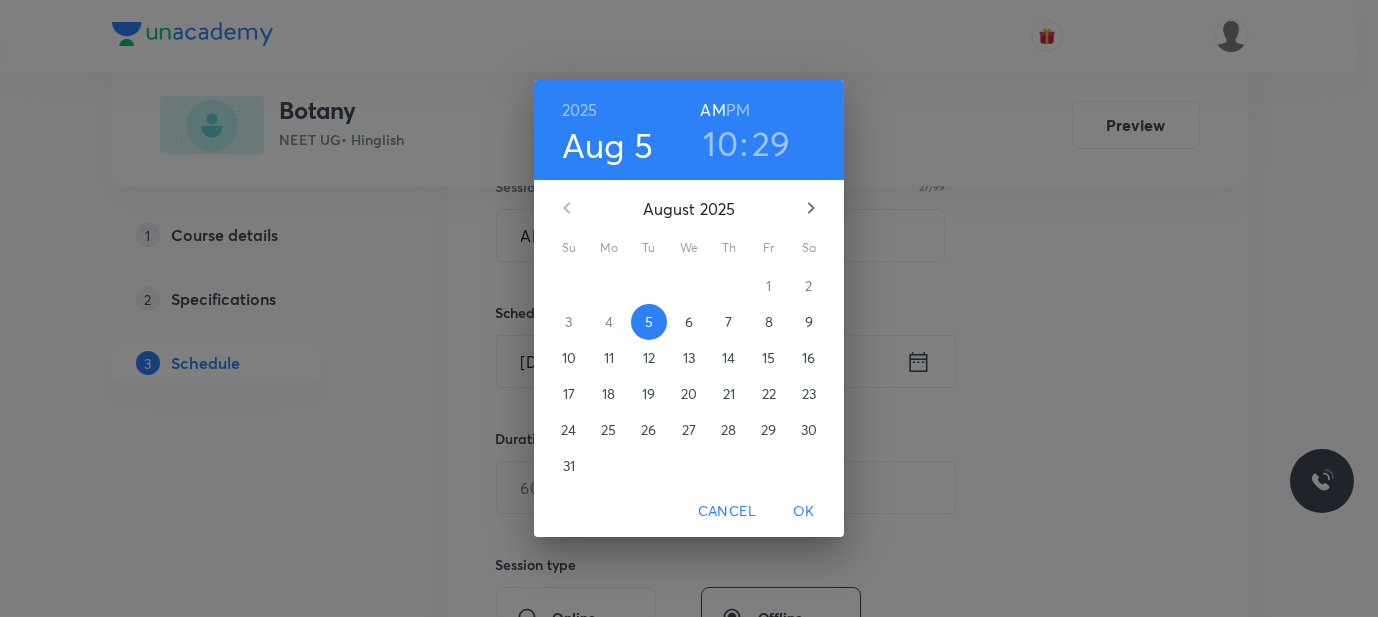 click on "PM" at bounding box center [738, 110] 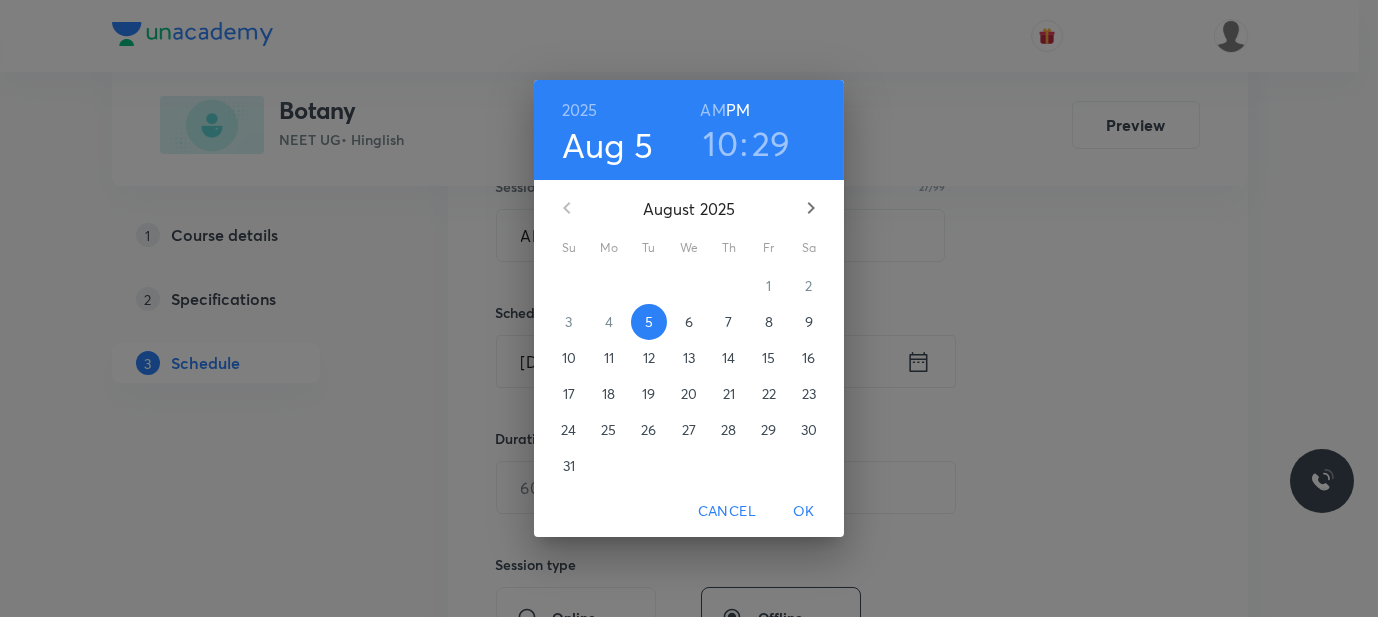 click on "PM" at bounding box center (738, 110) 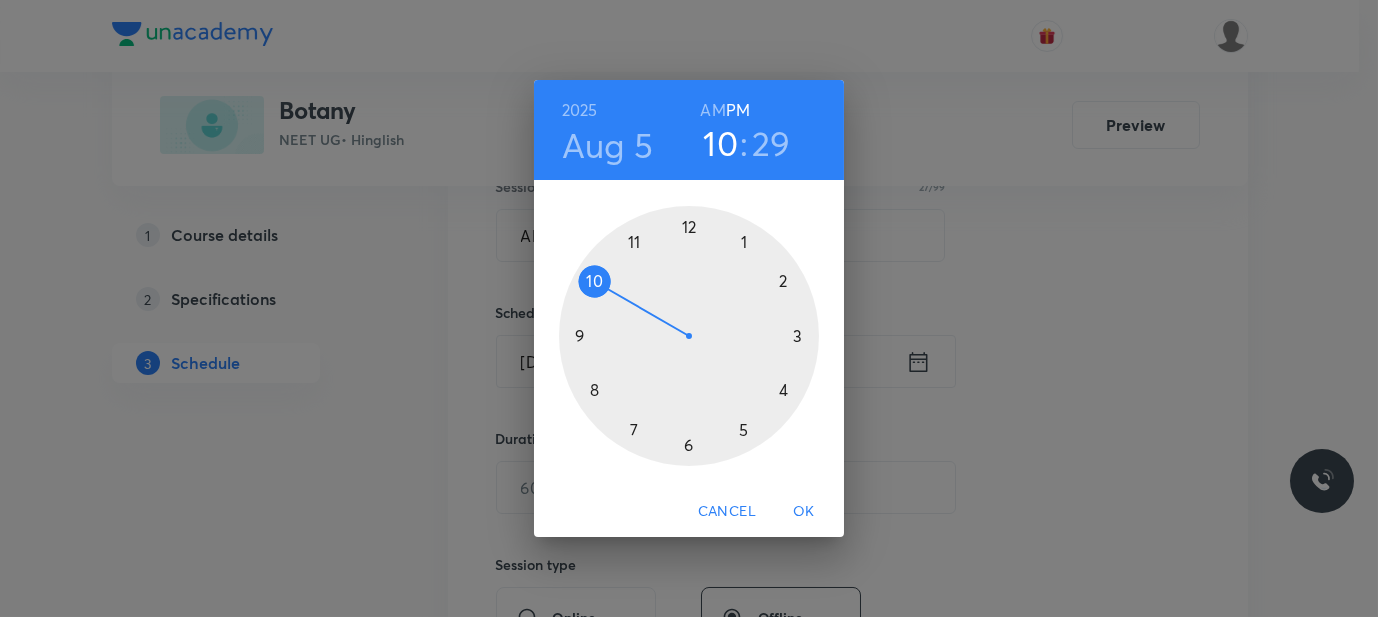 click at bounding box center (689, 336) 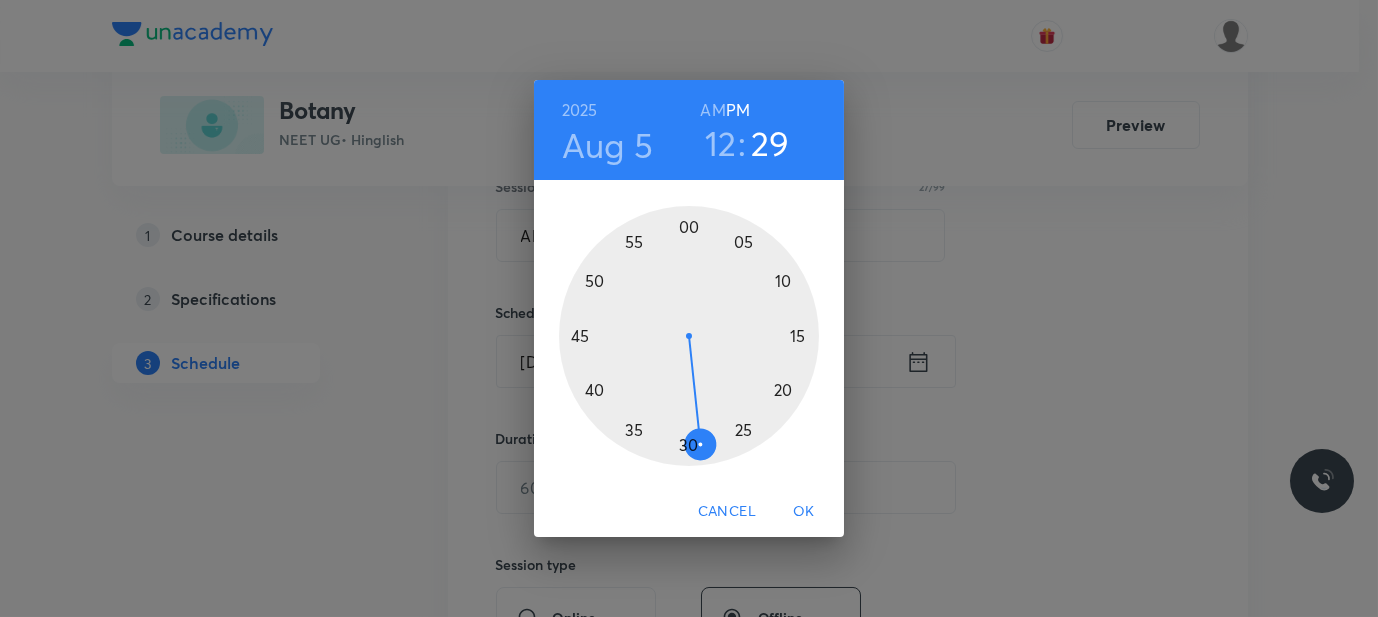 click at bounding box center [689, 336] 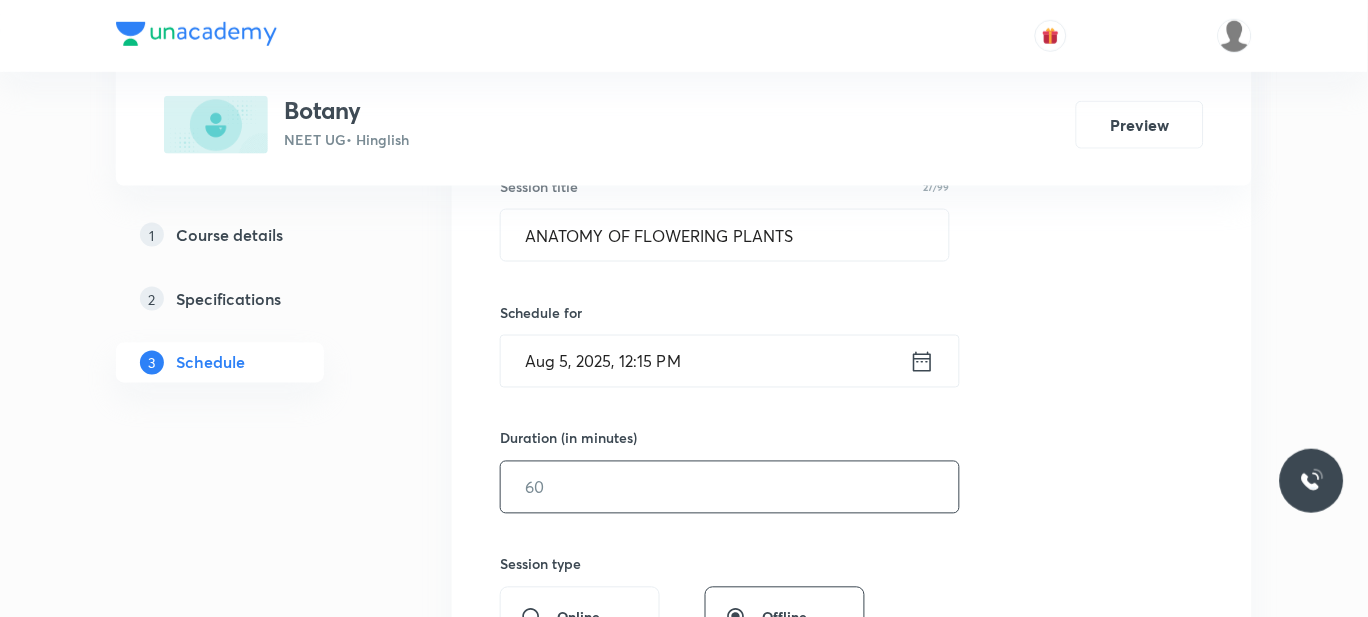 click at bounding box center [730, 487] 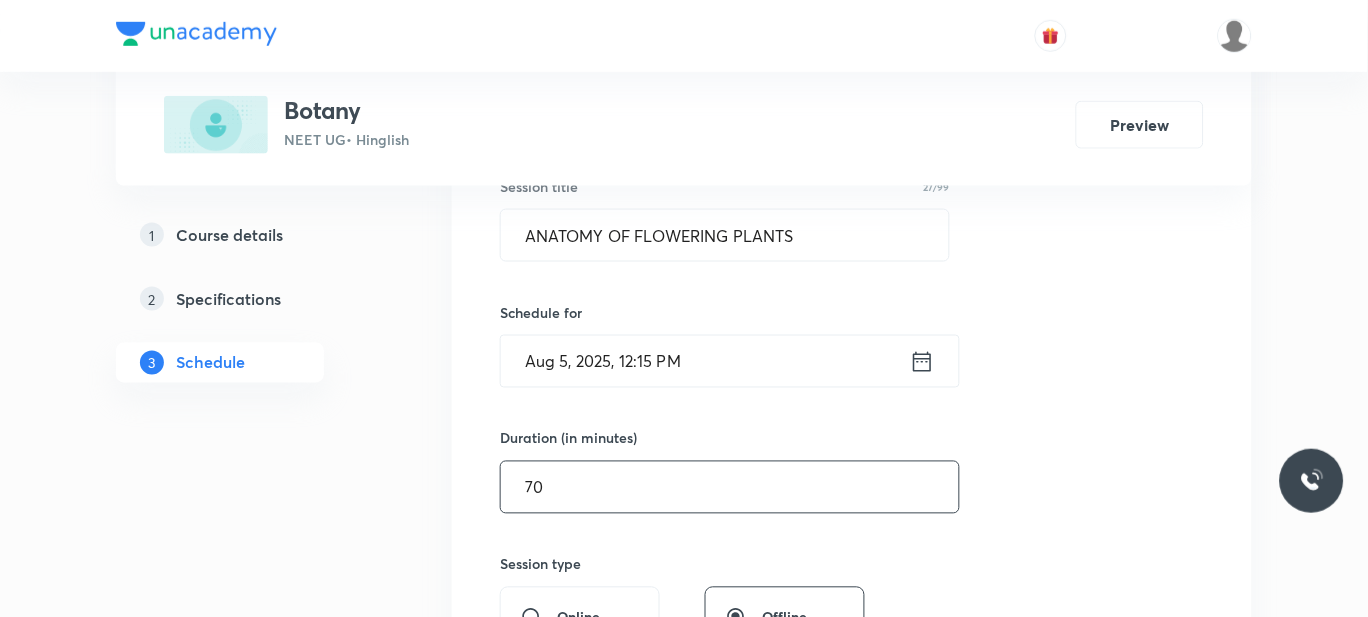 scroll, scrollTop: 734, scrollLeft: 0, axis: vertical 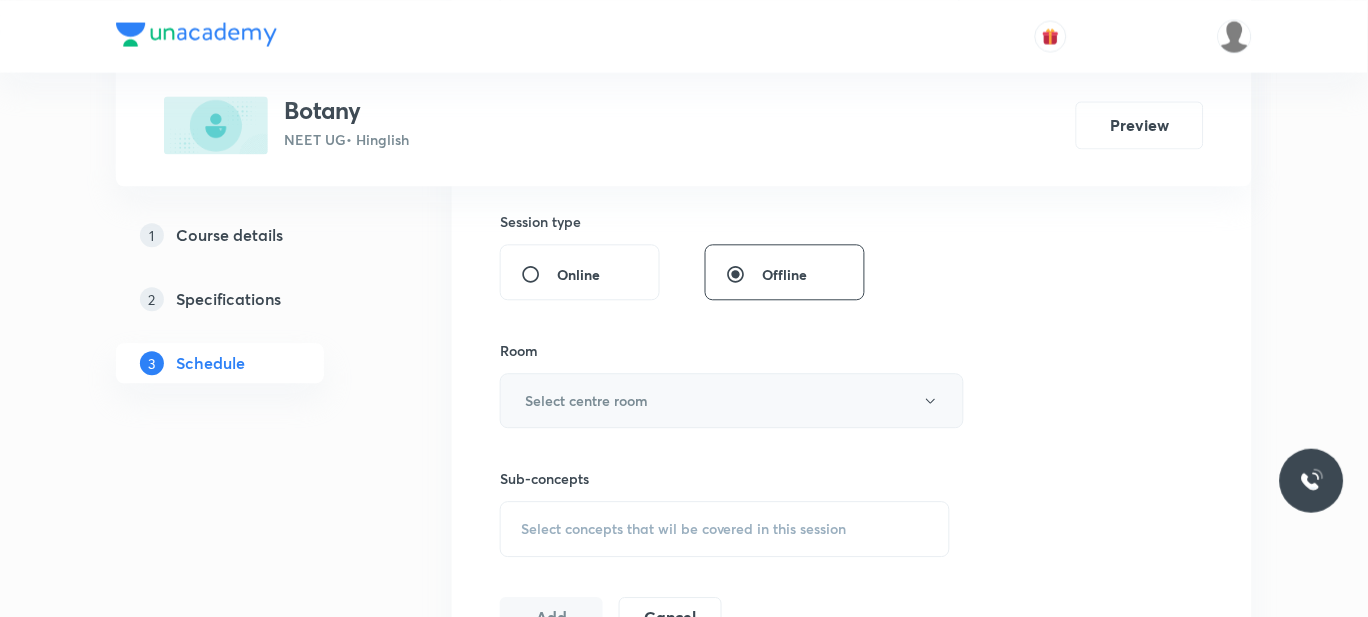 type on "70" 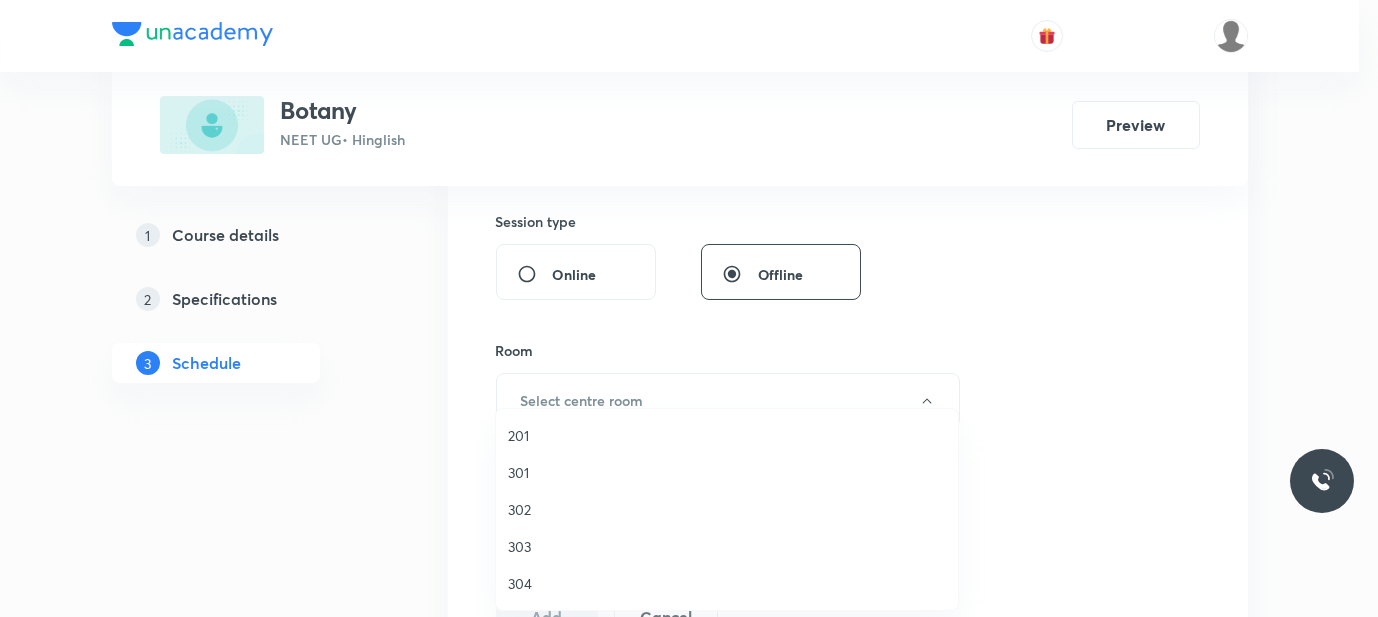 click on "201" at bounding box center (727, 435) 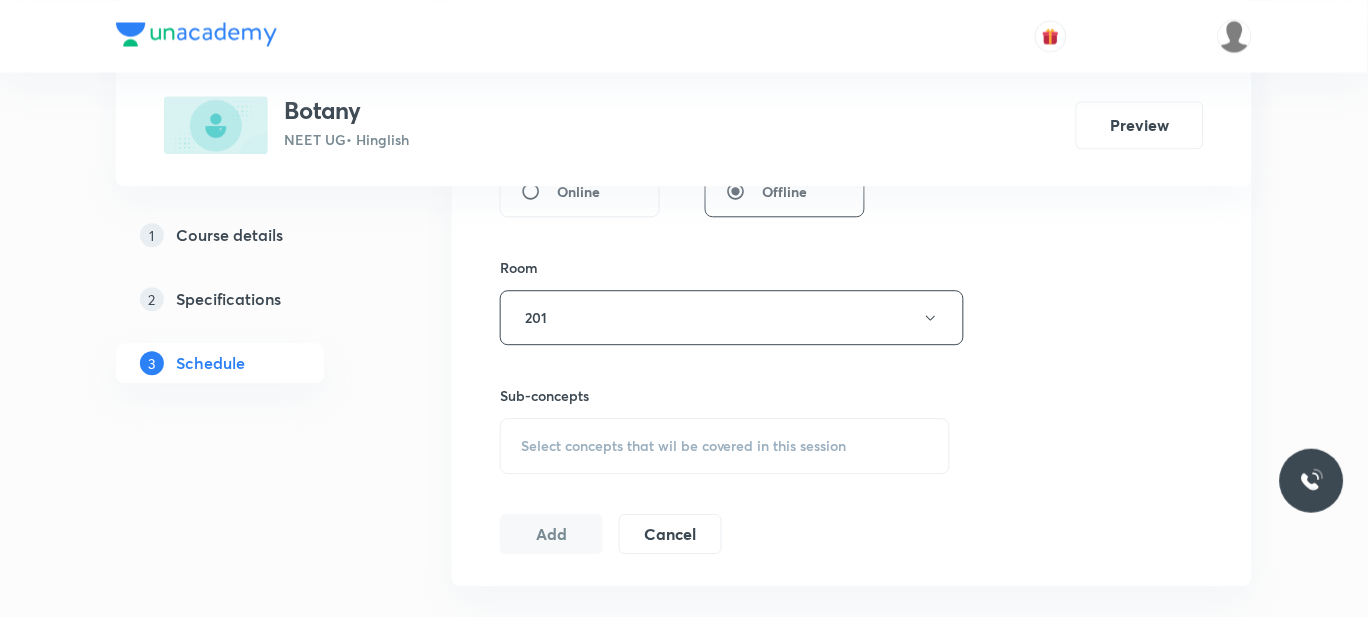 scroll, scrollTop: 819, scrollLeft: 0, axis: vertical 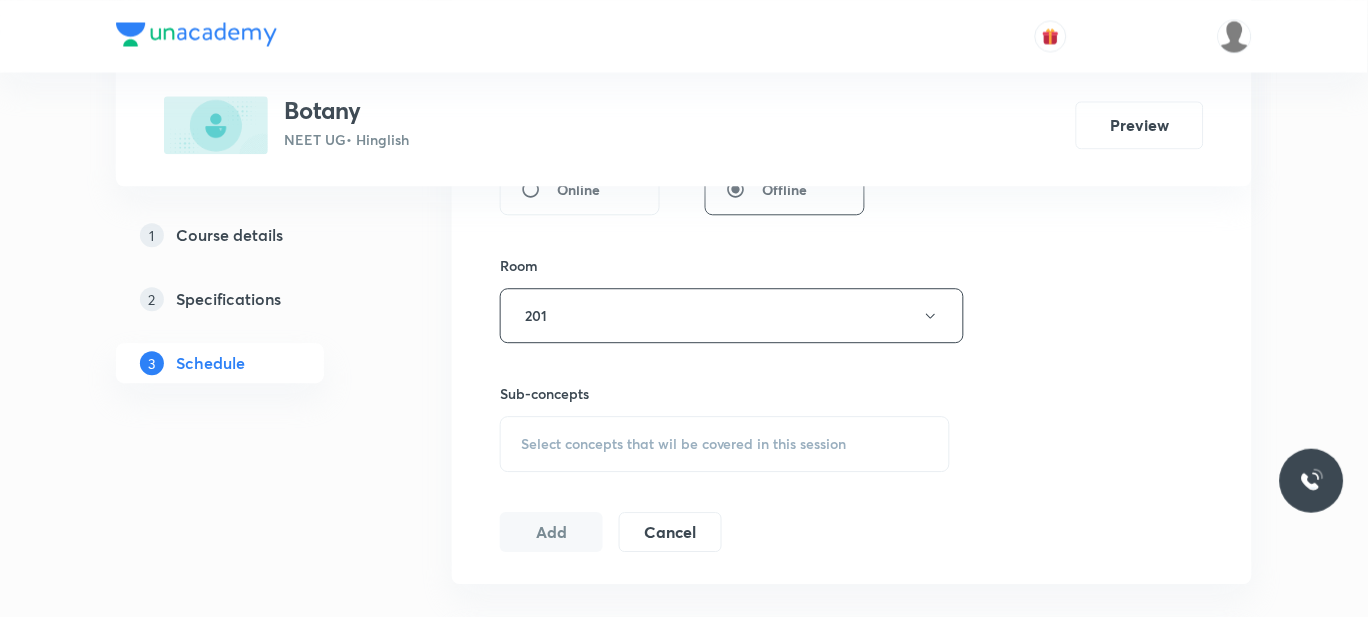 click on "Select concepts that wil be covered in this session" at bounding box center [725, 444] 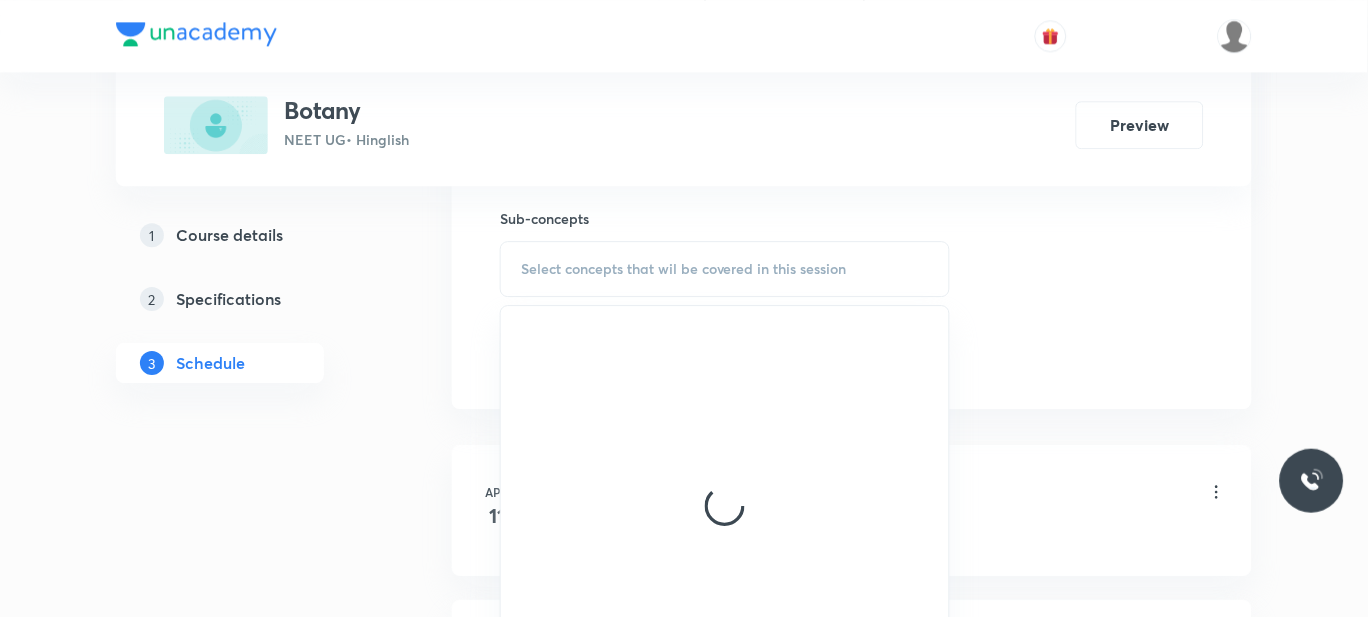 scroll, scrollTop: 1057, scrollLeft: 0, axis: vertical 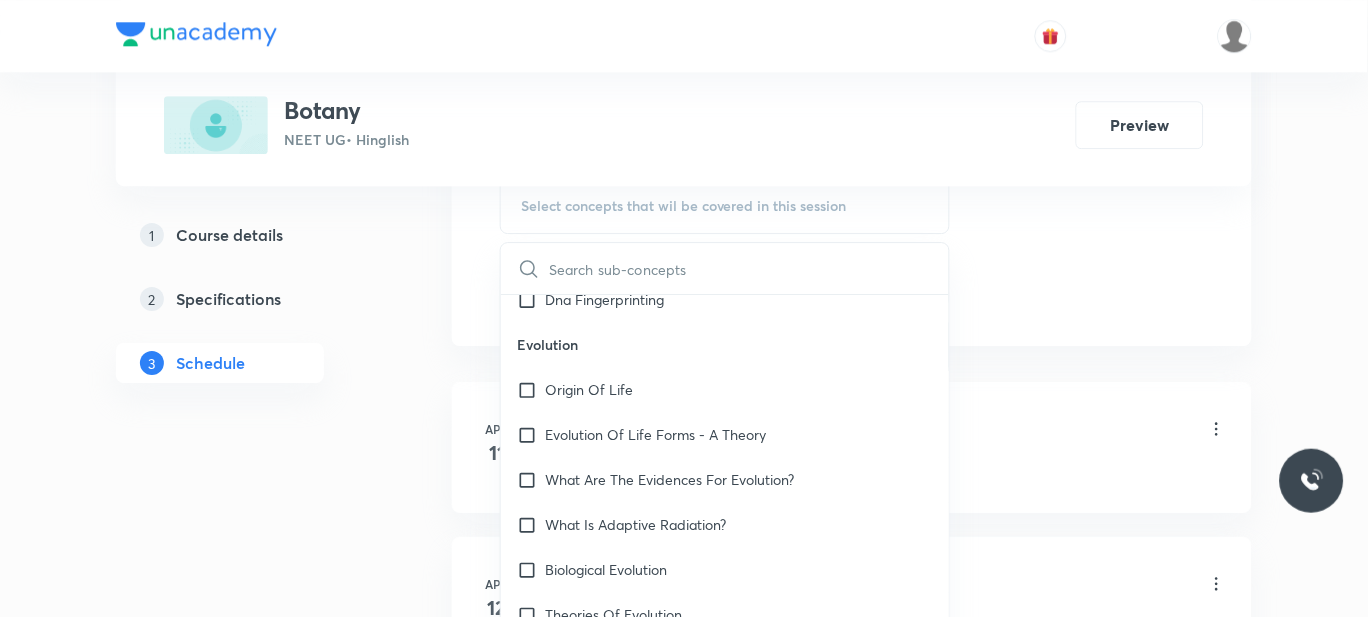 click at bounding box center [531, 389] 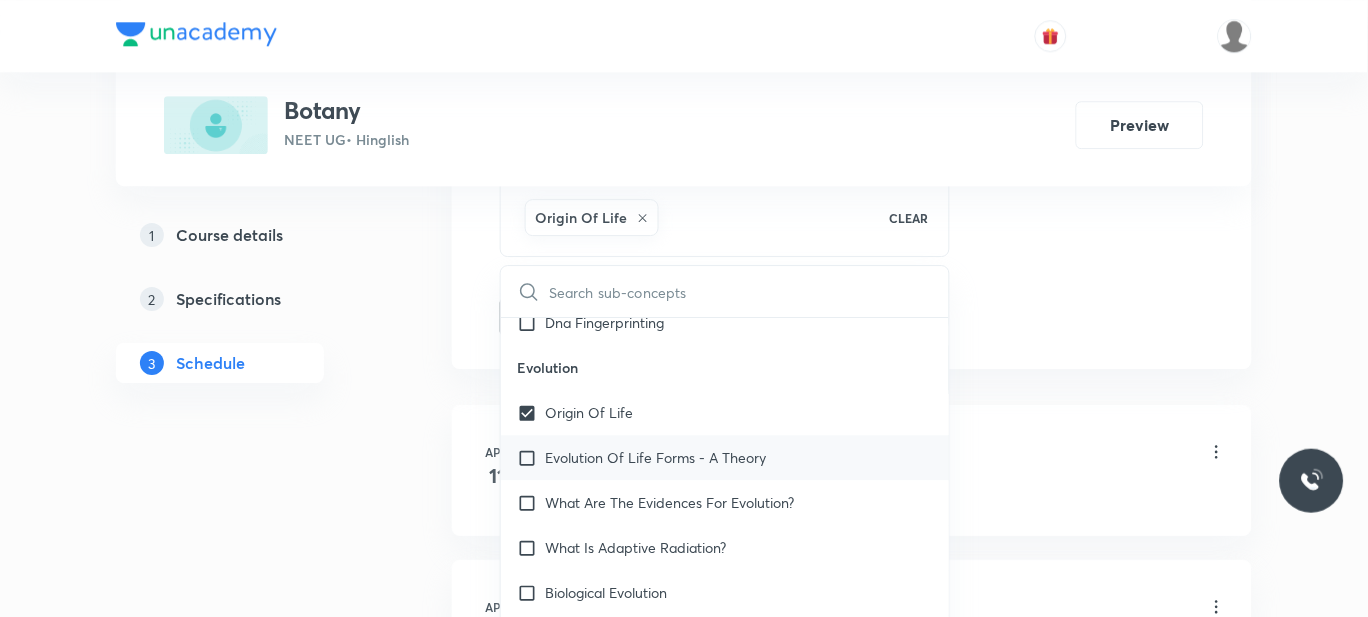 click on "Evolution Of Life Forms - A Theory" at bounding box center [655, 457] 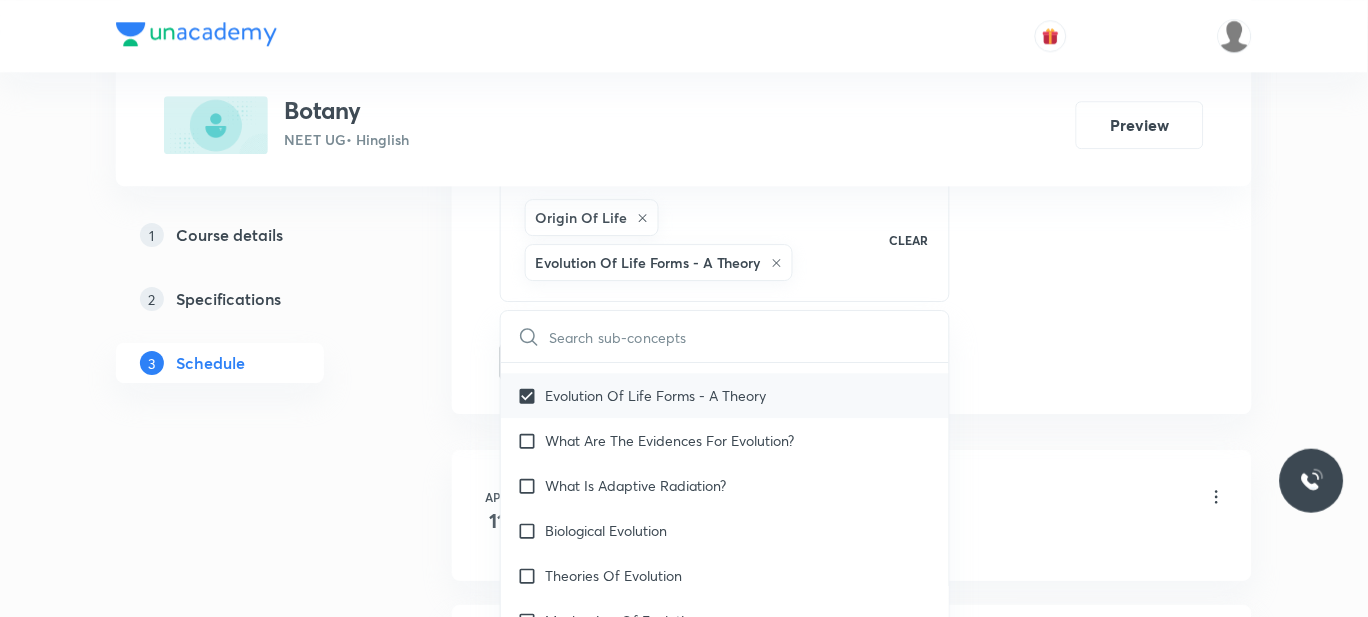 scroll, scrollTop: 16826, scrollLeft: 0, axis: vertical 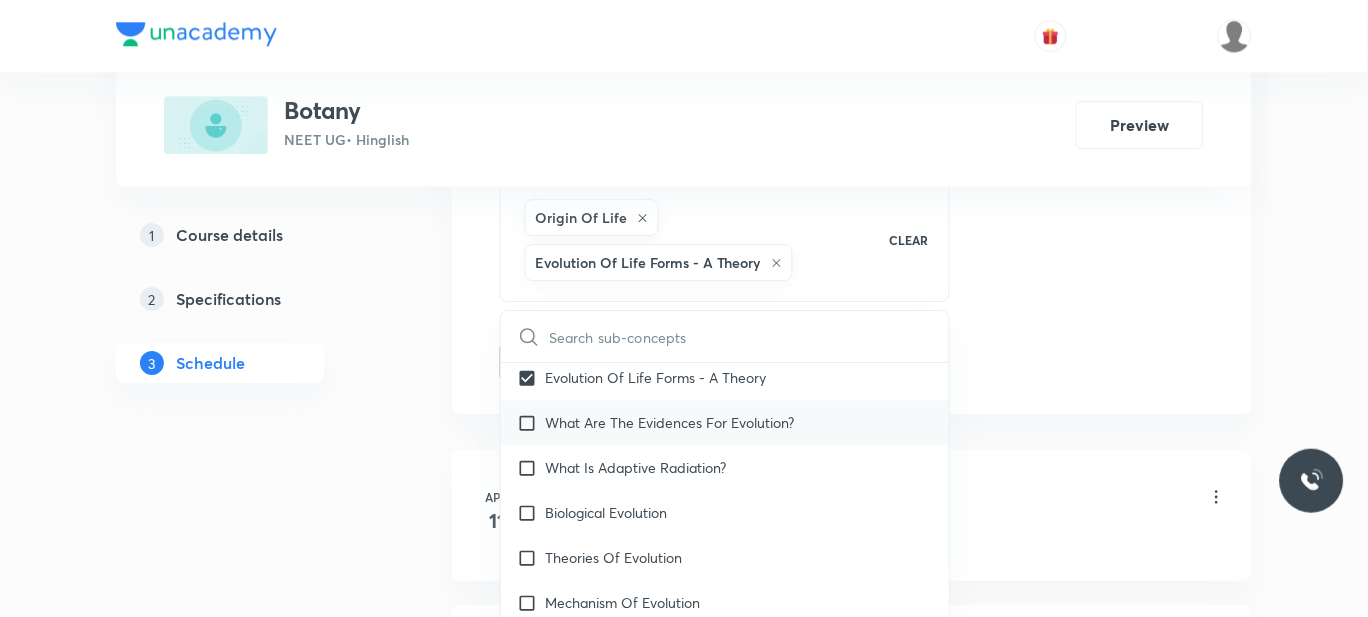 click on "What Are The Evidences For Evolution?" at bounding box center [669, 422] 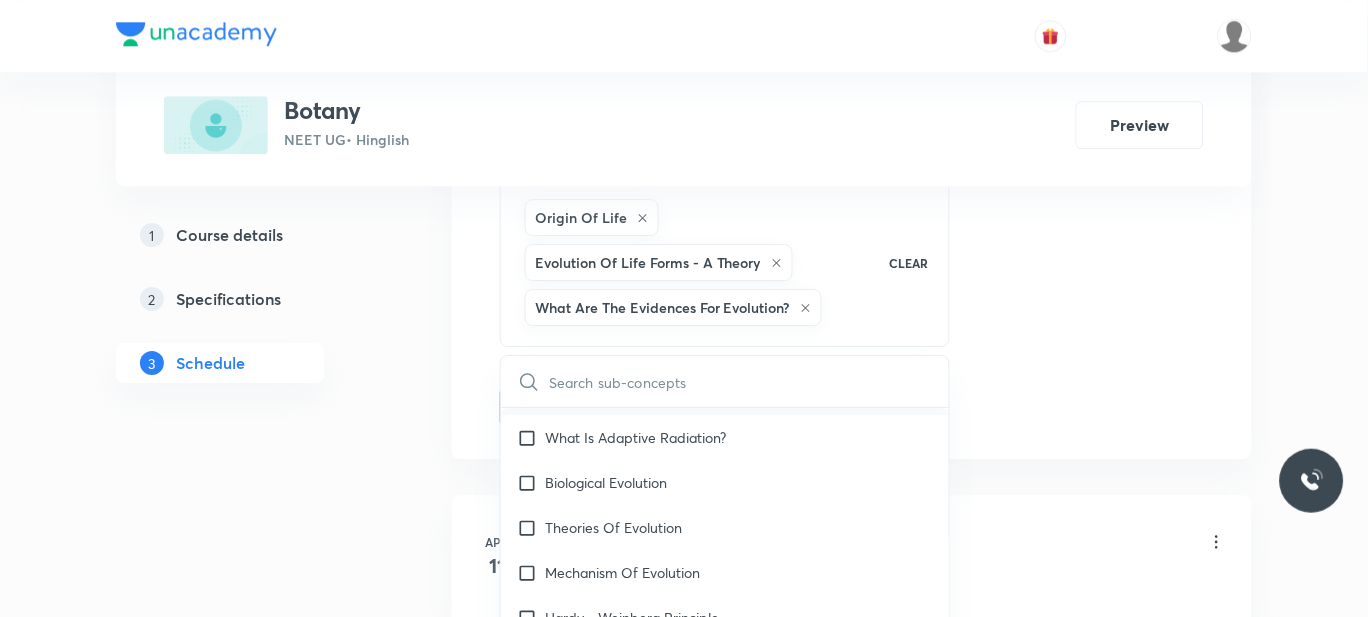 scroll, scrollTop: 16905, scrollLeft: 0, axis: vertical 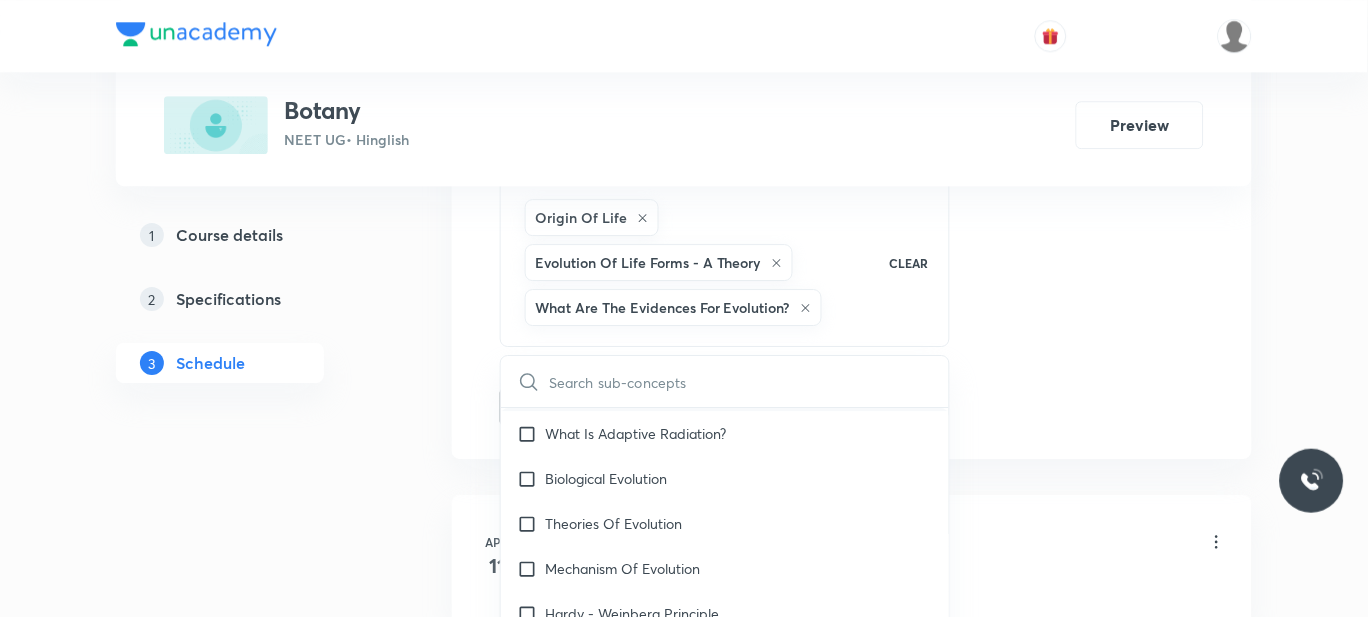 click on "What Is Adaptive Radiation?" at bounding box center [635, 433] 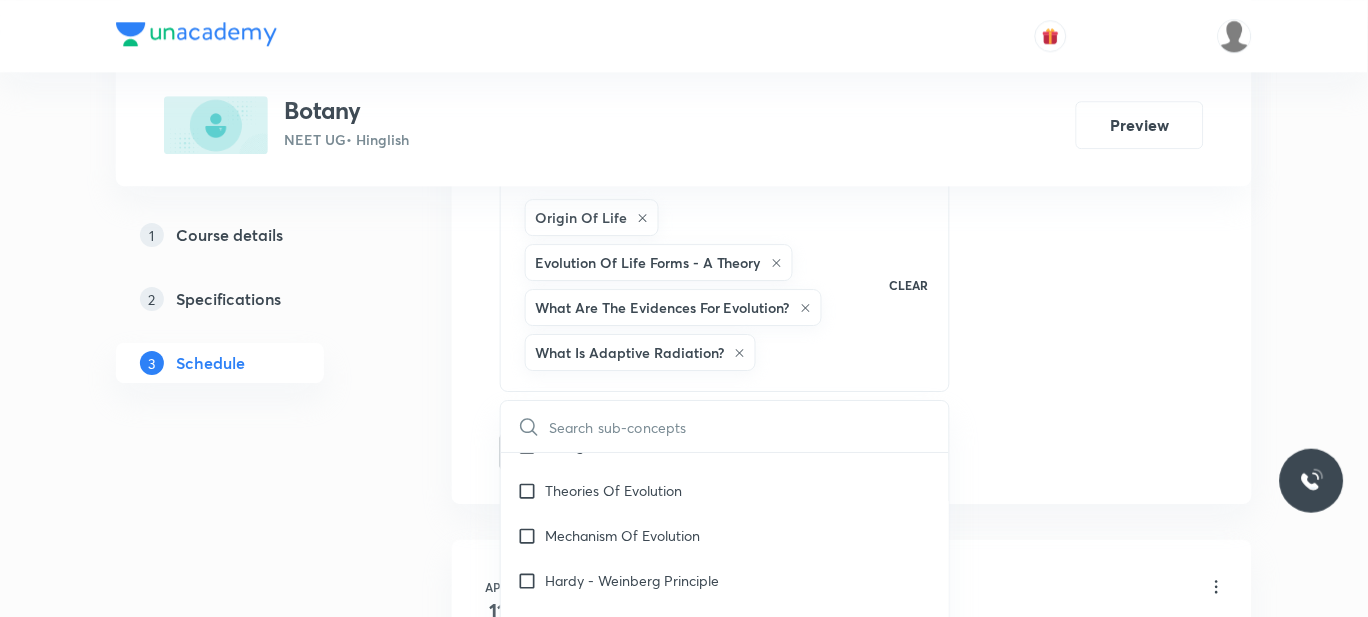 scroll, scrollTop: 16977, scrollLeft: 0, axis: vertical 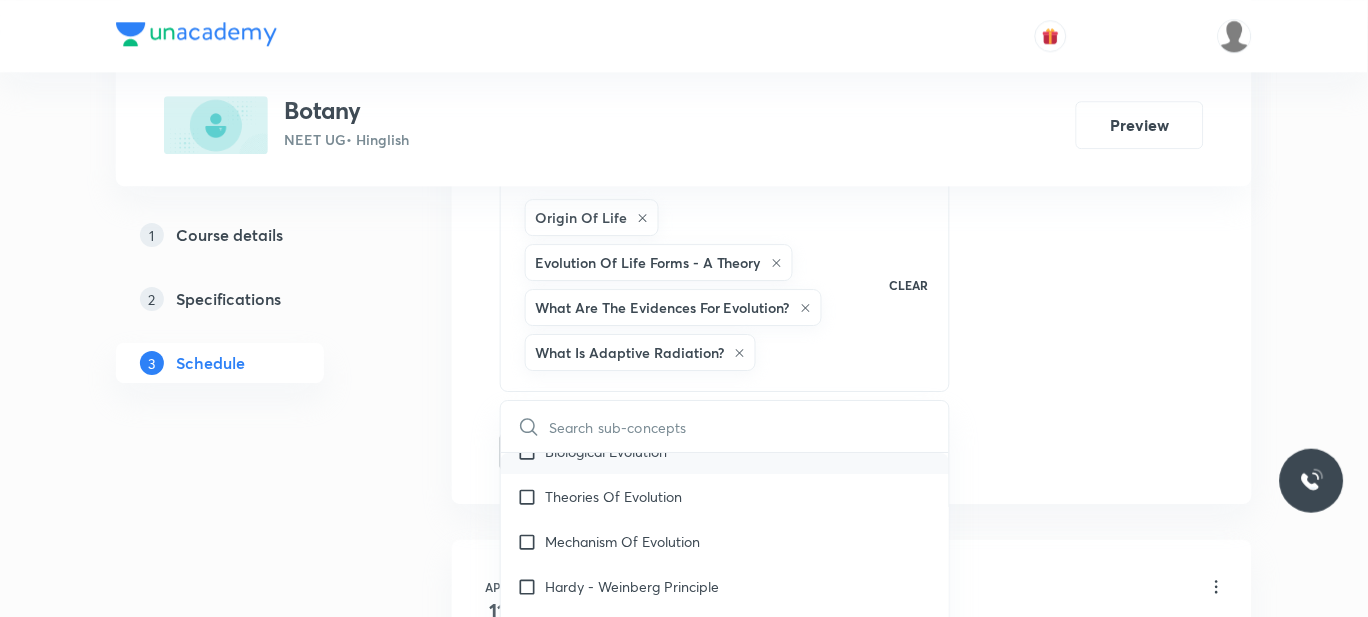 click on "Biological Evolution" at bounding box center [606, 451] 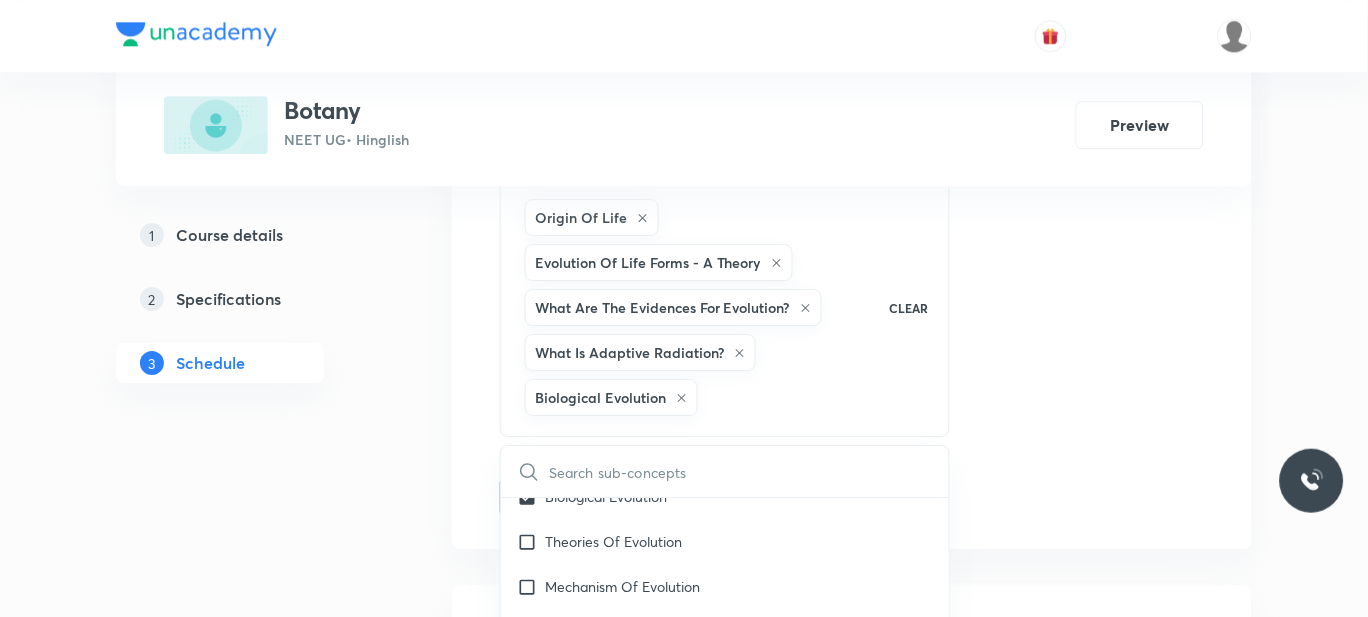 click on "Plus Courses Botany NEET UG  • Hinglish Preview 1 Course details 2 Specifications 3 Schedule Schedule 83  classes Session  84 Live class Session title 27/99 ANATOMY OF FLOWERING PLANTS ​ Schedule for Aug 5, 2025, 12:15 PM ​ Duration (in minutes) 70 ​   Session type Online Offline Room 201 Sub-concepts Origin Of Life Evolution Of Life Forms - A Theory What Are The Evidences For Evolution? What Is Adaptive Radiation? Biological Evolution CLEAR ​ Biology - Full Syllabus Mock Questions Biology - Full Syllabus Mock Questions Practice questions Practice Questions Biology Previous Year Questions Maths Previous Year Questions Living World What Is Living? Covered previously Diversity In The Living World Covered previously Systematics Covered previously Types Of Taxonomy Covered previously Fundamental Components Of Taxonomy Covered previously Taxonomic Categories Covered previously Taxonomical Aids Covered previously The Three Domains Of Life Covered previously Biological Nomenclature  Covered previously Root" at bounding box center [684, 6474] 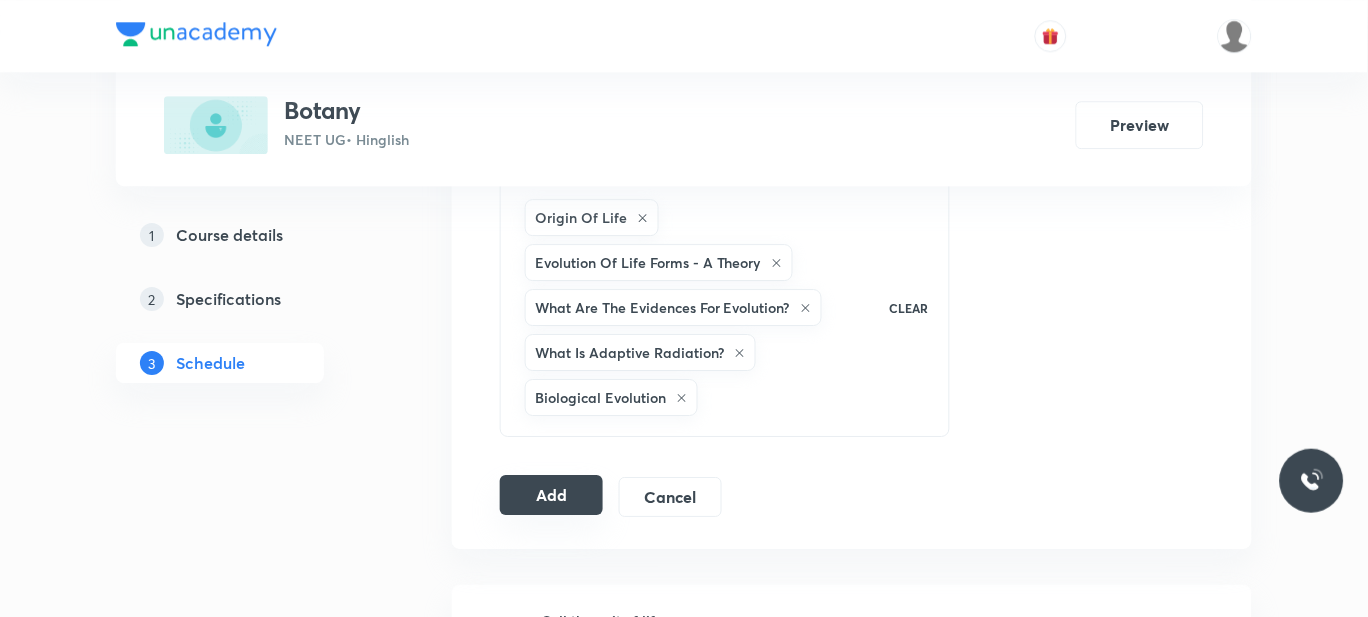click on "Add" at bounding box center [551, 495] 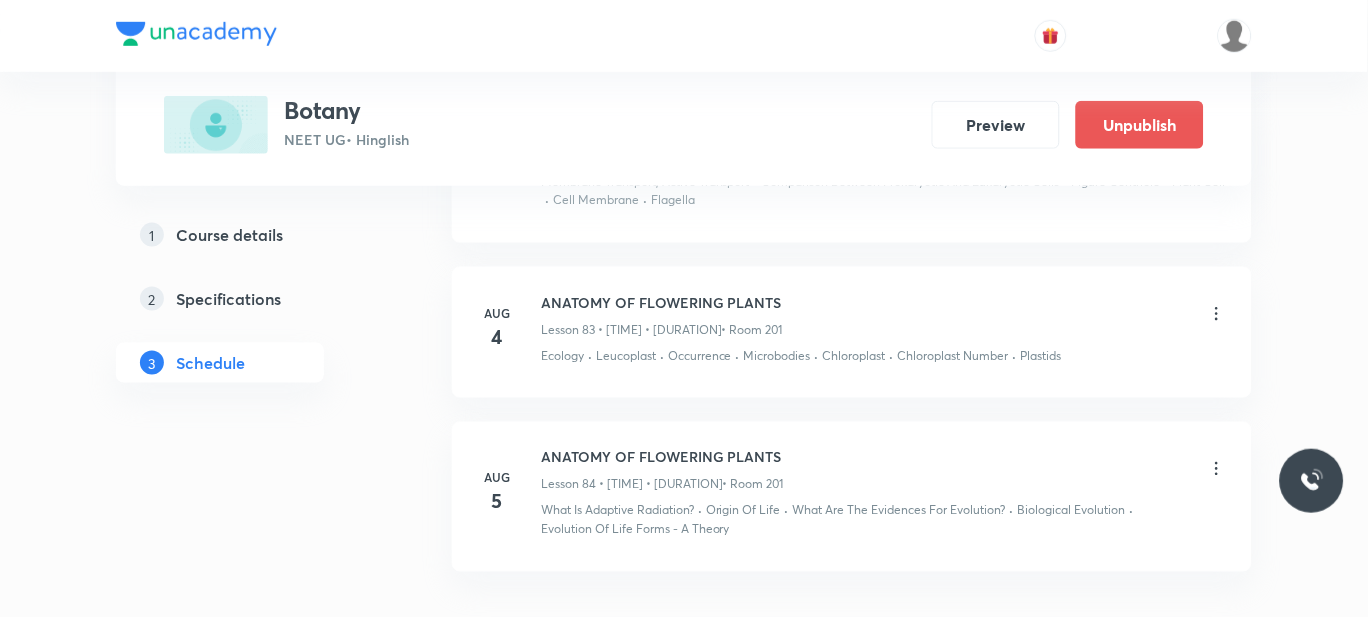 scroll, scrollTop: 13452, scrollLeft: 0, axis: vertical 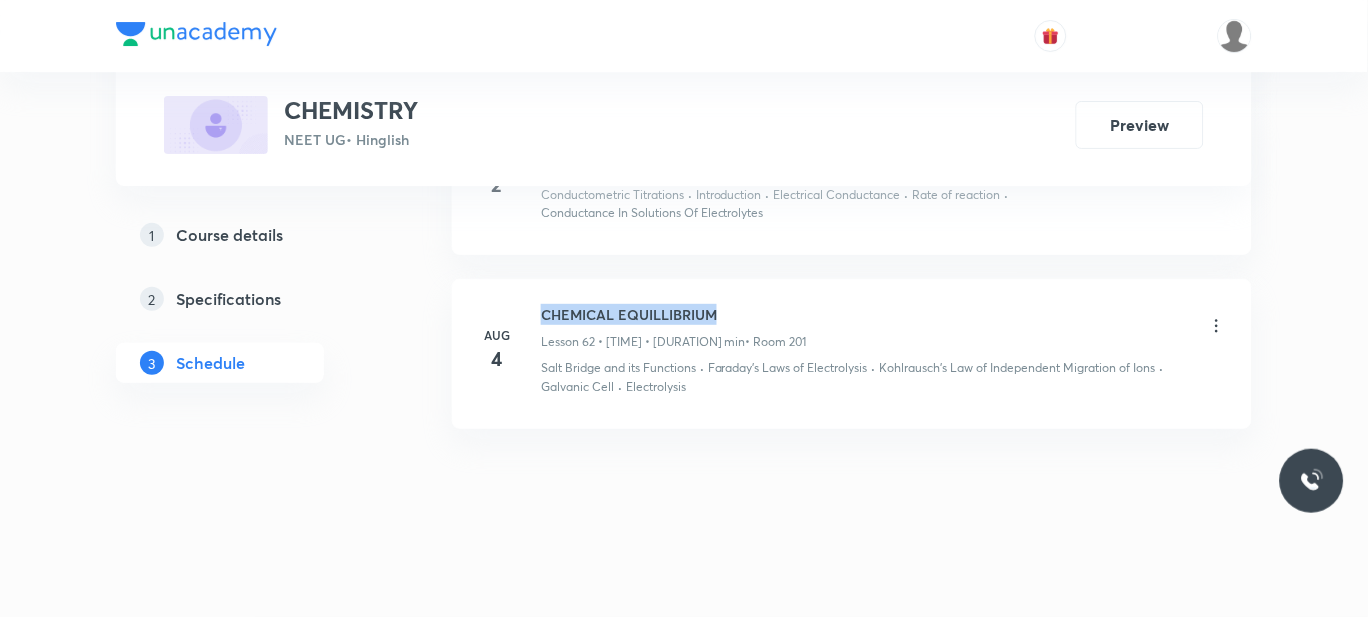 drag, startPoint x: 728, startPoint y: 312, endPoint x: 542, endPoint y: 317, distance: 186.0672 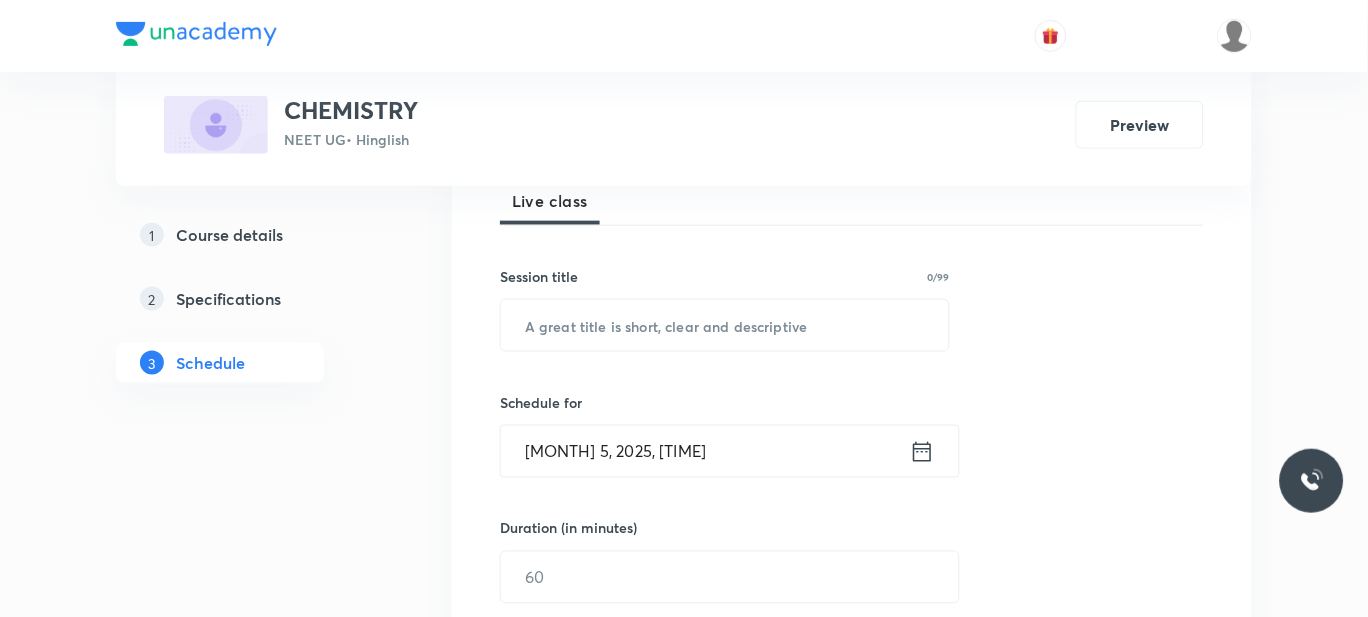 scroll, scrollTop: 302, scrollLeft: 0, axis: vertical 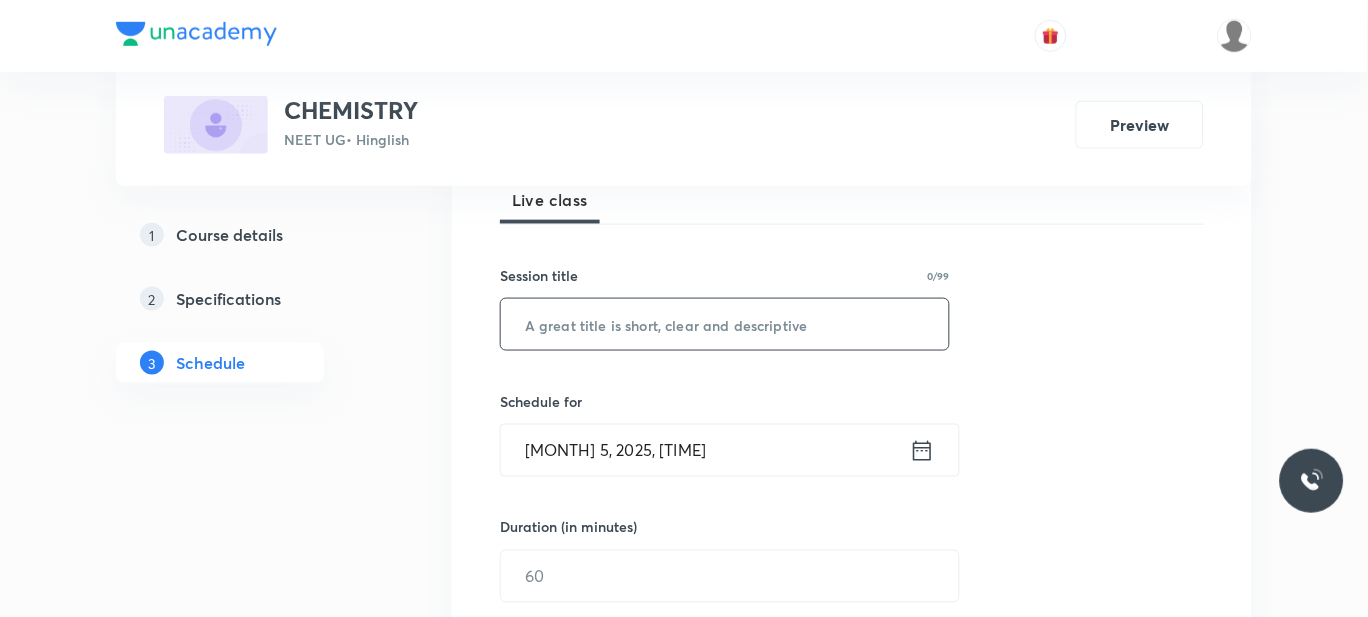 click at bounding box center [725, 324] 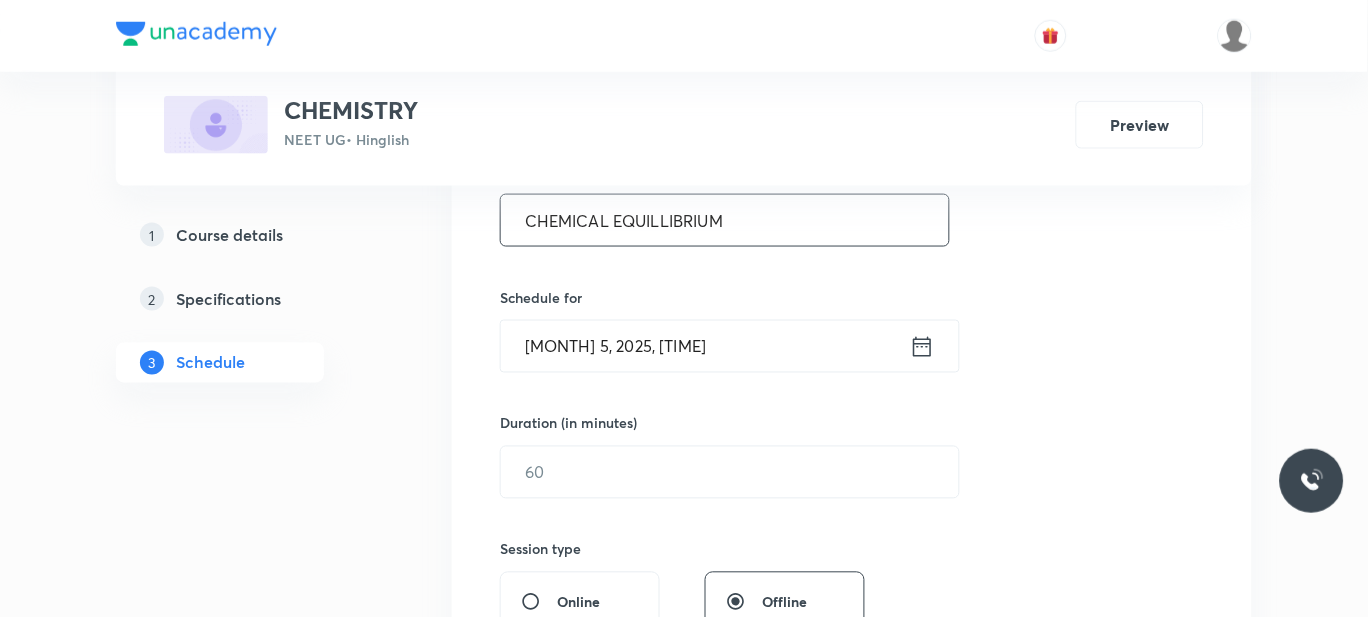 scroll, scrollTop: 415, scrollLeft: 0, axis: vertical 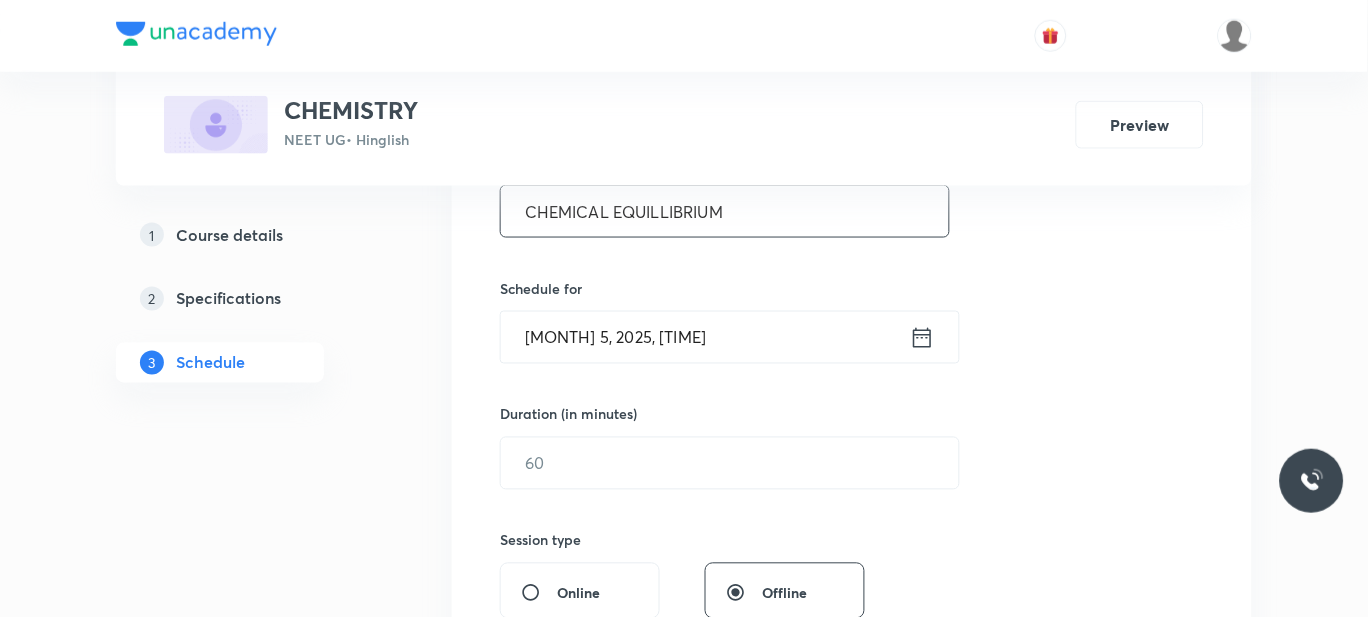 type on "CHEMICAL EQUILLIBRIUM" 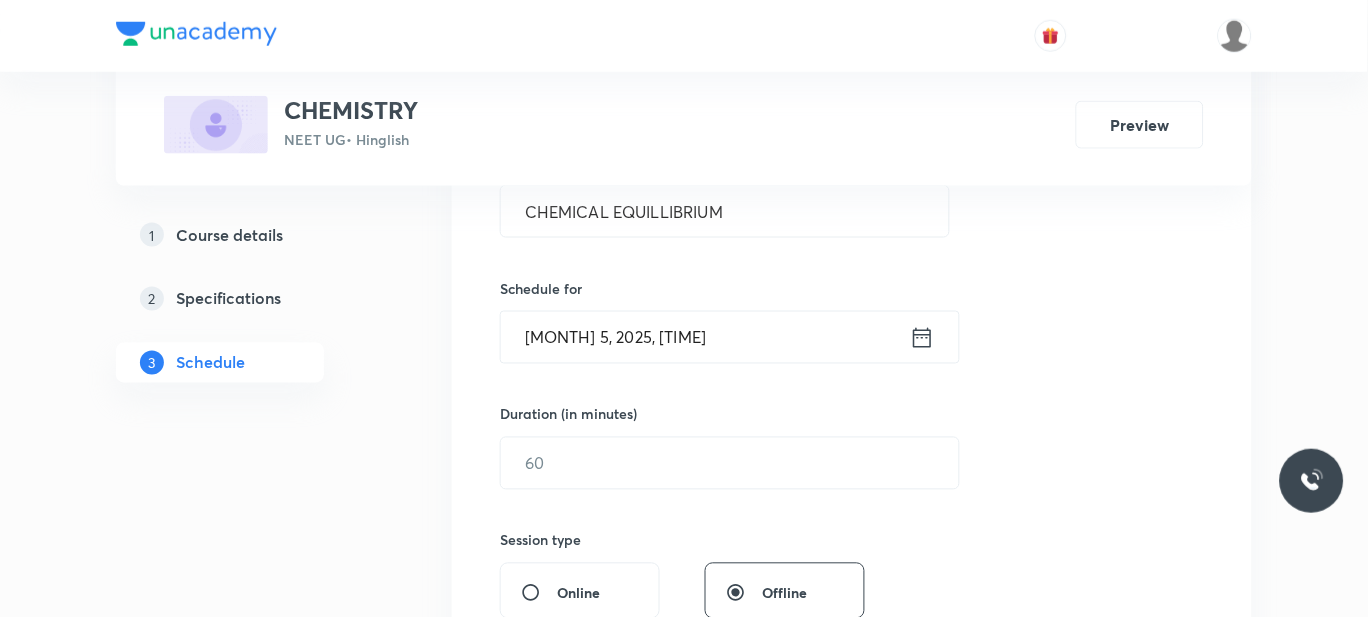 click on "Aug 5, 2025, 10:32 AM" at bounding box center (705, 337) 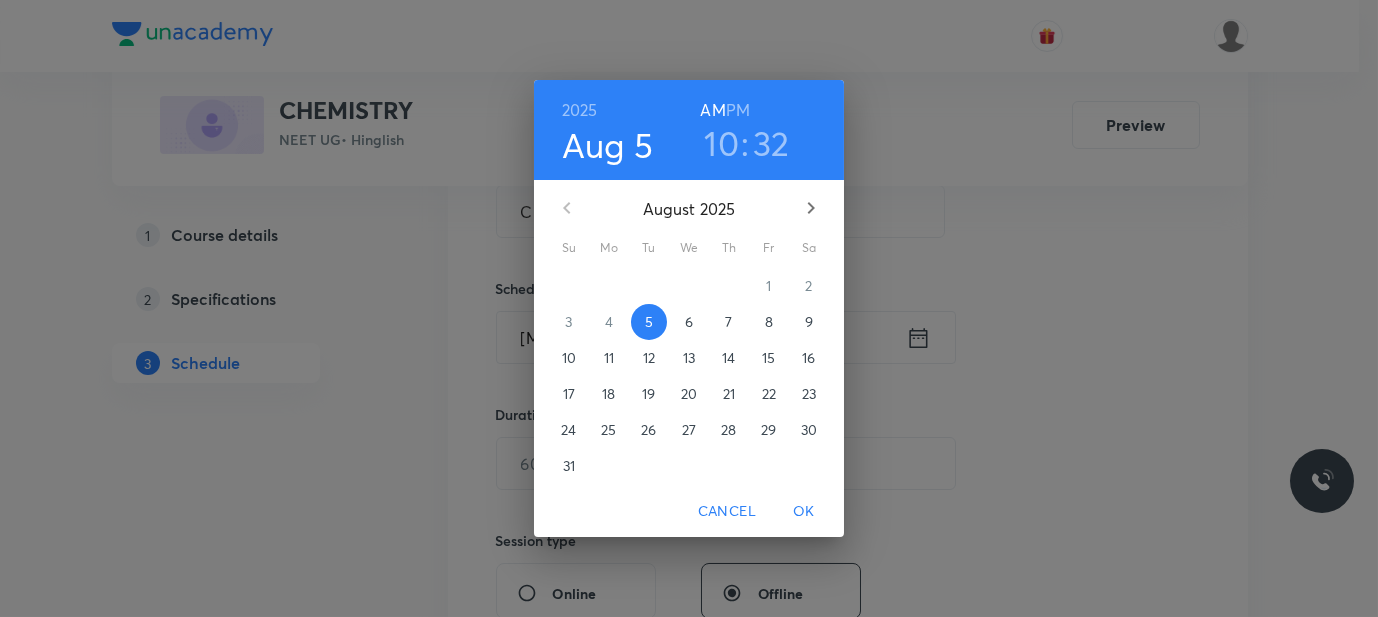 click on "10" at bounding box center [721, 143] 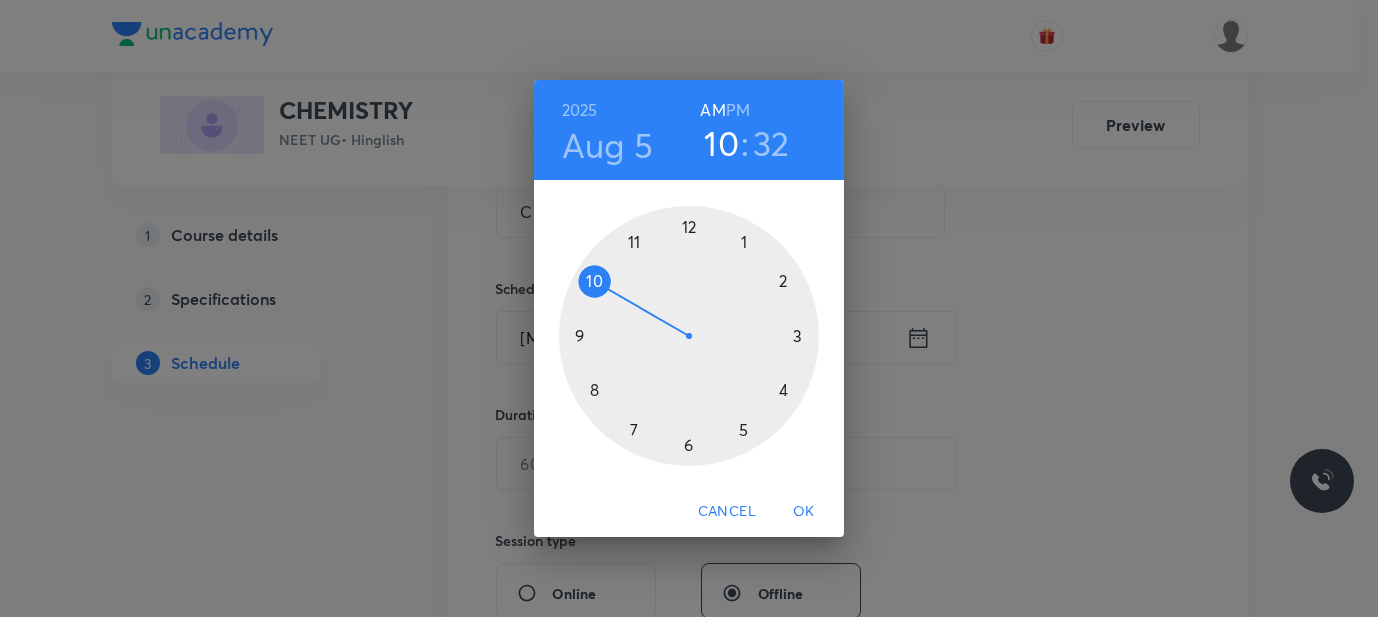 click on "PM" at bounding box center [738, 110] 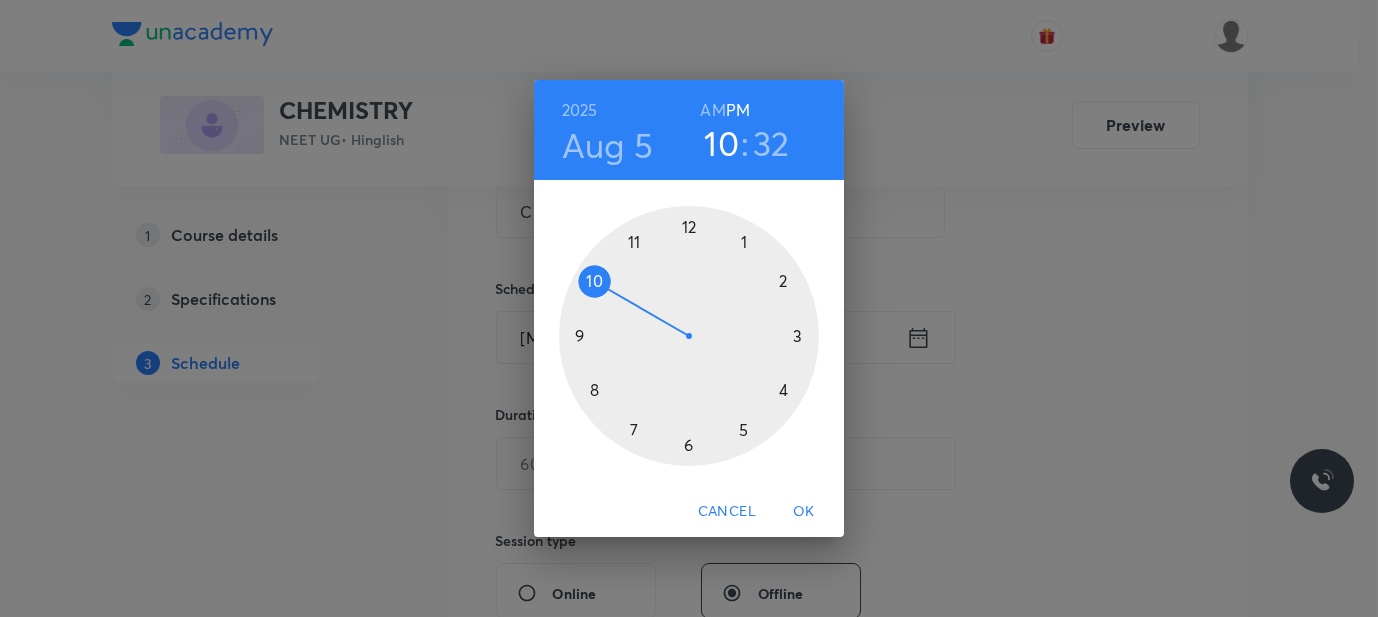 click at bounding box center [689, 336] 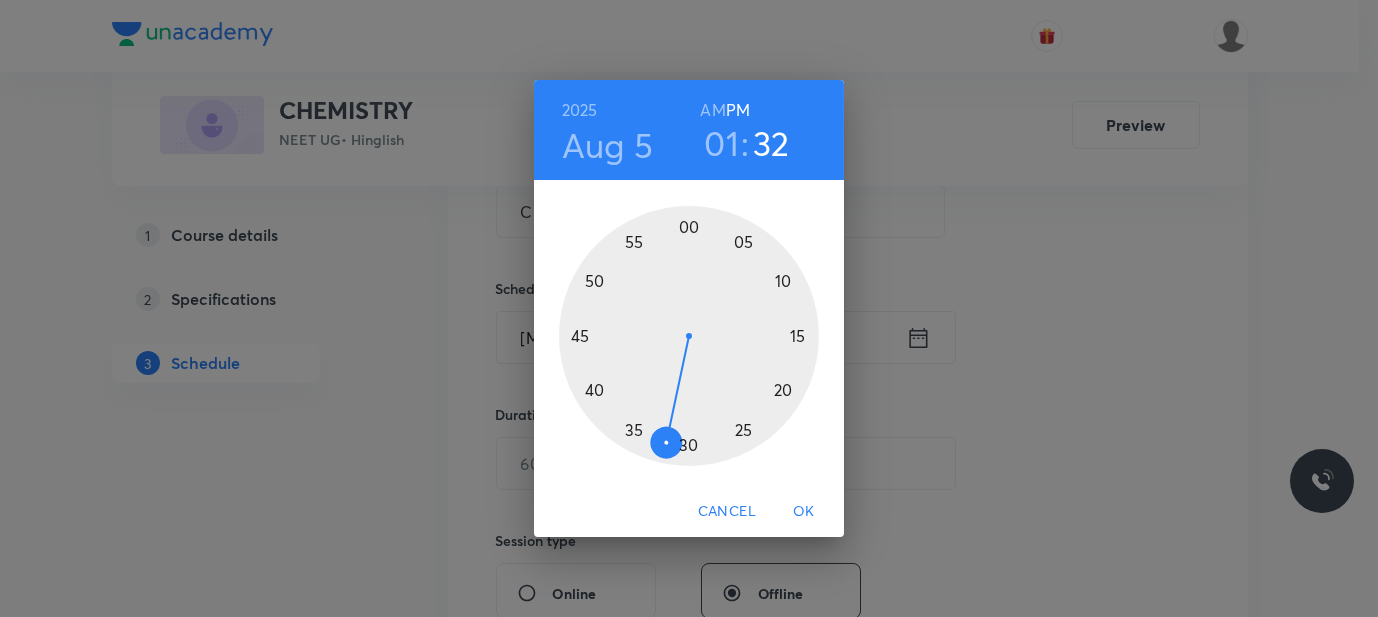 click at bounding box center [689, 336] 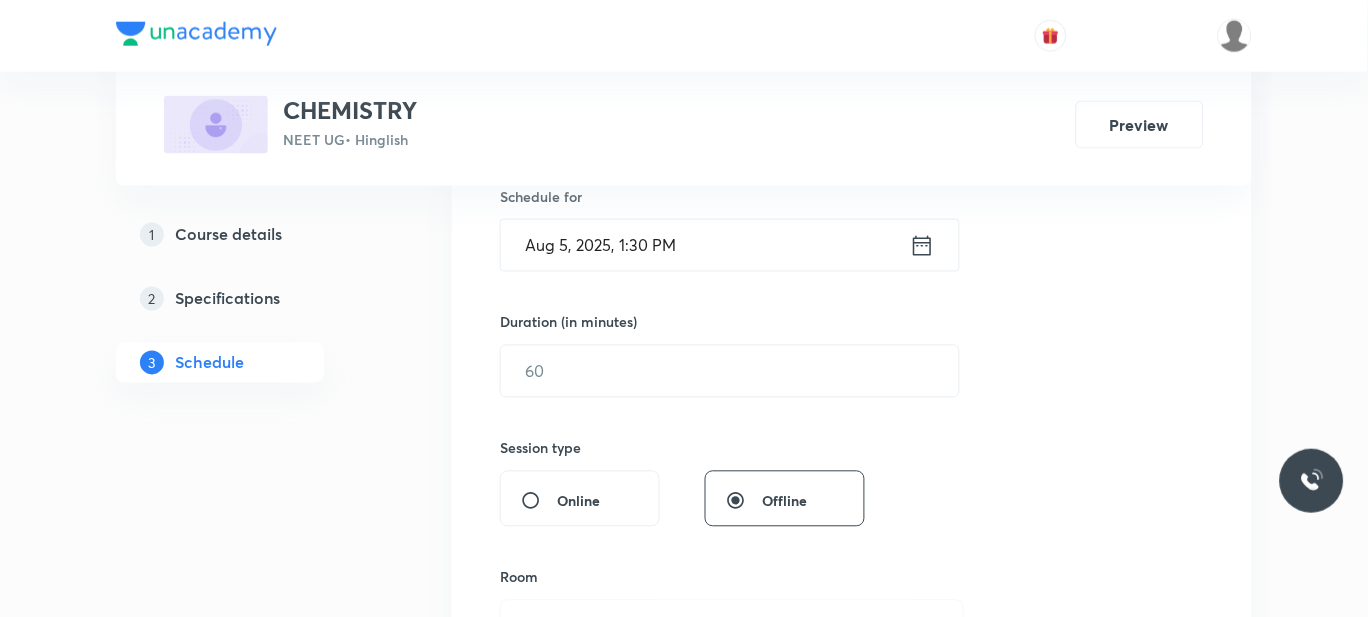 scroll, scrollTop: 509, scrollLeft: 0, axis: vertical 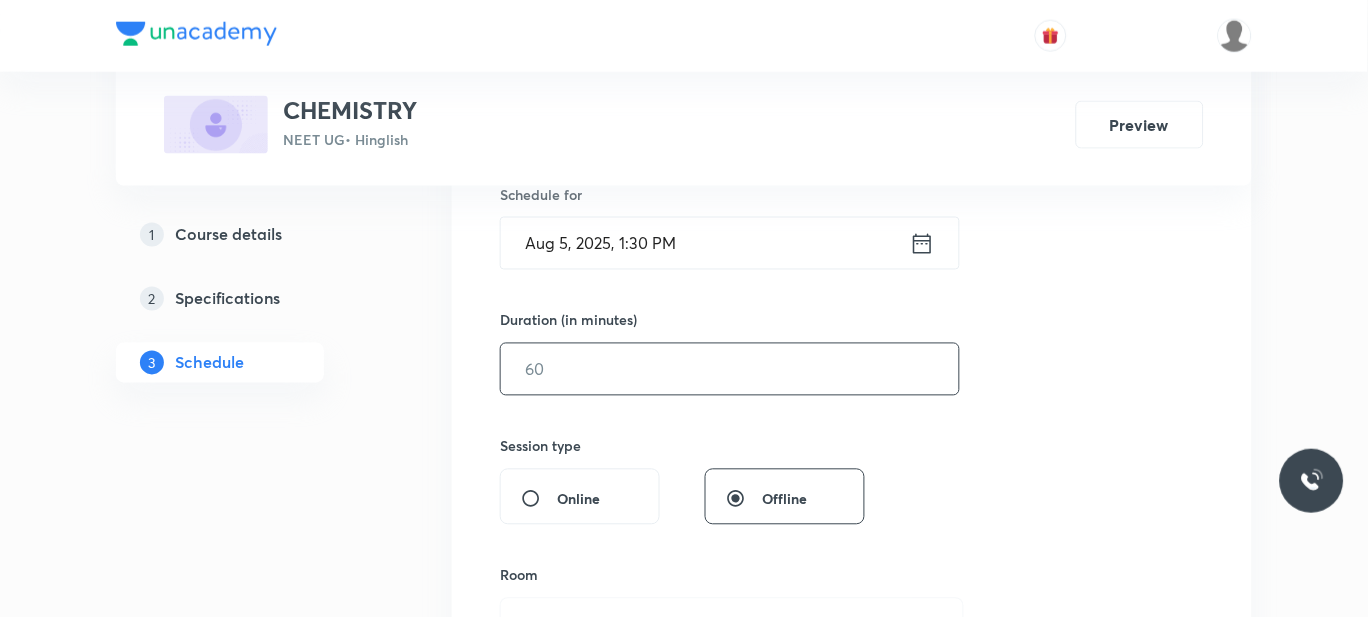 click at bounding box center [730, 369] 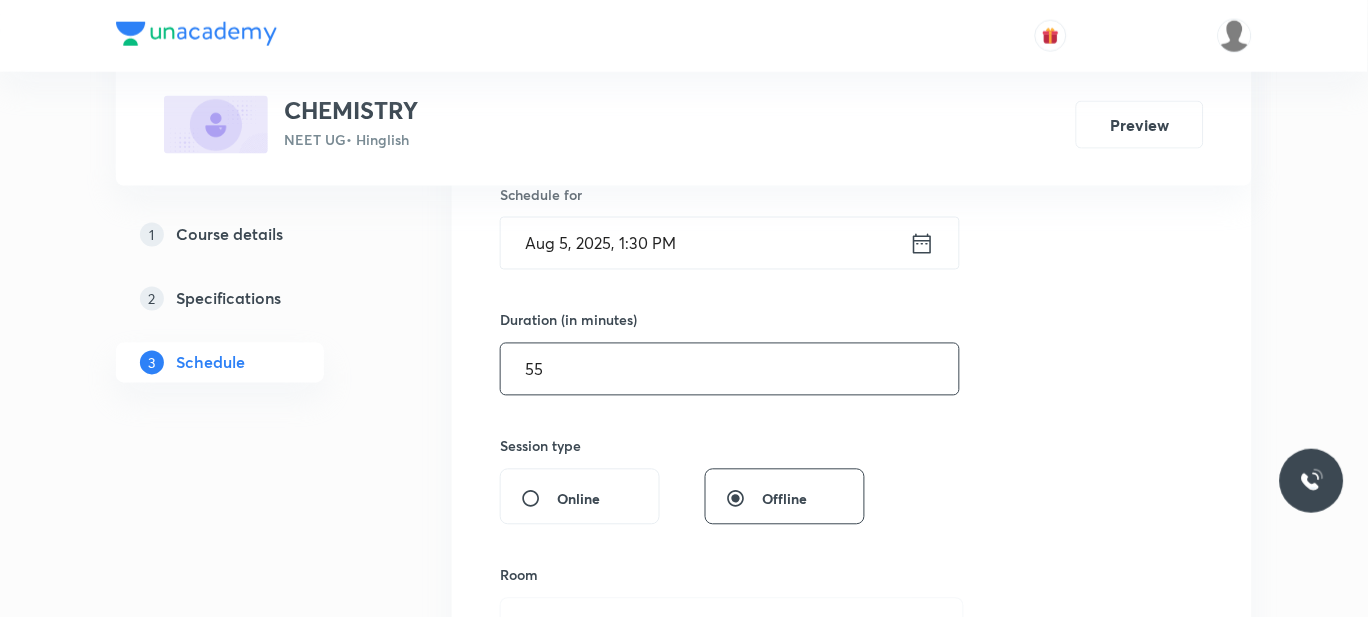 scroll, scrollTop: 670, scrollLeft: 0, axis: vertical 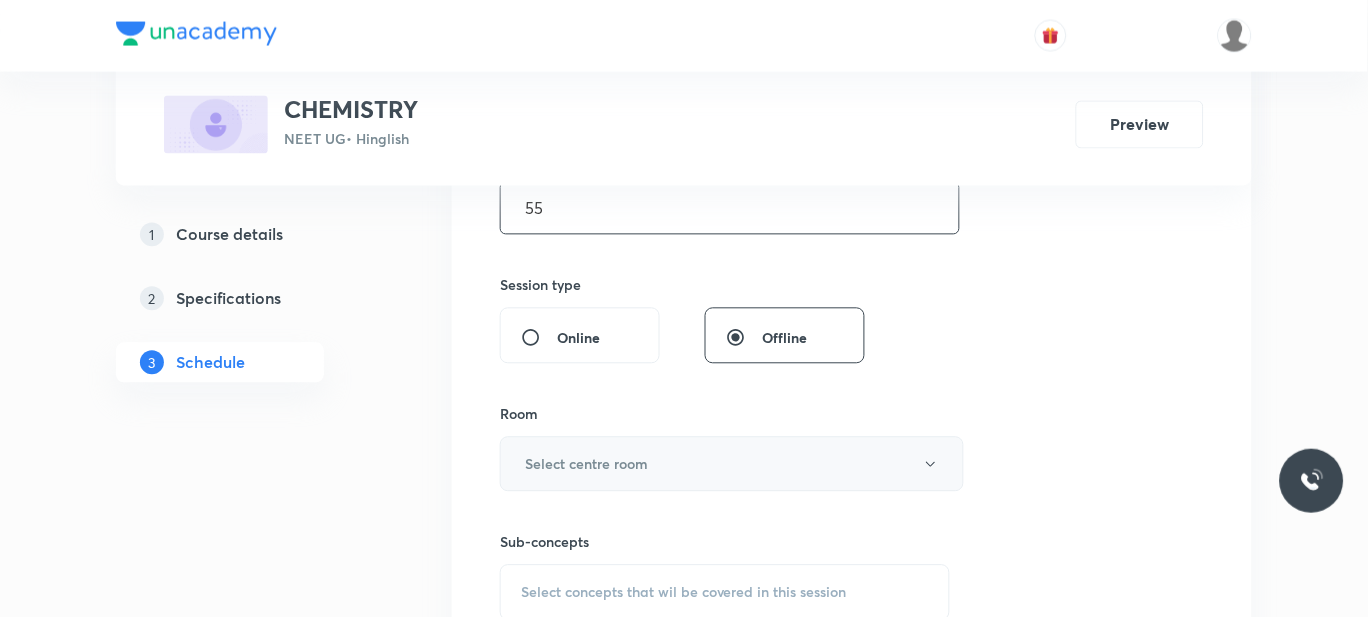 type on "55" 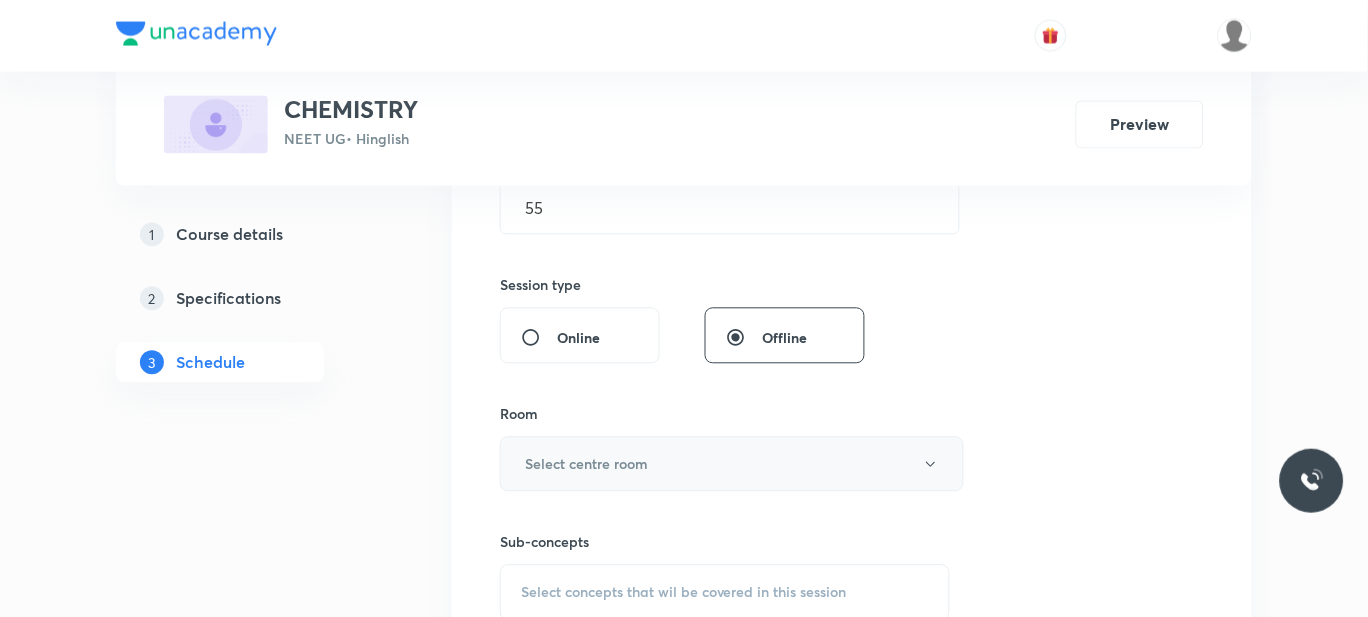 click on "Select centre room" at bounding box center (732, 464) 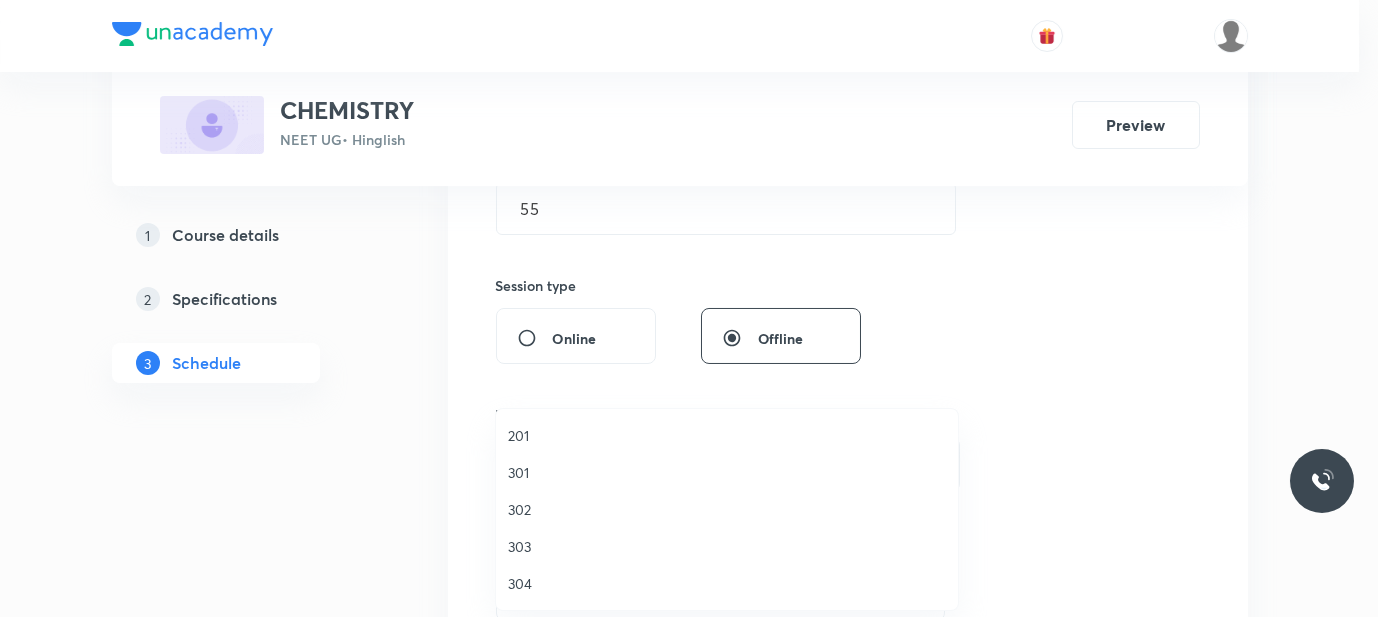click on "301" at bounding box center (727, 472) 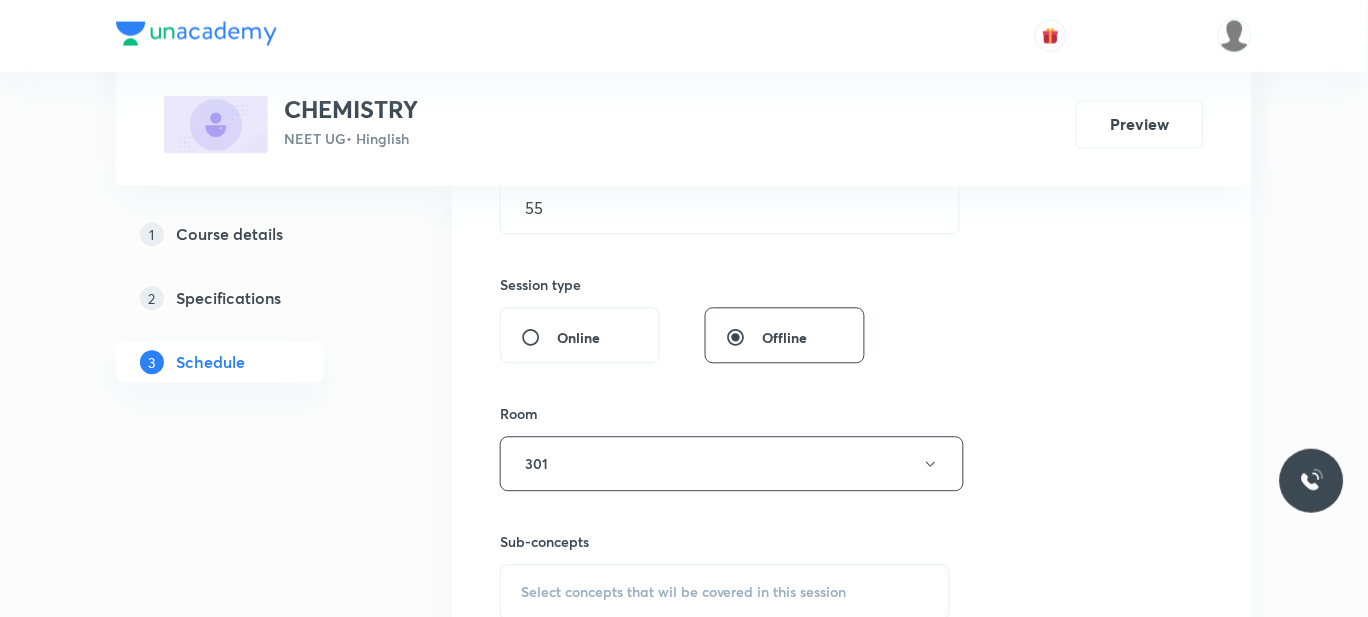 click on "301" at bounding box center [732, 464] 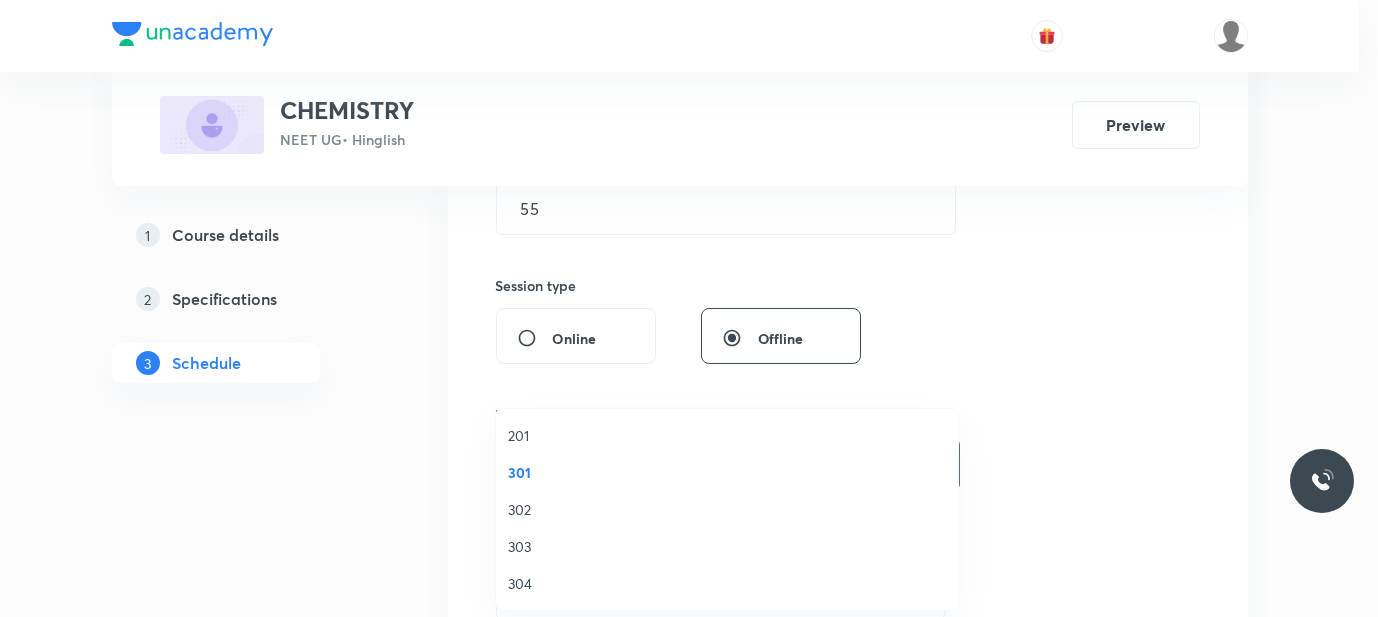 click on "201" at bounding box center (727, 435) 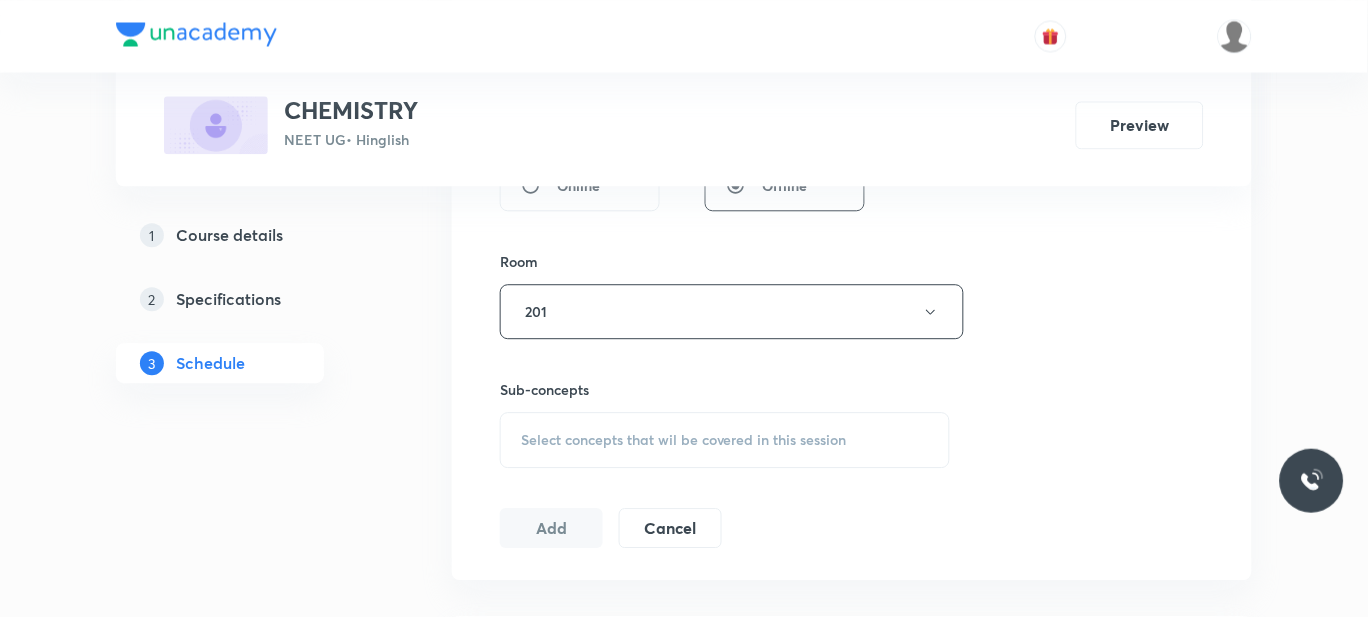 scroll, scrollTop: 828, scrollLeft: 0, axis: vertical 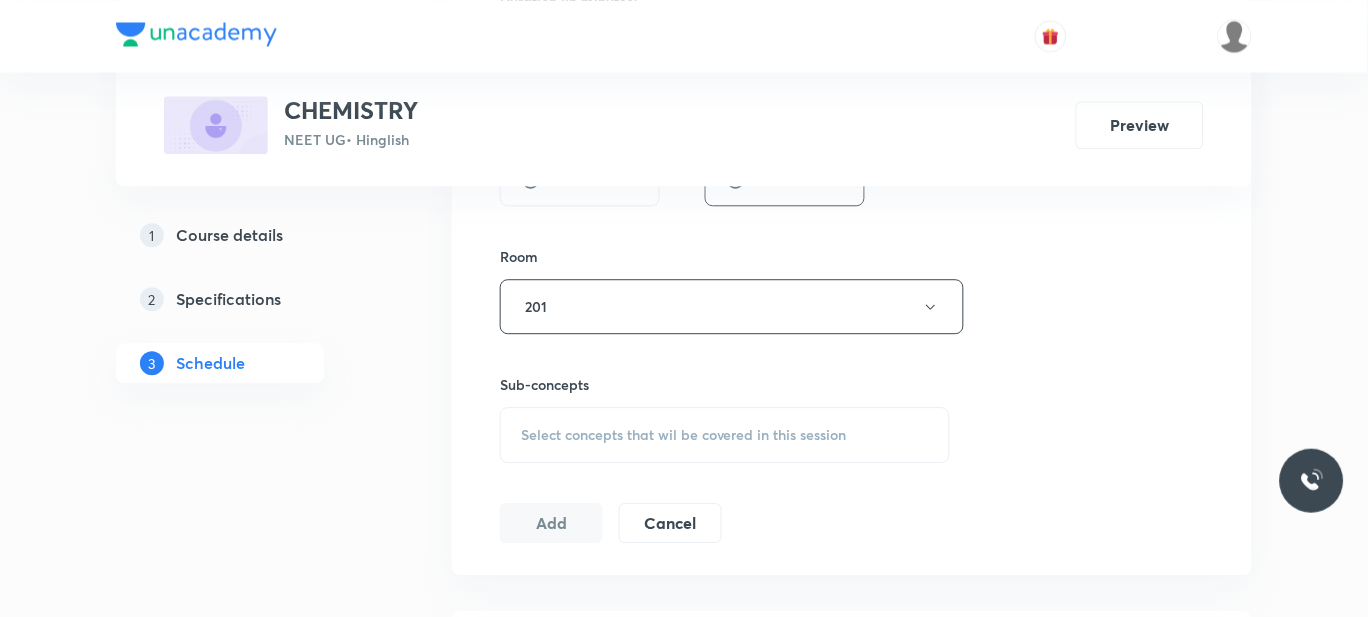 click on "Select concepts that wil be covered in this session" at bounding box center (684, 435) 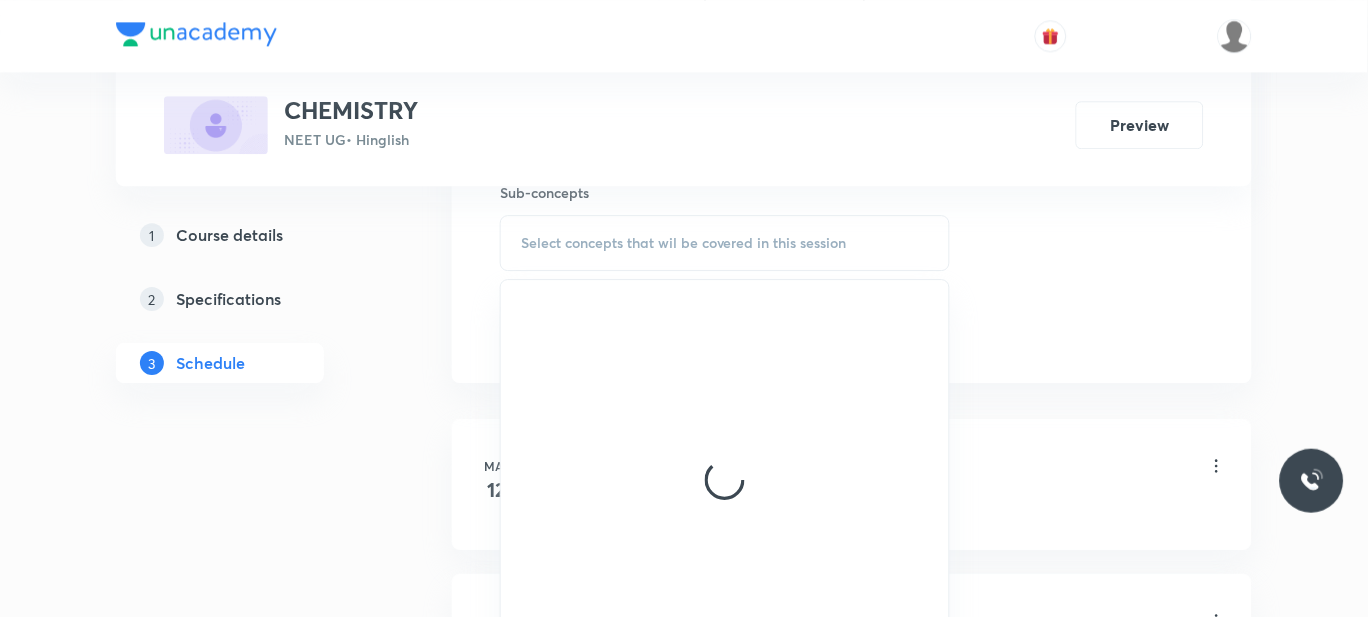 scroll, scrollTop: 1025, scrollLeft: 0, axis: vertical 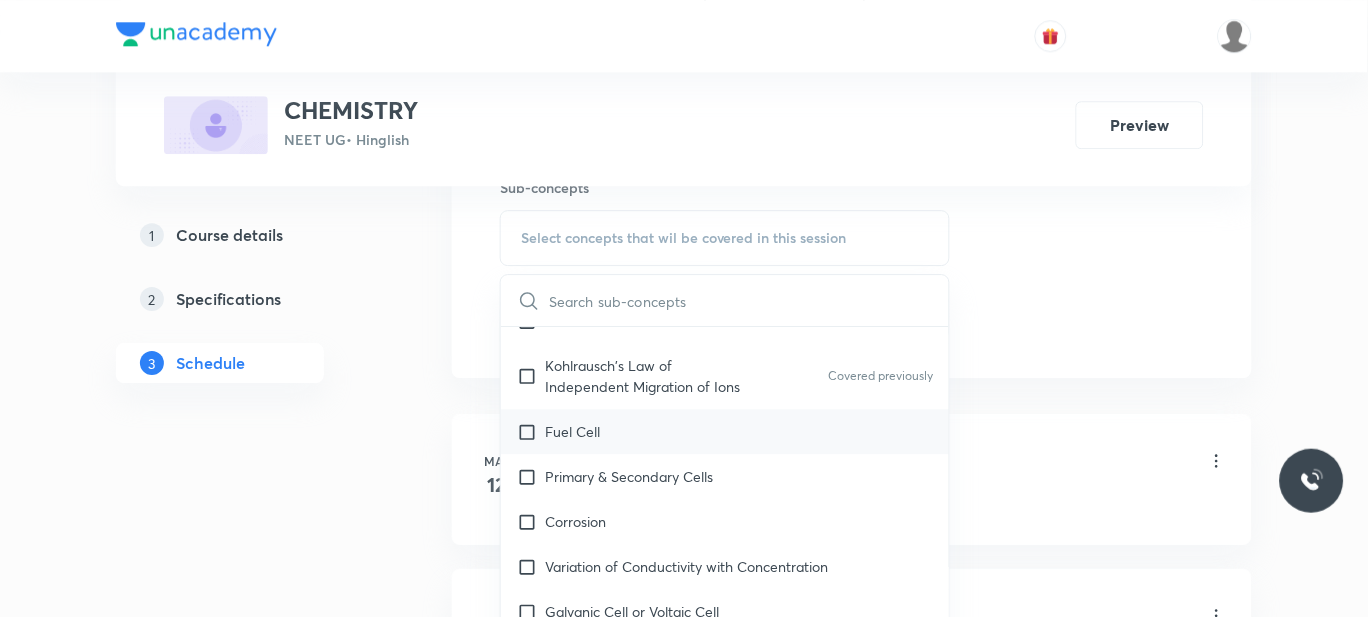 click on "Fuel Cell" at bounding box center [572, 431] 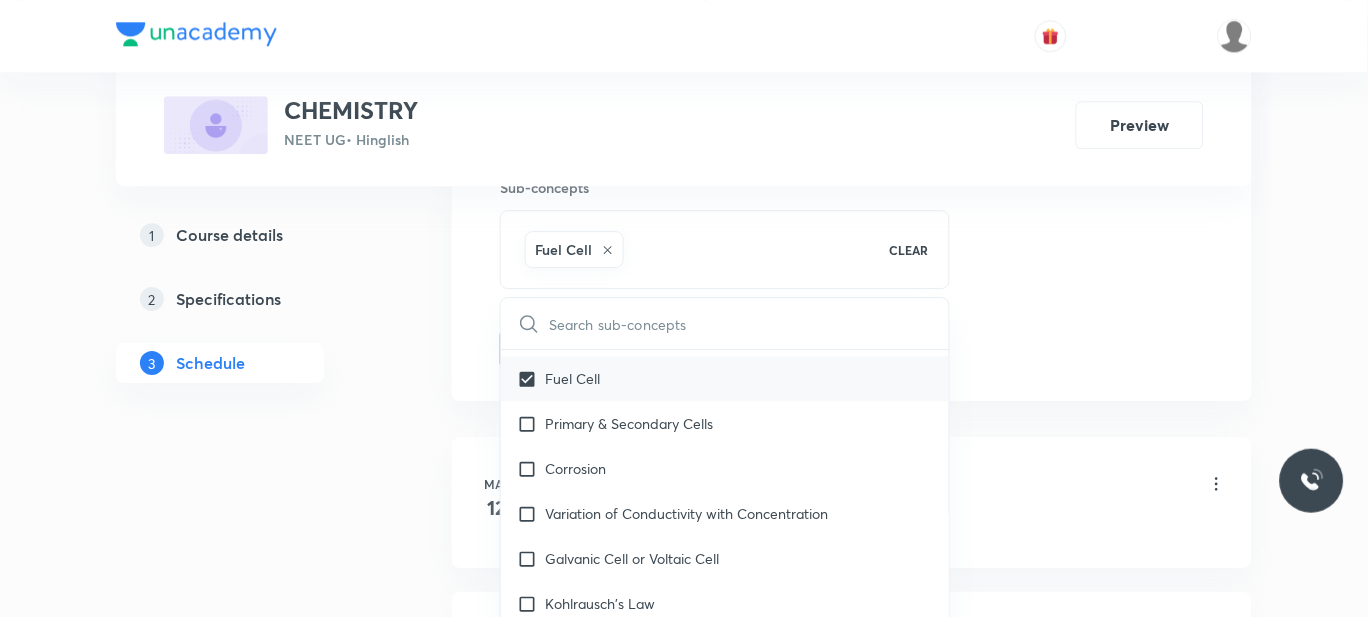 click on "Primary & Secondary Cells" at bounding box center (725, 423) 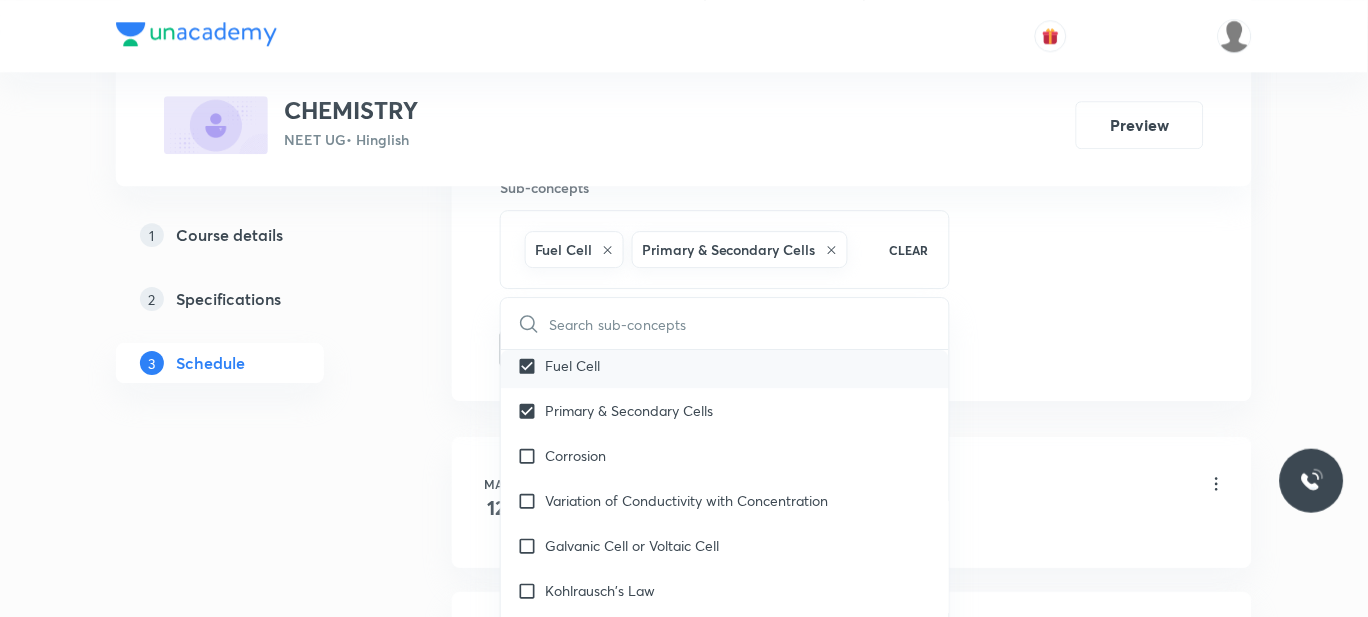 scroll, scrollTop: 15402, scrollLeft: 0, axis: vertical 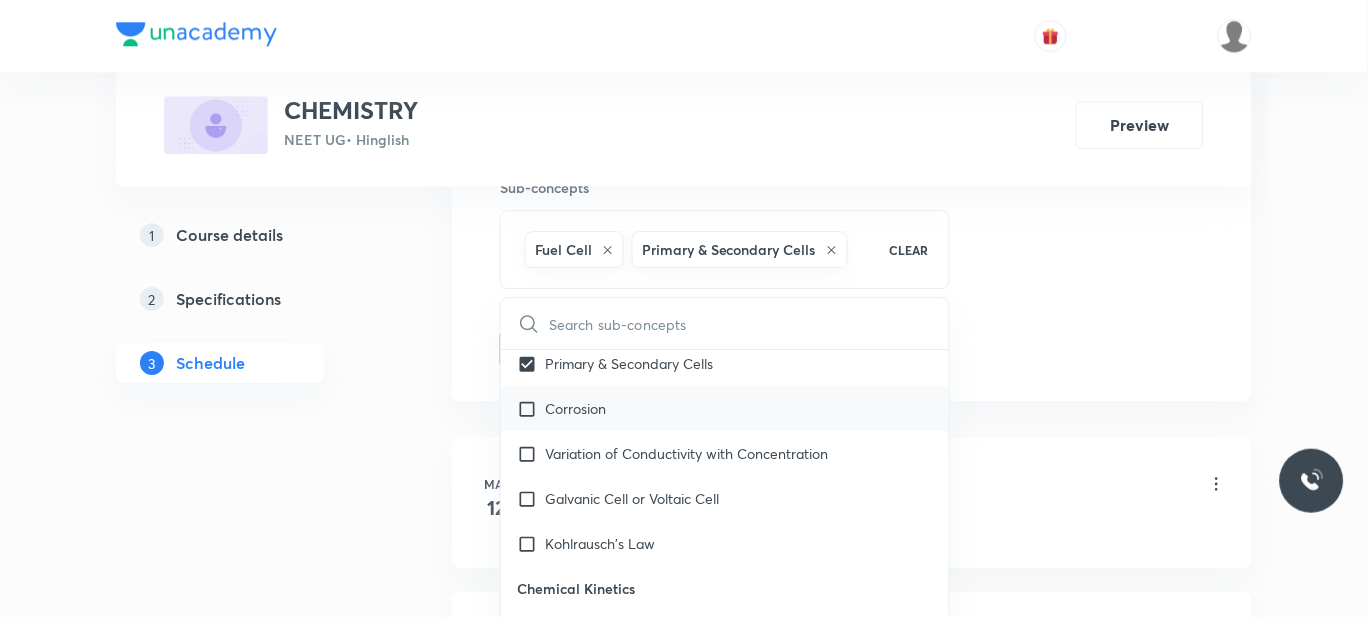 click on "Corrosion" at bounding box center [575, 408] 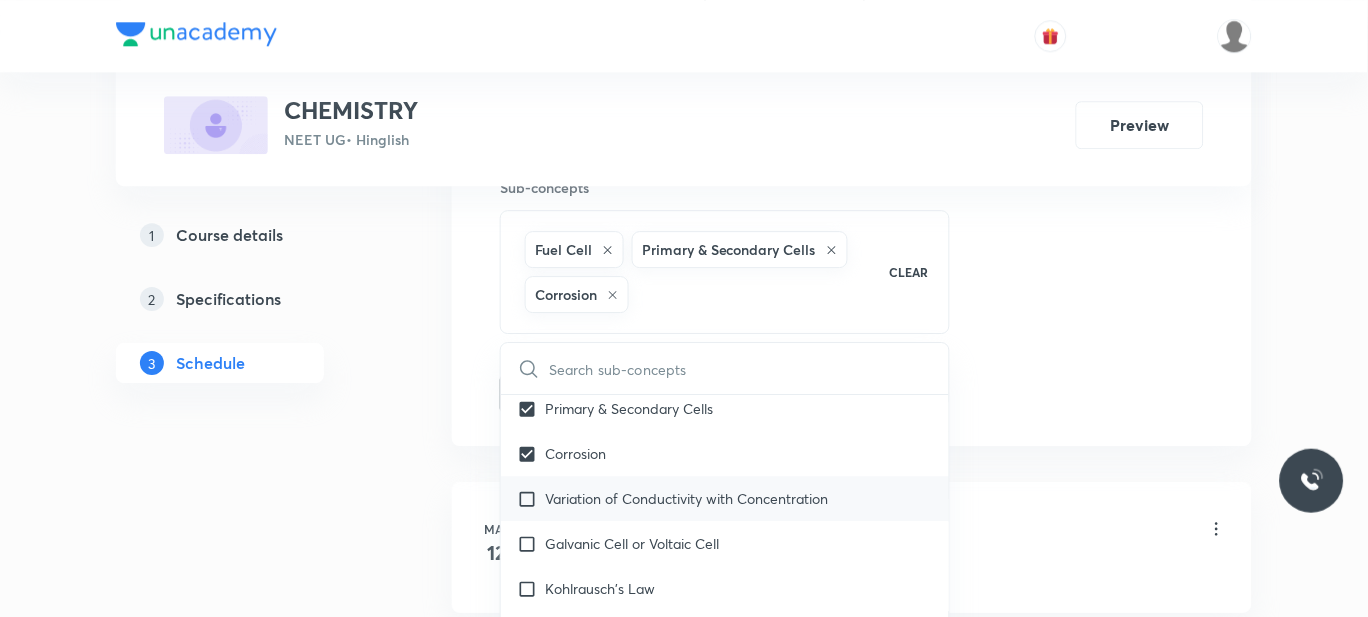 click on "Variation of Conductivity with Concentration" at bounding box center (686, 498) 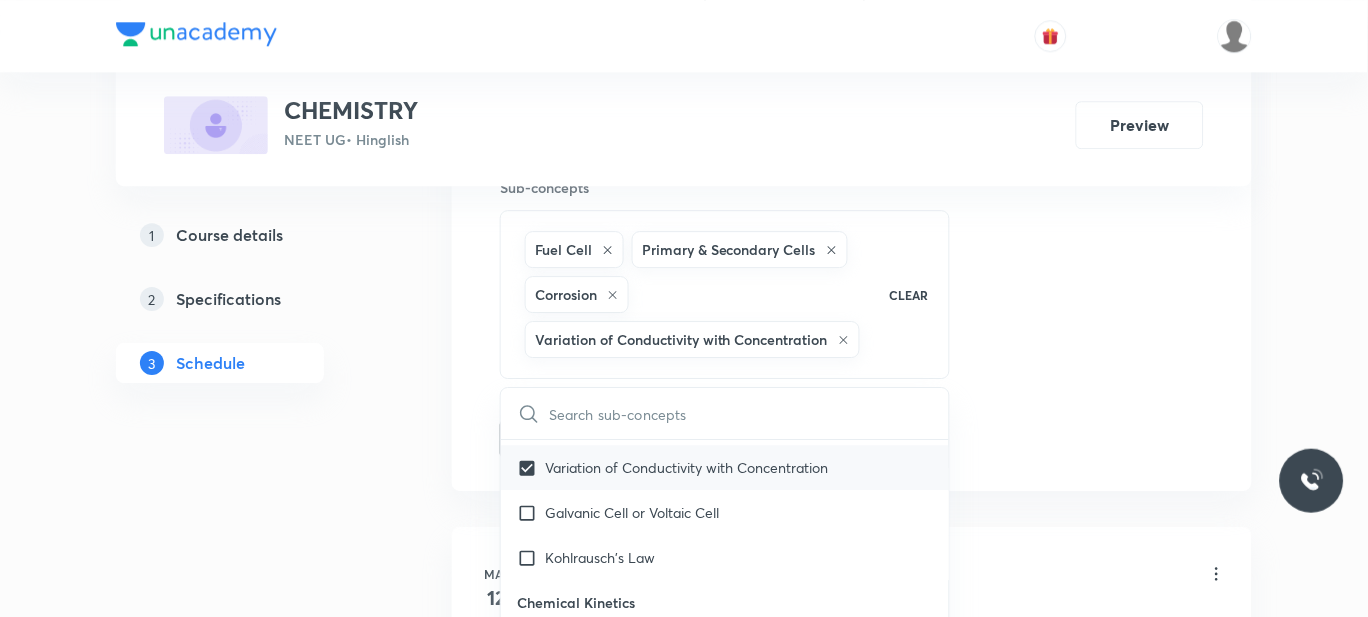 scroll, scrollTop: 15492, scrollLeft: 0, axis: vertical 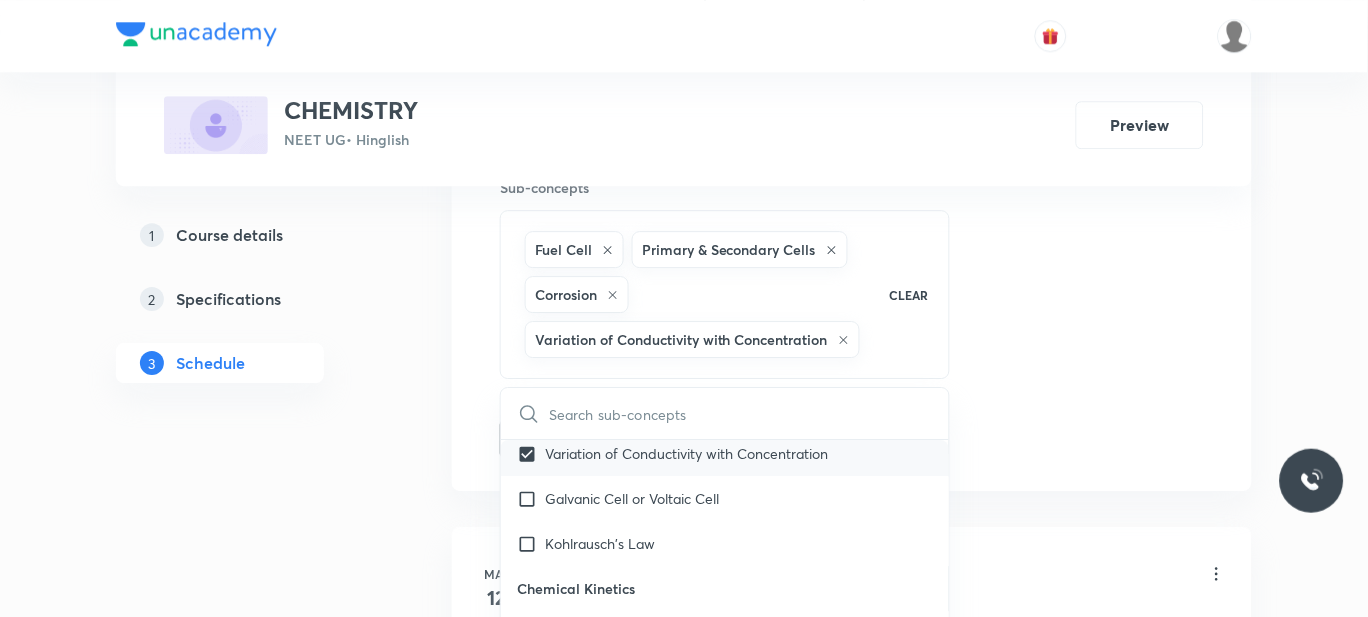 click on "Galvanic Cell or Voltaic Cell" at bounding box center (632, 498) 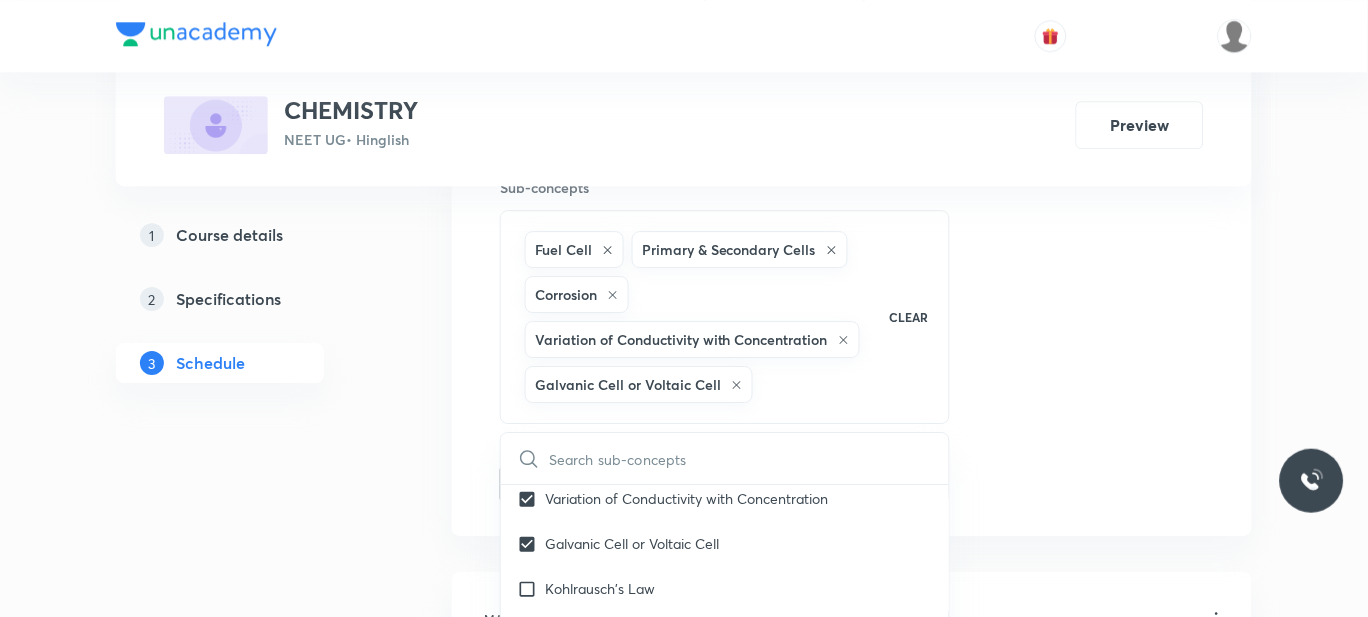 click on "Plus Courses CHEMISTRY NEET UG  • Hinglish Preview 1 Course details 2 Specifications 3 Schedule Schedule 62  classes Session  63 Live class Session title 21/99 CHEMICAL EQUILLIBRIUM ​ Schedule for Aug 5, 2025, 1:30 PM ​ Duration (in minutes) 55 ​   Session type Online Offline Room 201 Sub-concepts Fuel Cell Primary & Secondary Cells Corrosion Variation of Conductivity with Concentration Galvanic Cell or Voltaic Cell CLEAR ​ General Topics & Mole Concept Basic Concepts Covered previously Mole – Basic Introduction Covered previously Percentage Composition Covered previously Stoichiometry Covered previously Principle of Atom Conservation (POAC) Covered previously Relation between Stoichiometric Quantities Covered previously Application of Mole Concept: Gravimetric Analysis Covered previously Electronic Configuration Of Atoms (Hund's rule) Covered previously  Quantum Numbers (Magnetic Quantum no.) Covered previously Quantum Numbers(Pauli's Exclusion law) Covered previously Covered previously Spectrum" at bounding box center (684, 5139) 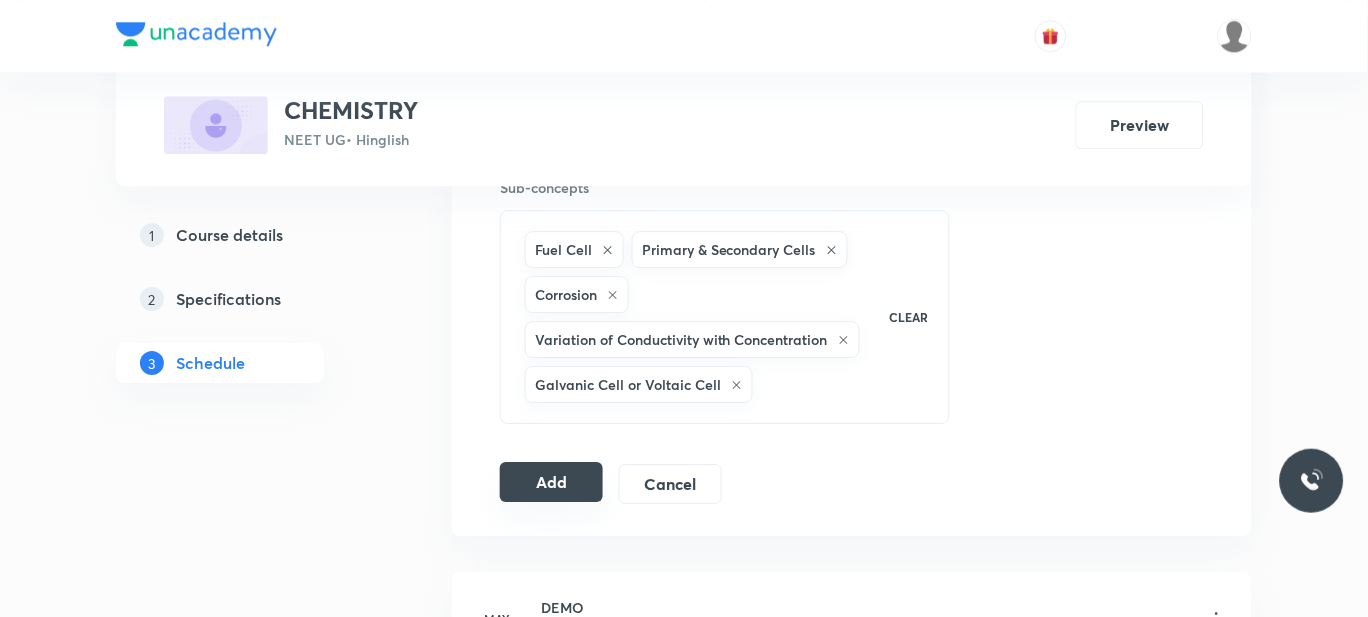 click on "Add" at bounding box center [551, 482] 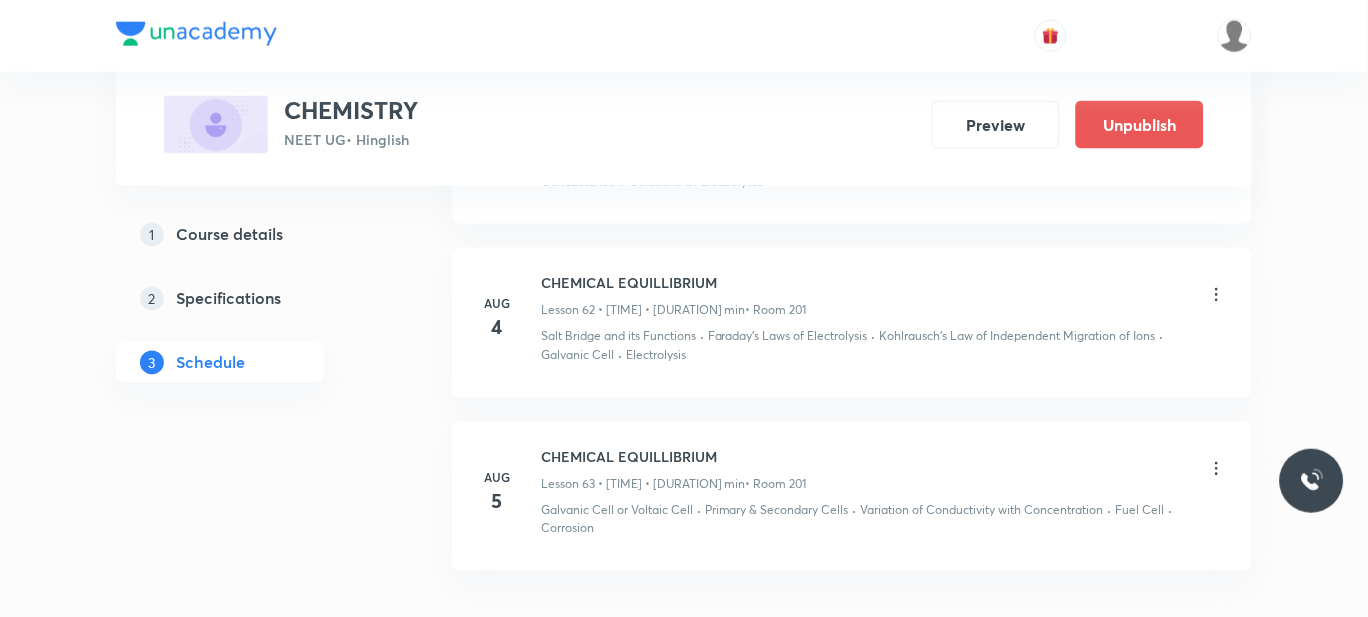 scroll, scrollTop: 10764, scrollLeft: 0, axis: vertical 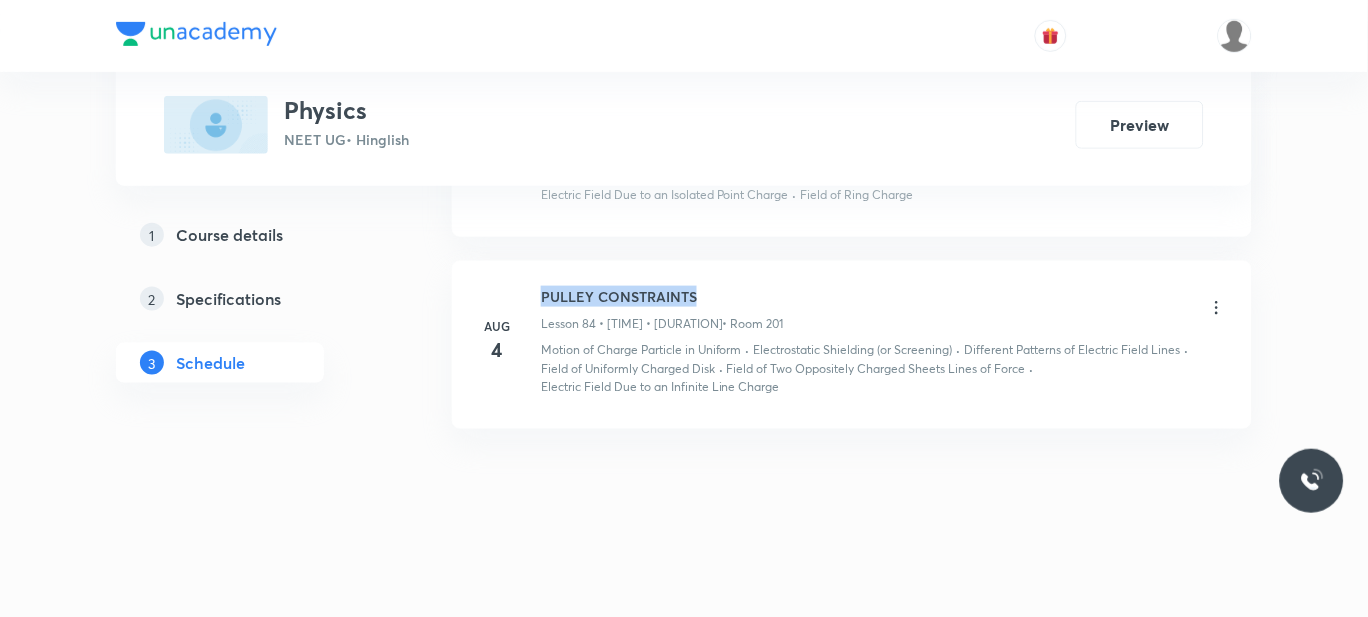 drag, startPoint x: 712, startPoint y: 300, endPoint x: 538, endPoint y: 296, distance: 174.04597 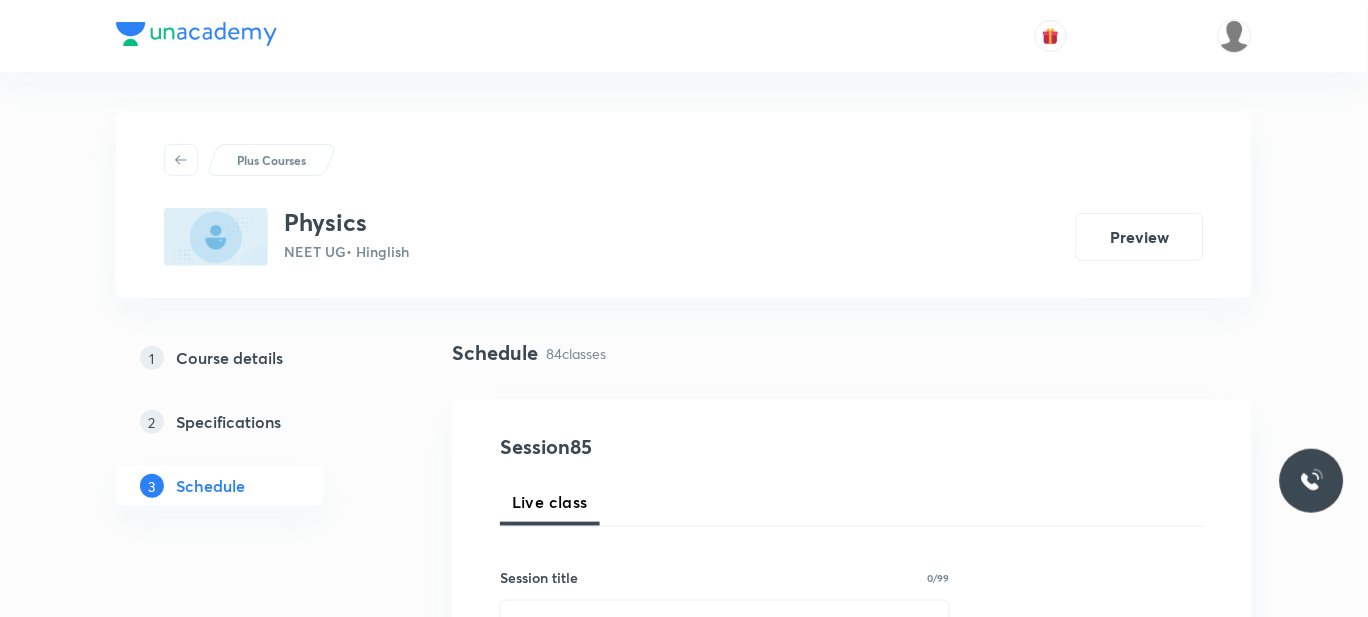 scroll, scrollTop: 317, scrollLeft: 0, axis: vertical 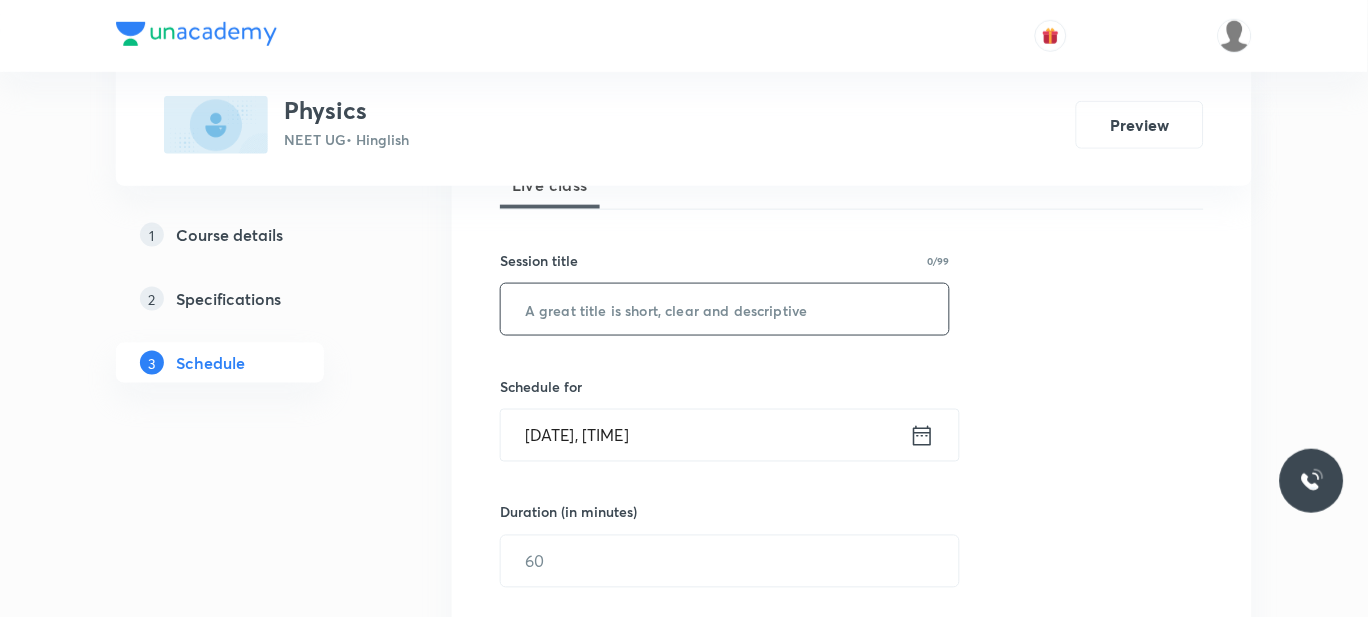 click at bounding box center (725, 309) 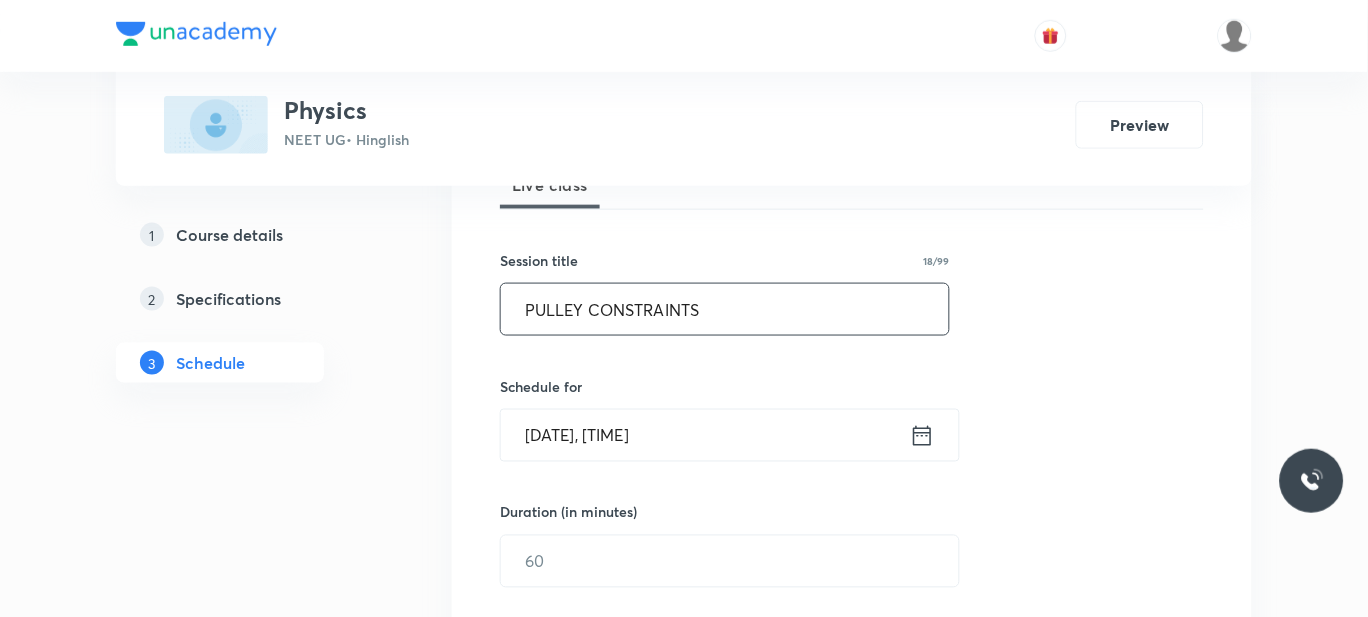 scroll, scrollTop: 404, scrollLeft: 0, axis: vertical 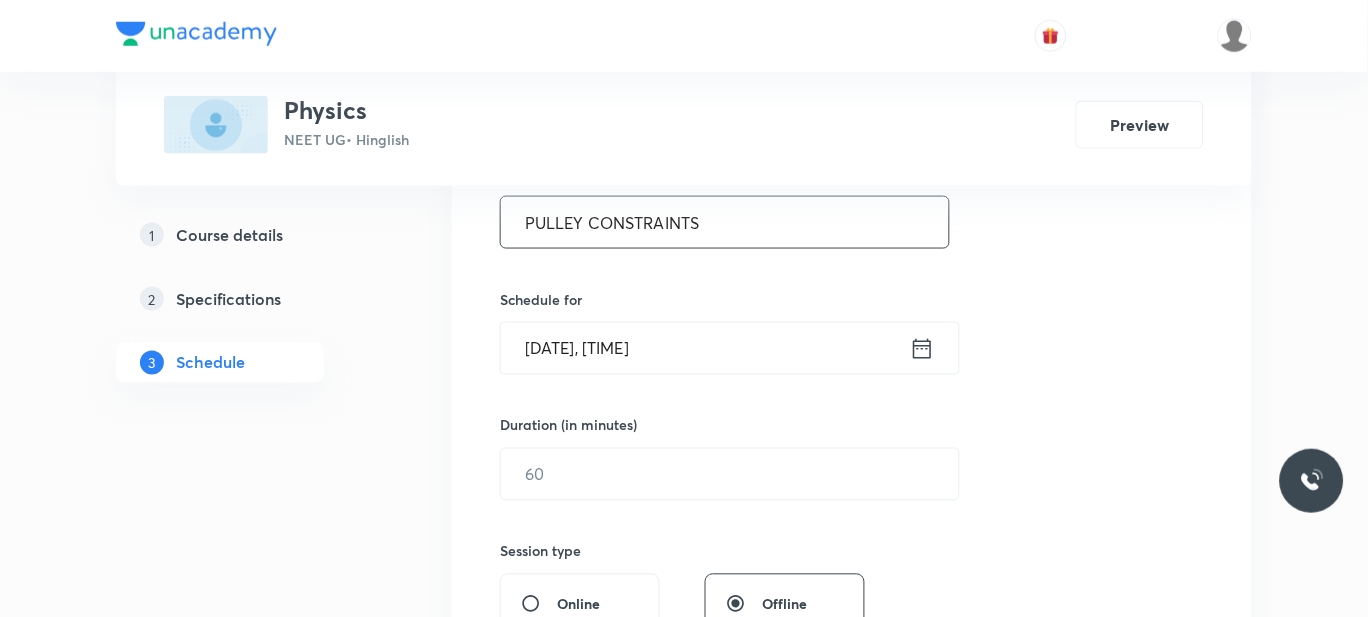type on "PULLEY CONSTRAINTS" 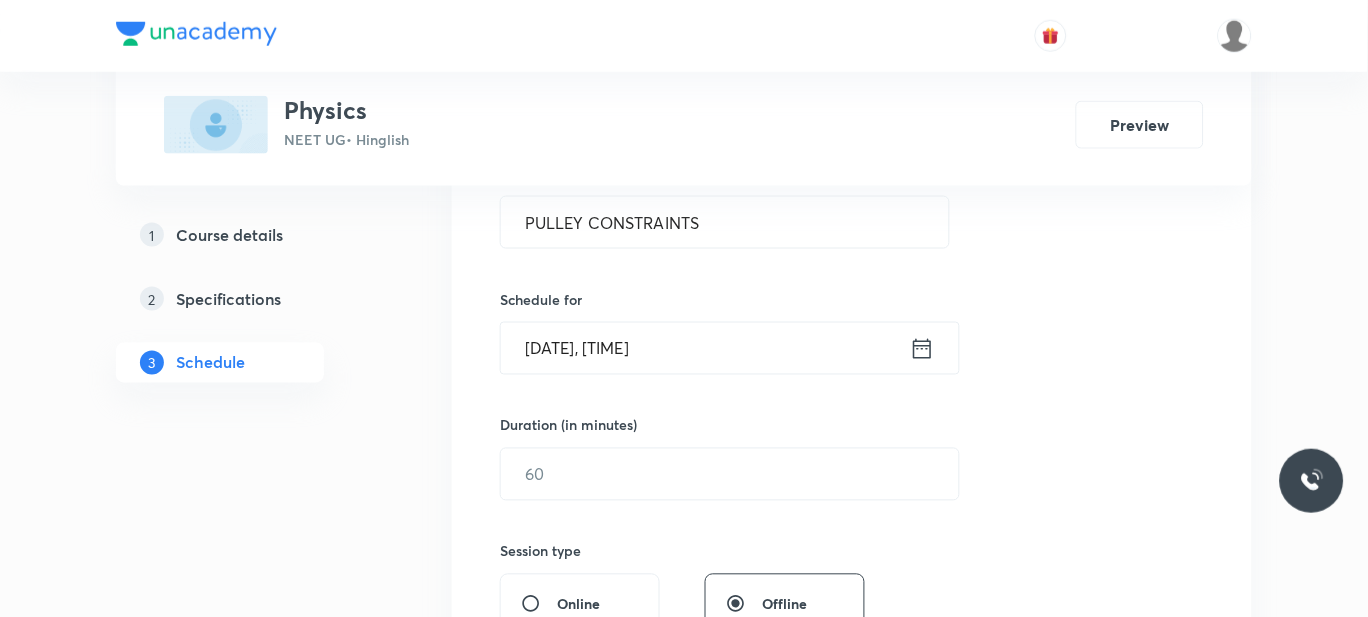 click on "Aug 5, 2025, 10:34 AM" at bounding box center (705, 348) 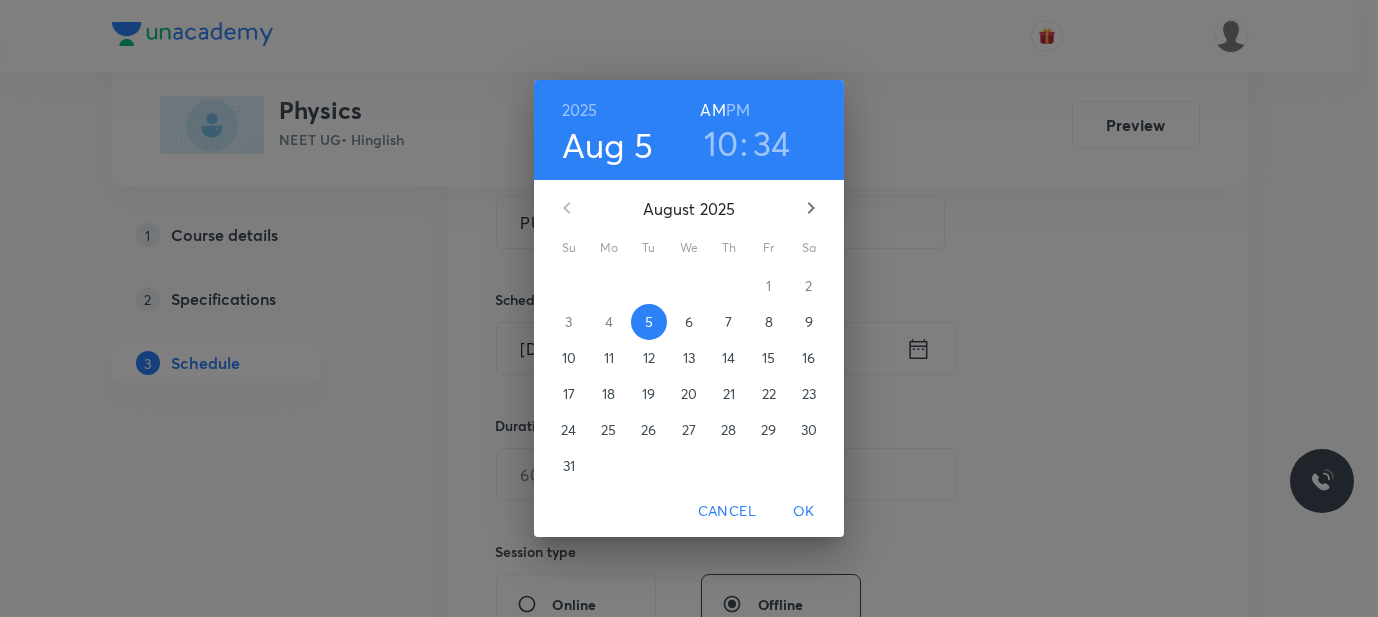 click on "PM" at bounding box center (738, 110) 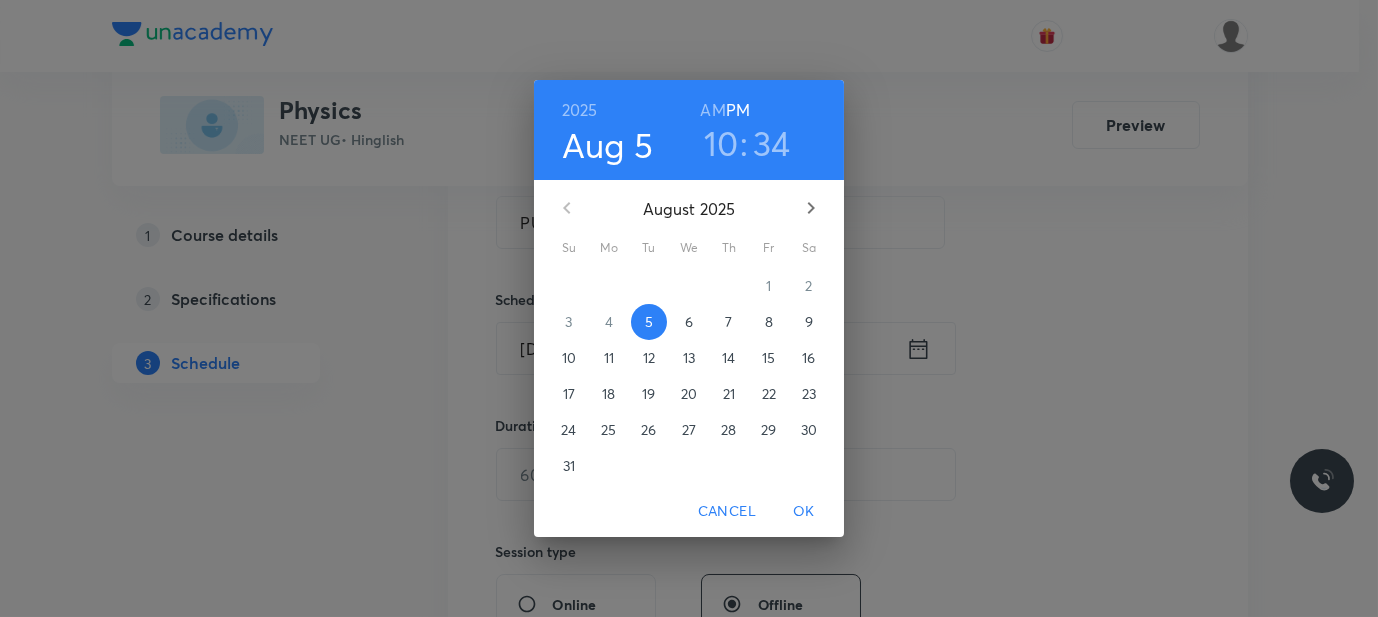 click on "10" at bounding box center [721, 143] 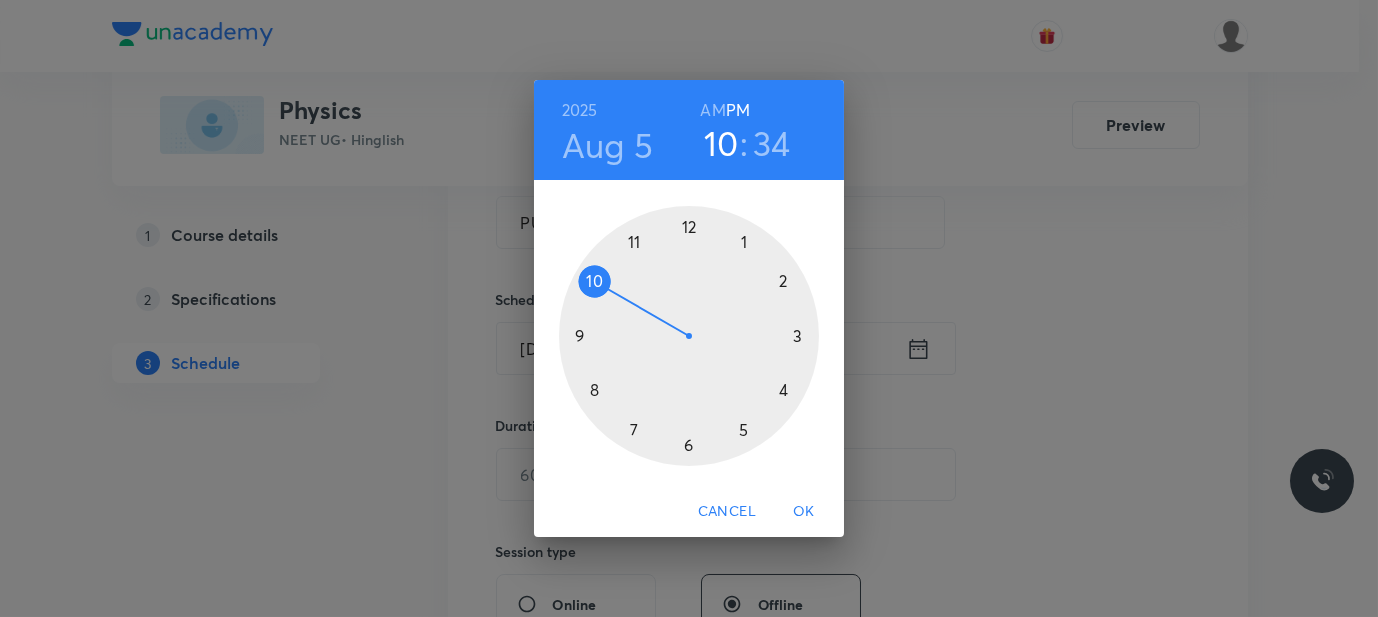 click at bounding box center [689, 336] 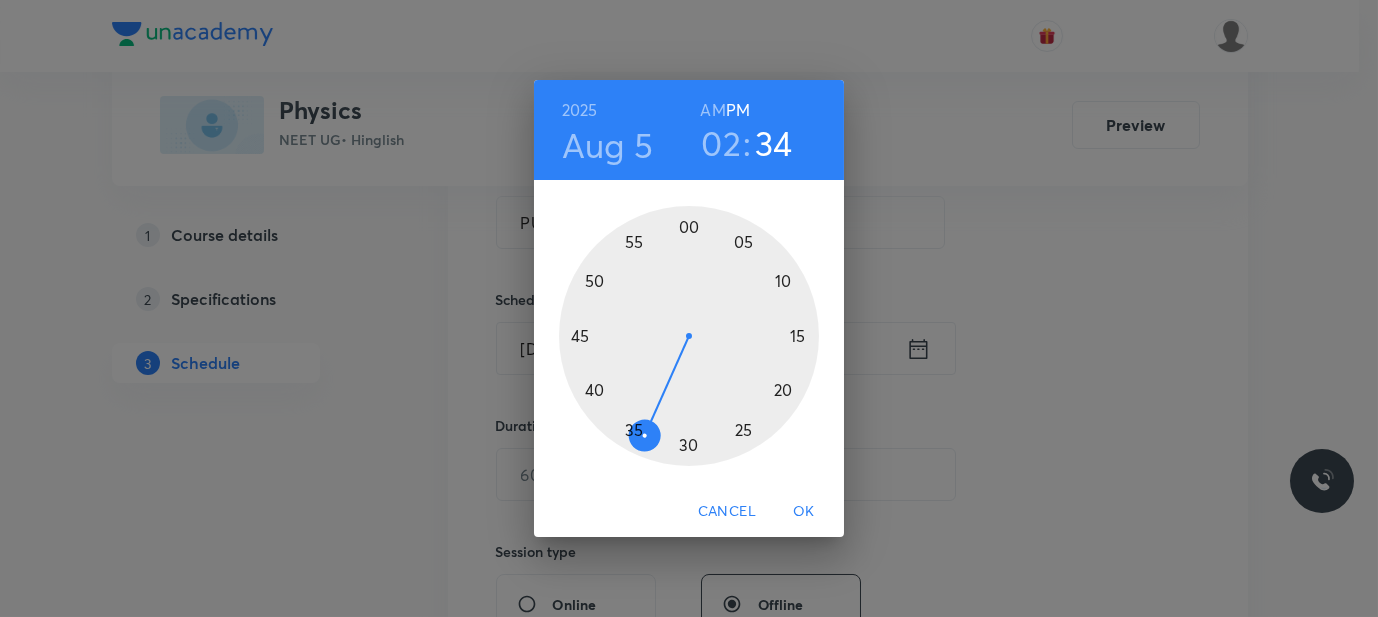 click at bounding box center (689, 336) 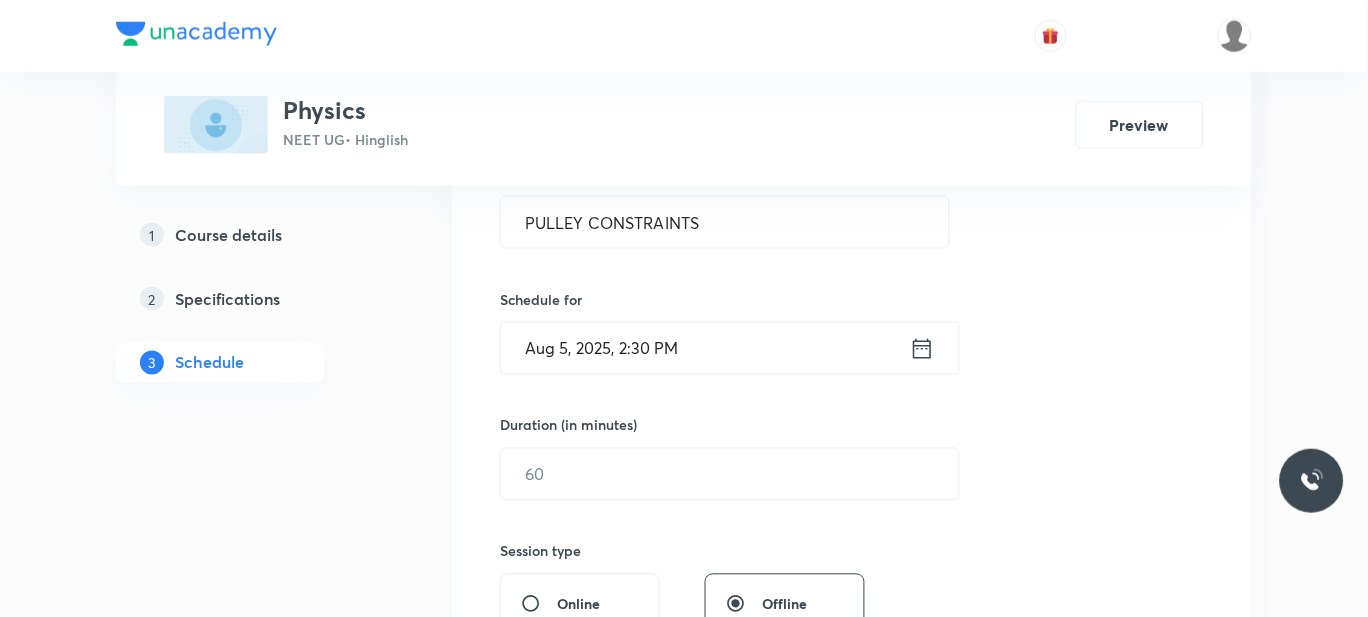 scroll, scrollTop: 529, scrollLeft: 0, axis: vertical 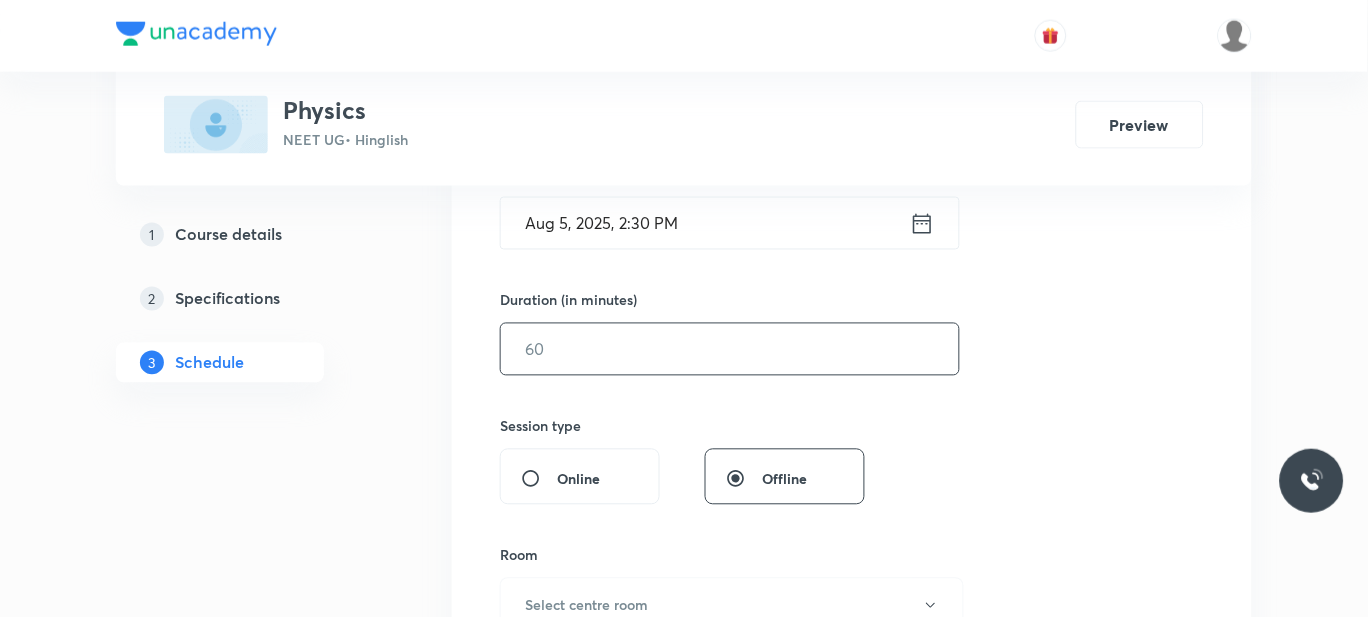 click at bounding box center [730, 349] 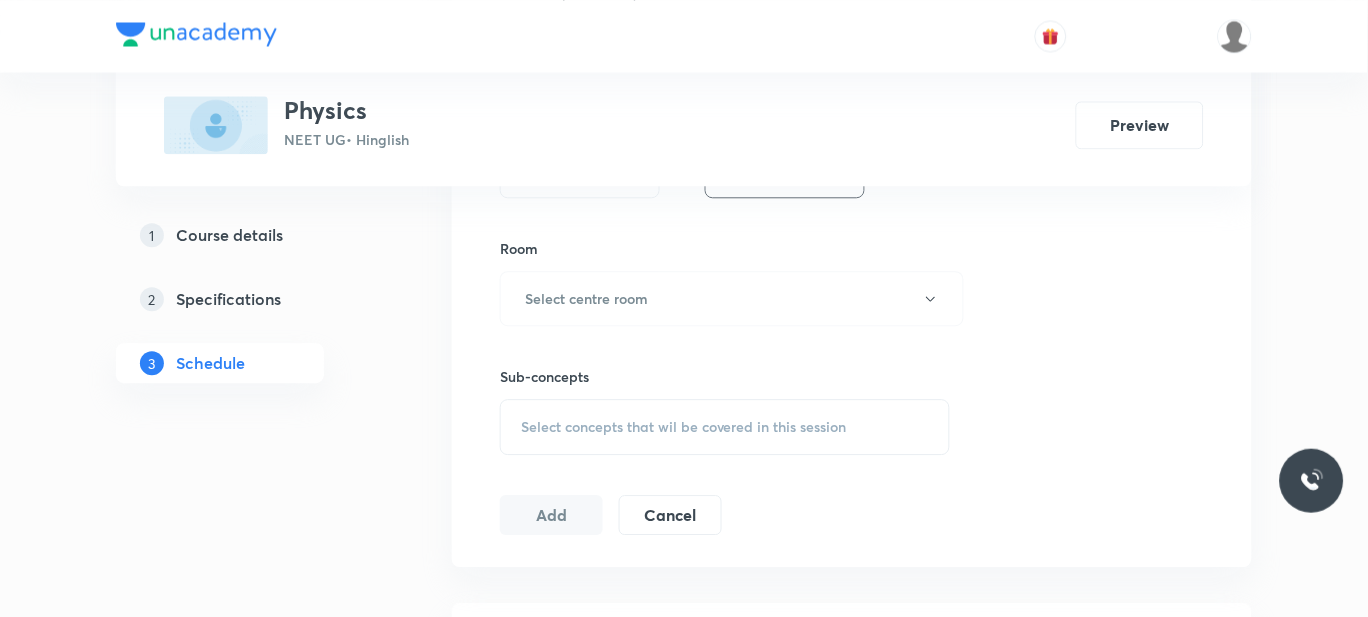 scroll, scrollTop: 847, scrollLeft: 0, axis: vertical 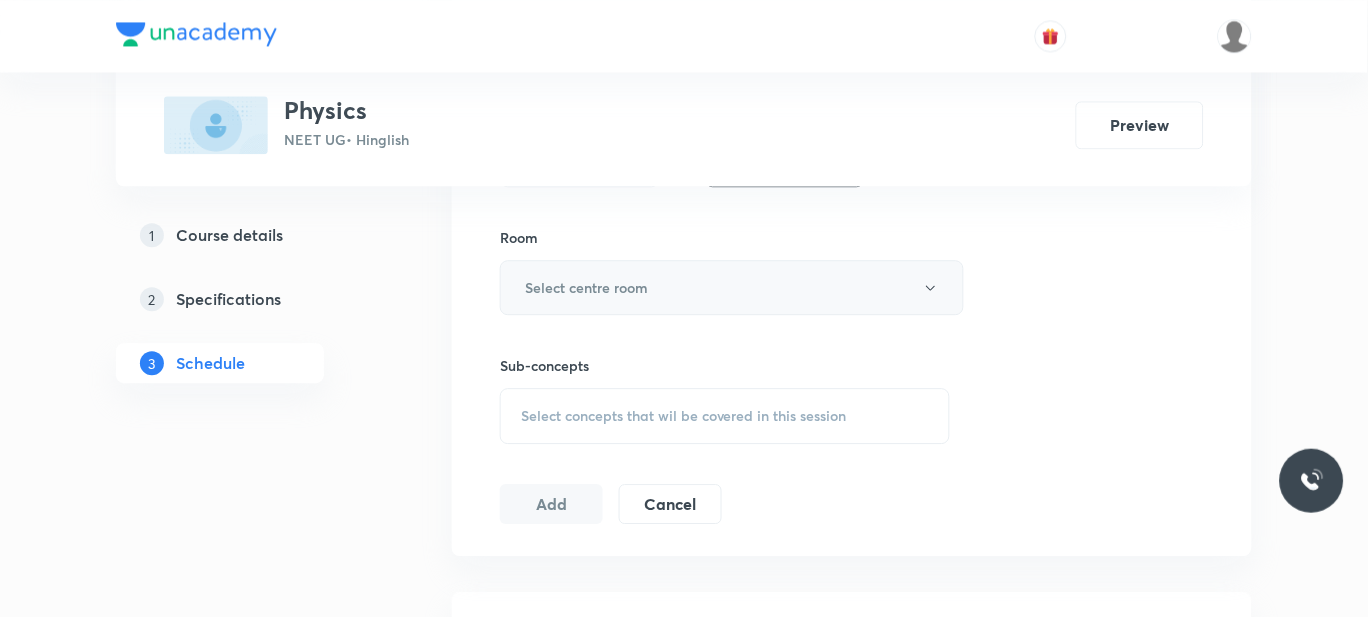type on "55" 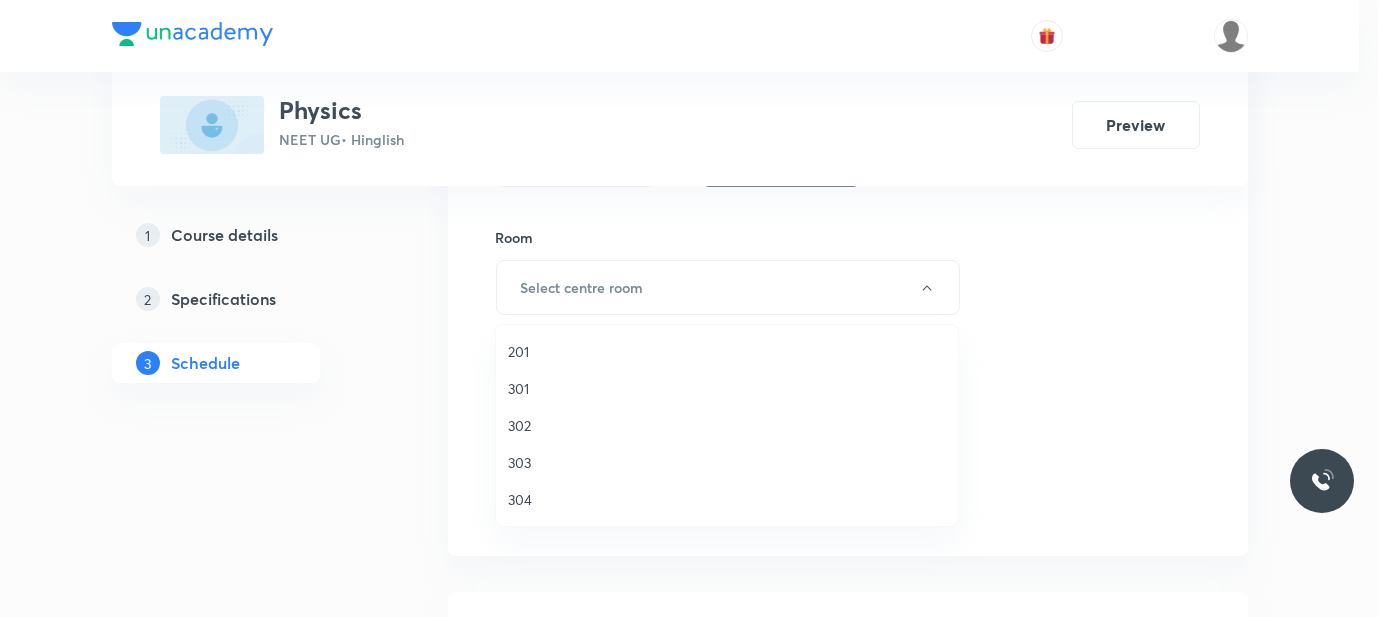 click on "201" at bounding box center [727, 351] 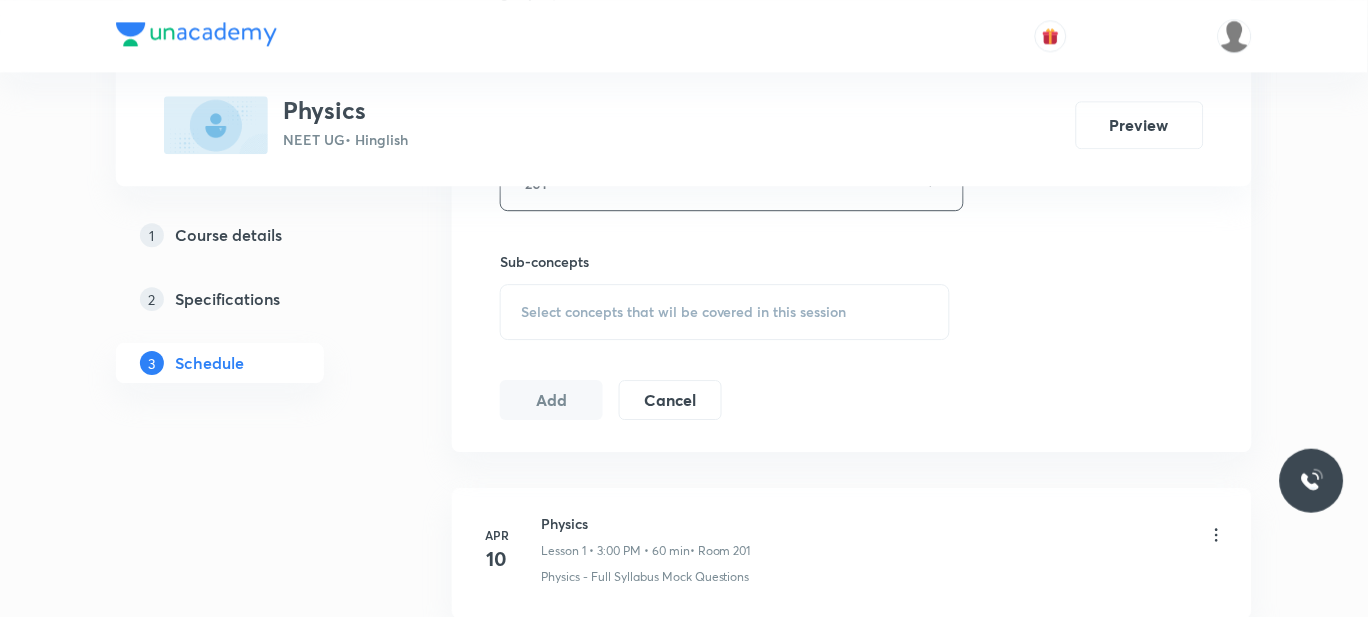 scroll, scrollTop: 952, scrollLeft: 0, axis: vertical 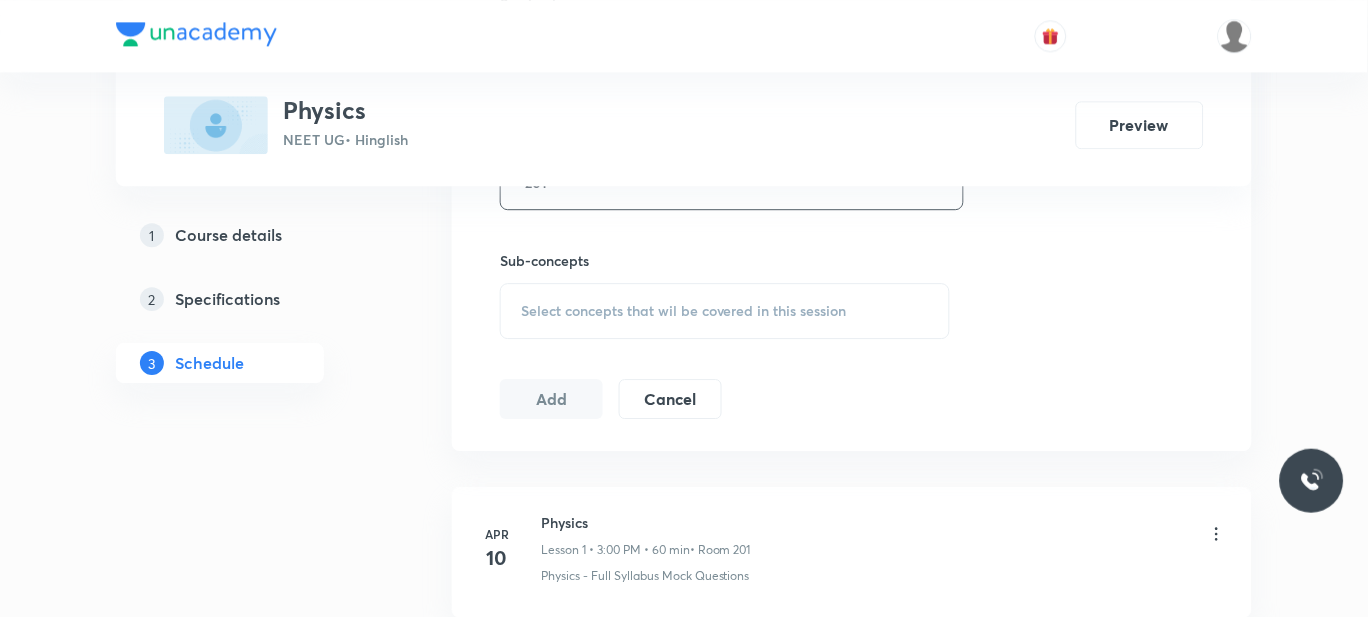 click on "Select concepts that wil be covered in this session" at bounding box center (725, 311) 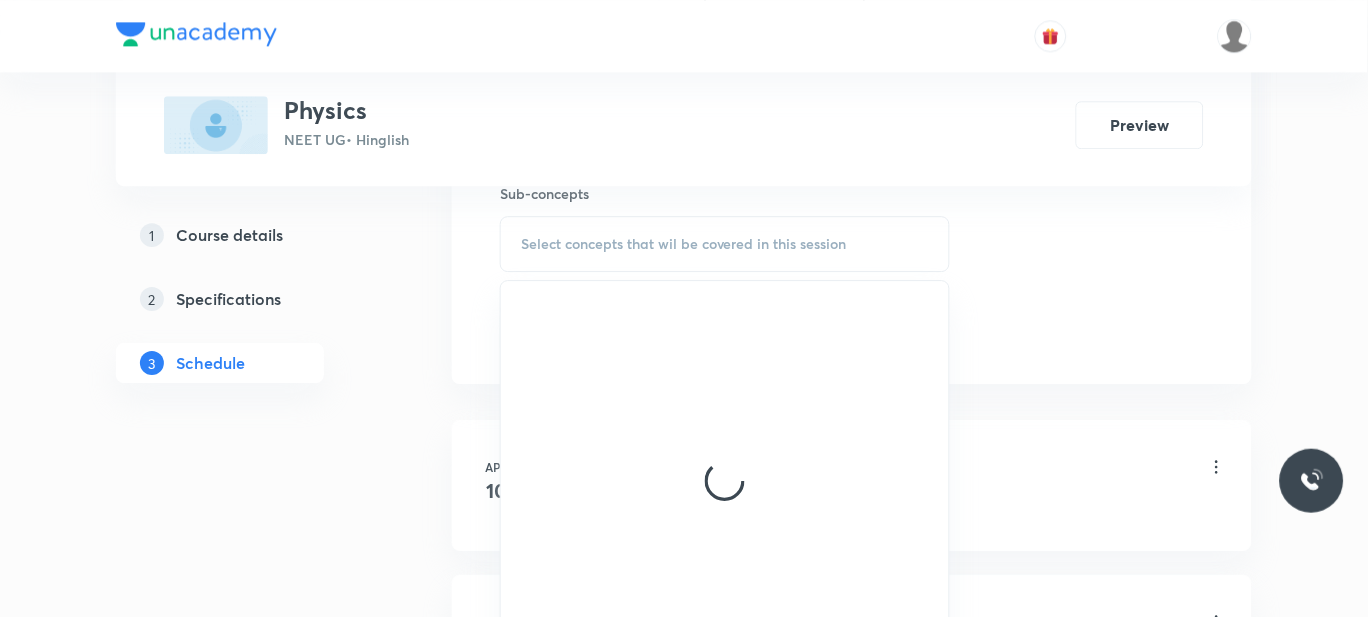 scroll, scrollTop: 1033, scrollLeft: 0, axis: vertical 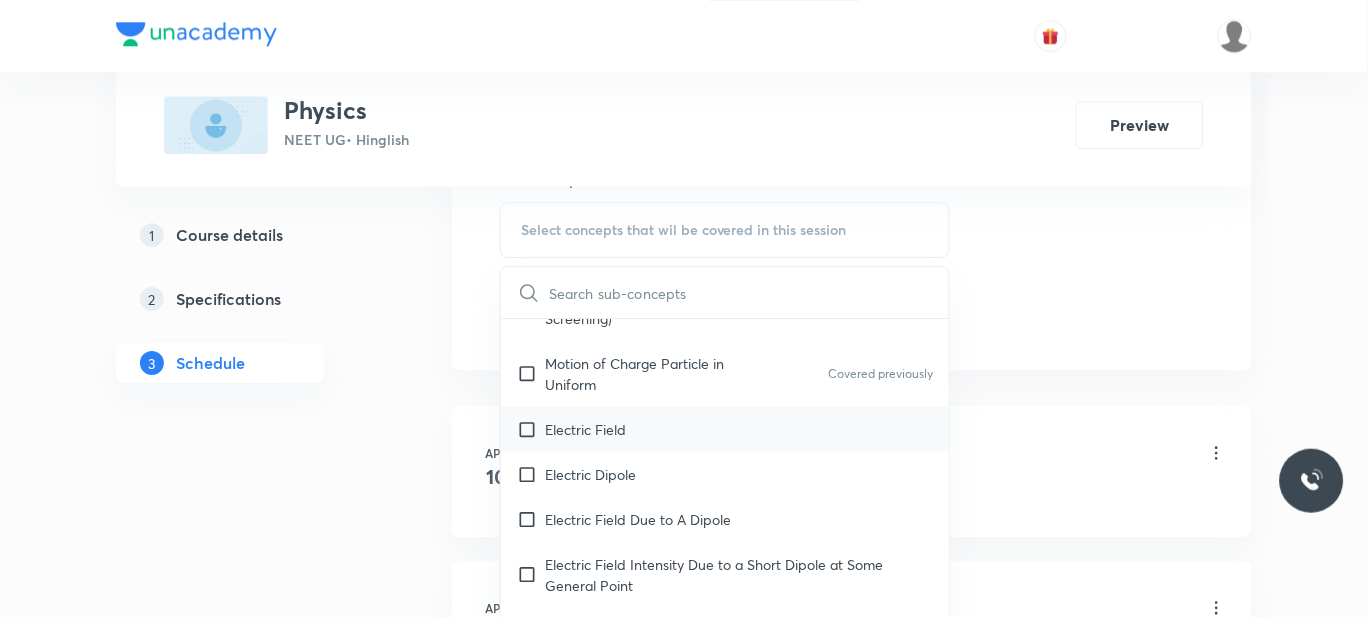 click on "Electric Field" at bounding box center [725, 429] 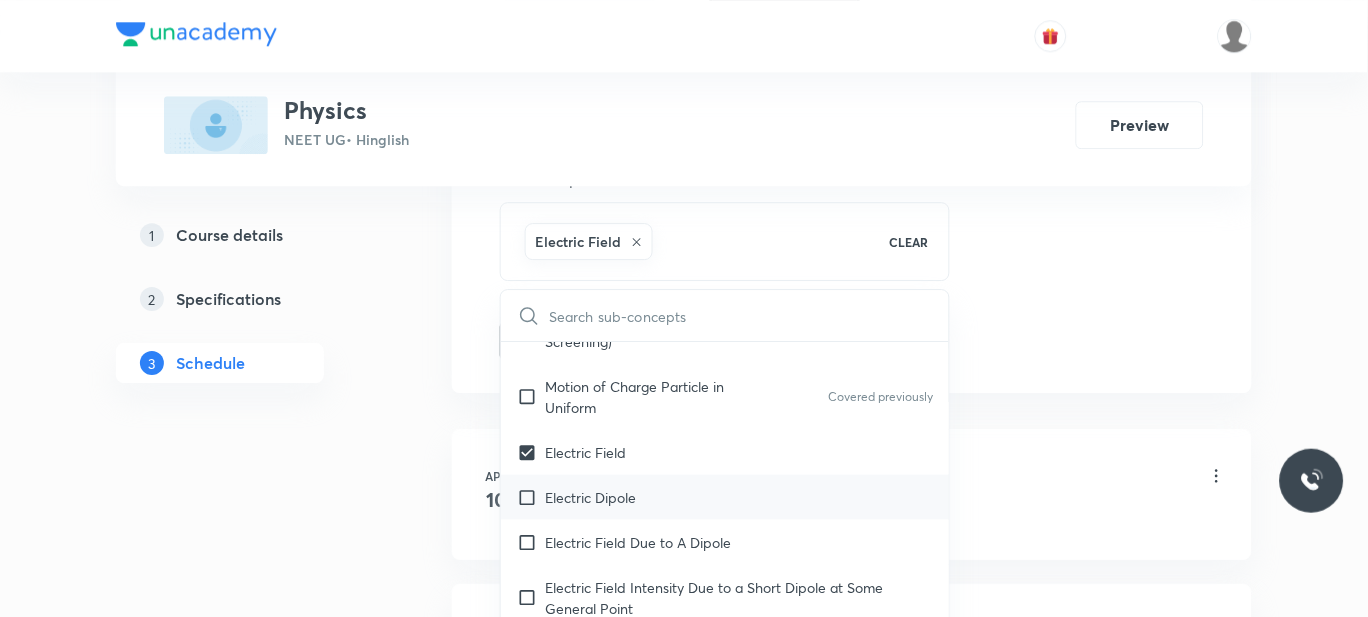 click on "Electric Dipole" at bounding box center [590, 497] 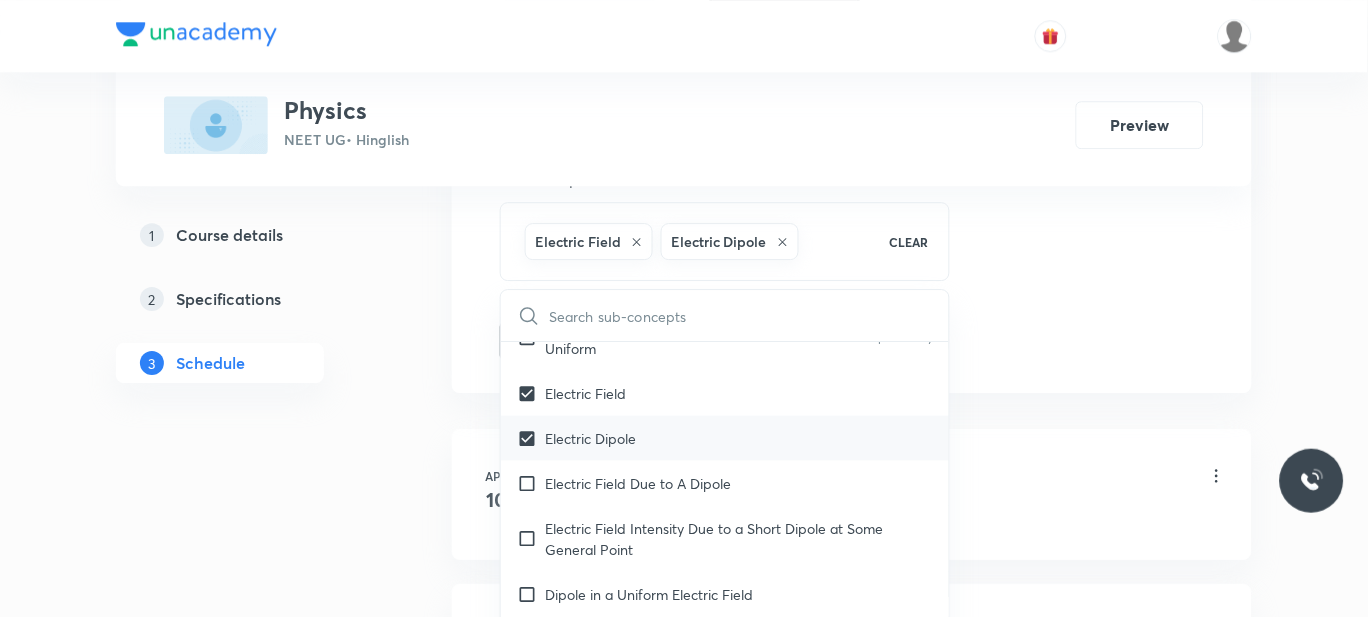 scroll, scrollTop: 16266, scrollLeft: 0, axis: vertical 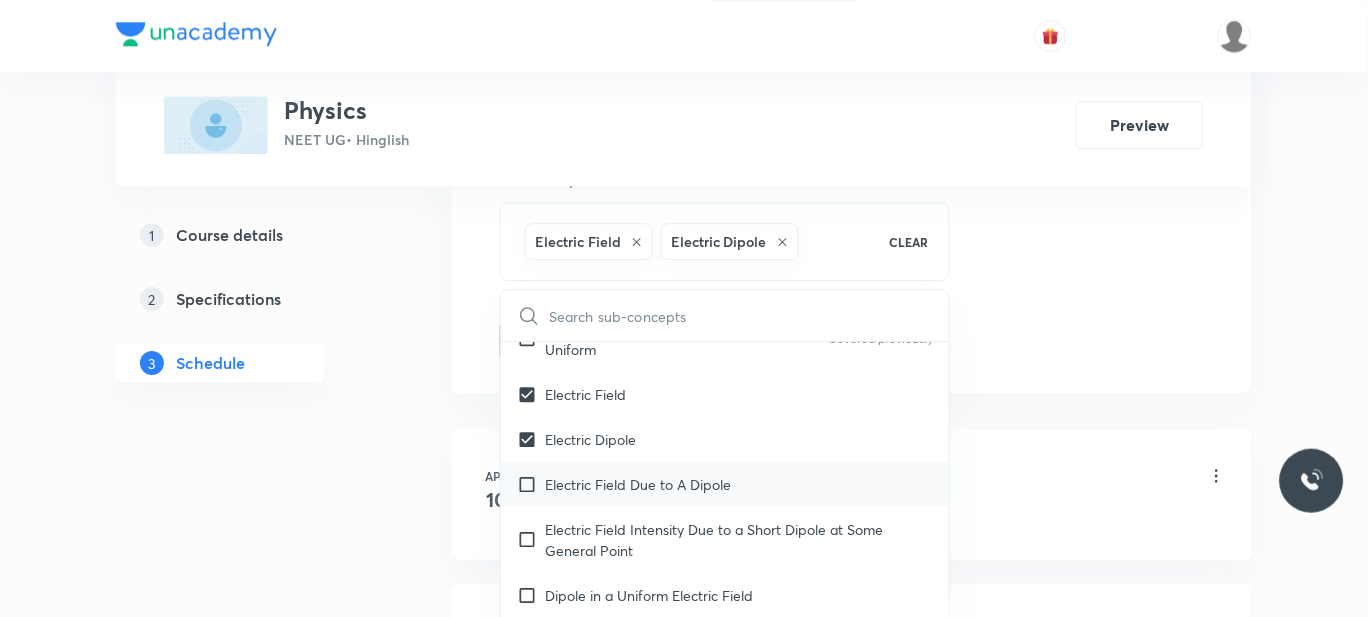 click on "Electric Field Due to A Dipole" at bounding box center (725, 484) 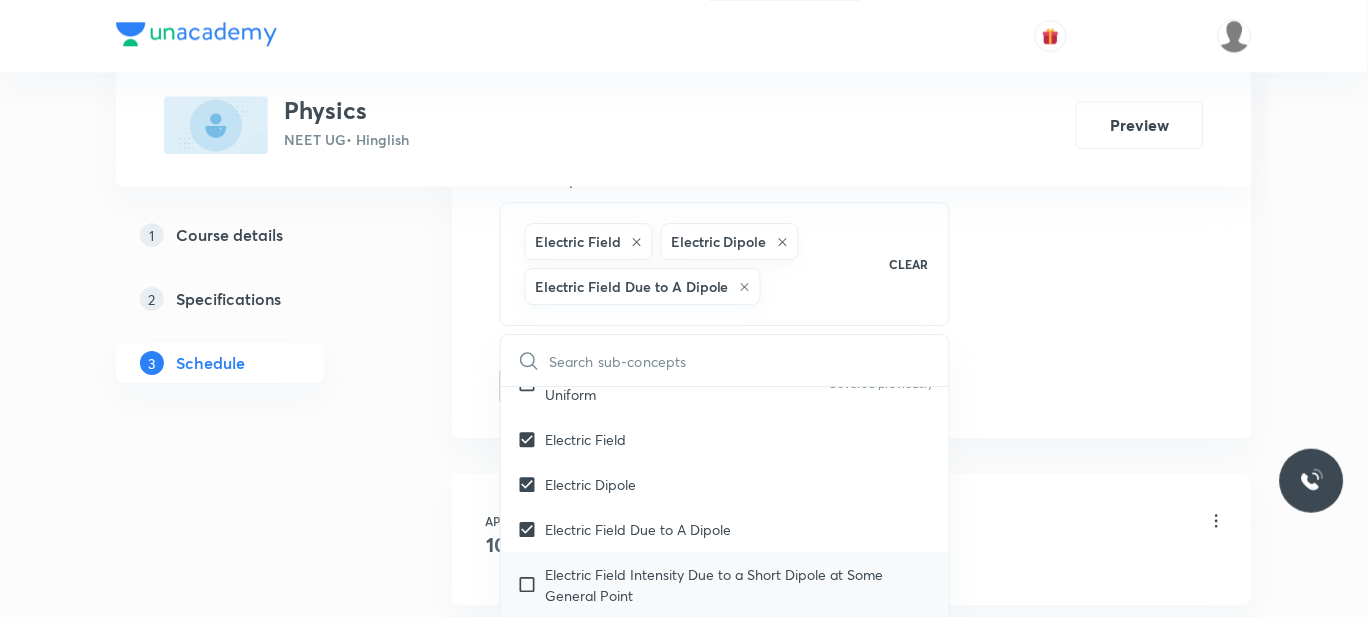 click on "Electric Field Intensity Due to a Short Dipole at Some General Point" at bounding box center [739, 585] 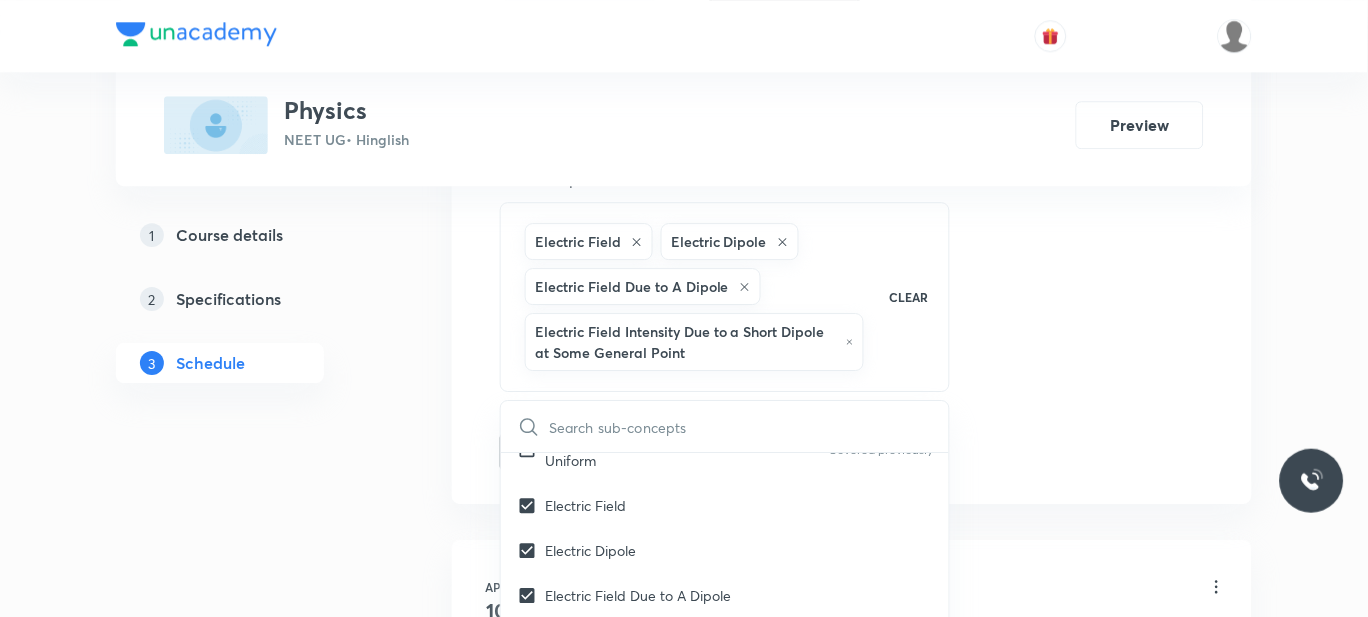 checkbox on "true" 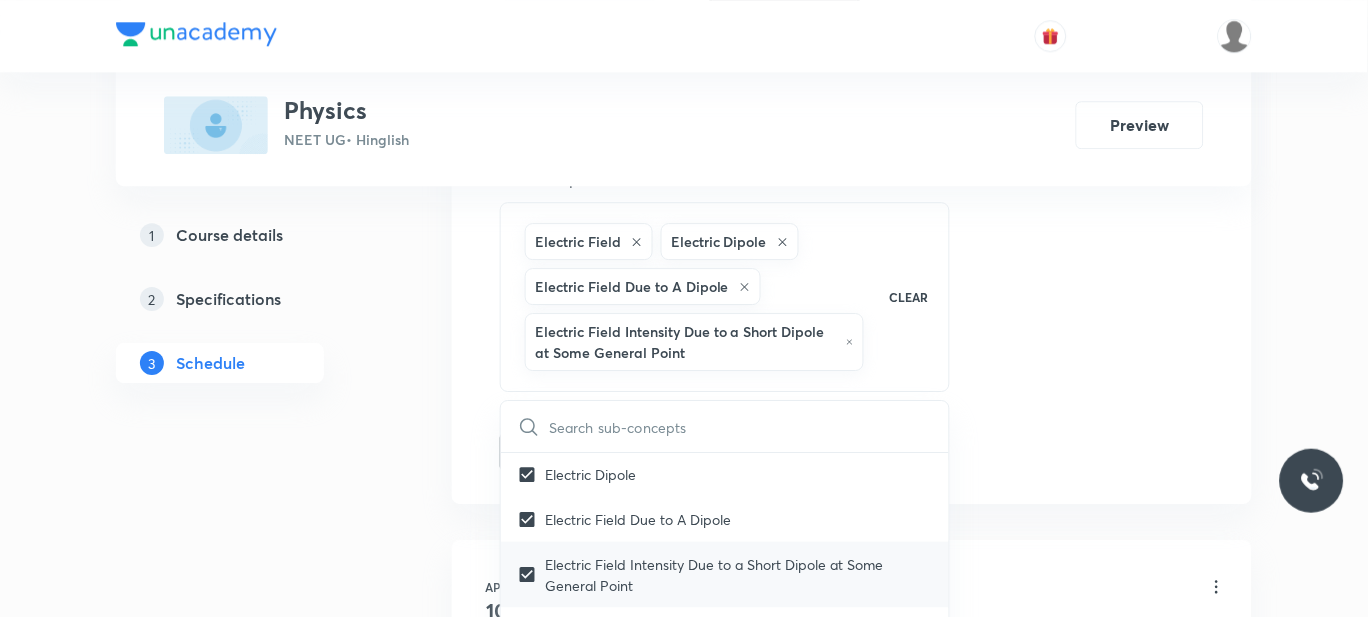 scroll, scrollTop: 16344, scrollLeft: 0, axis: vertical 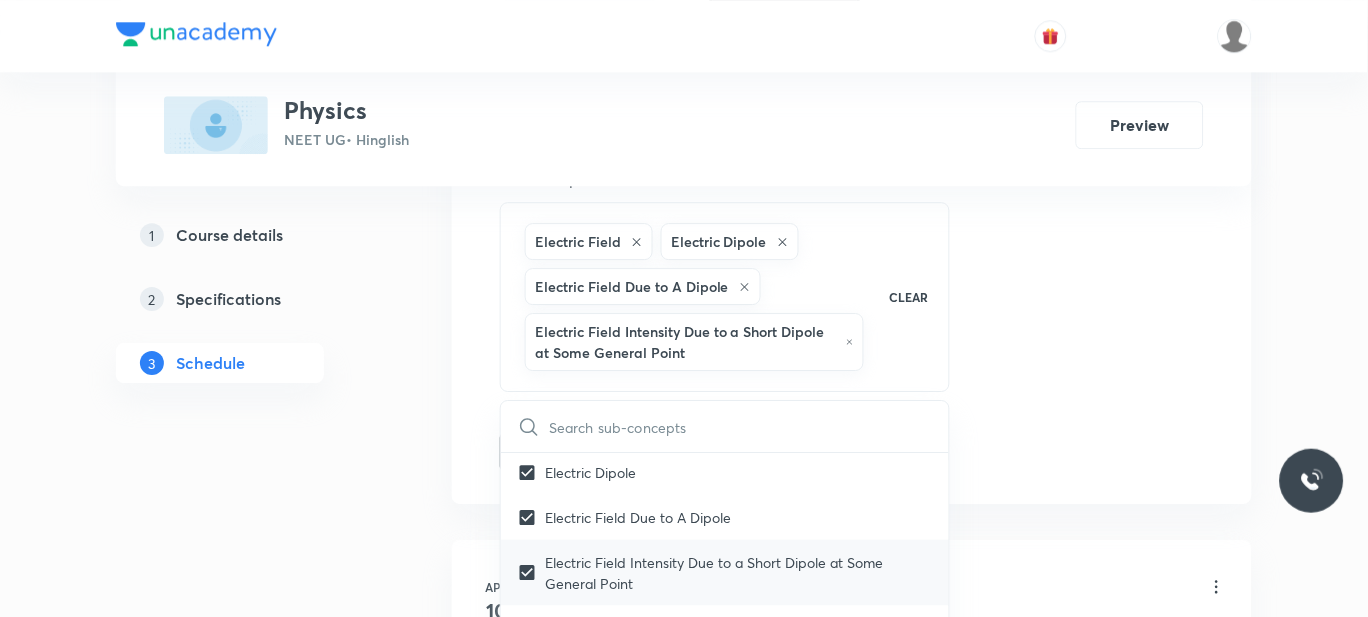 click on "Electric Field Intensity Due to a Short Dipole at Some General Point" at bounding box center (739, 573) 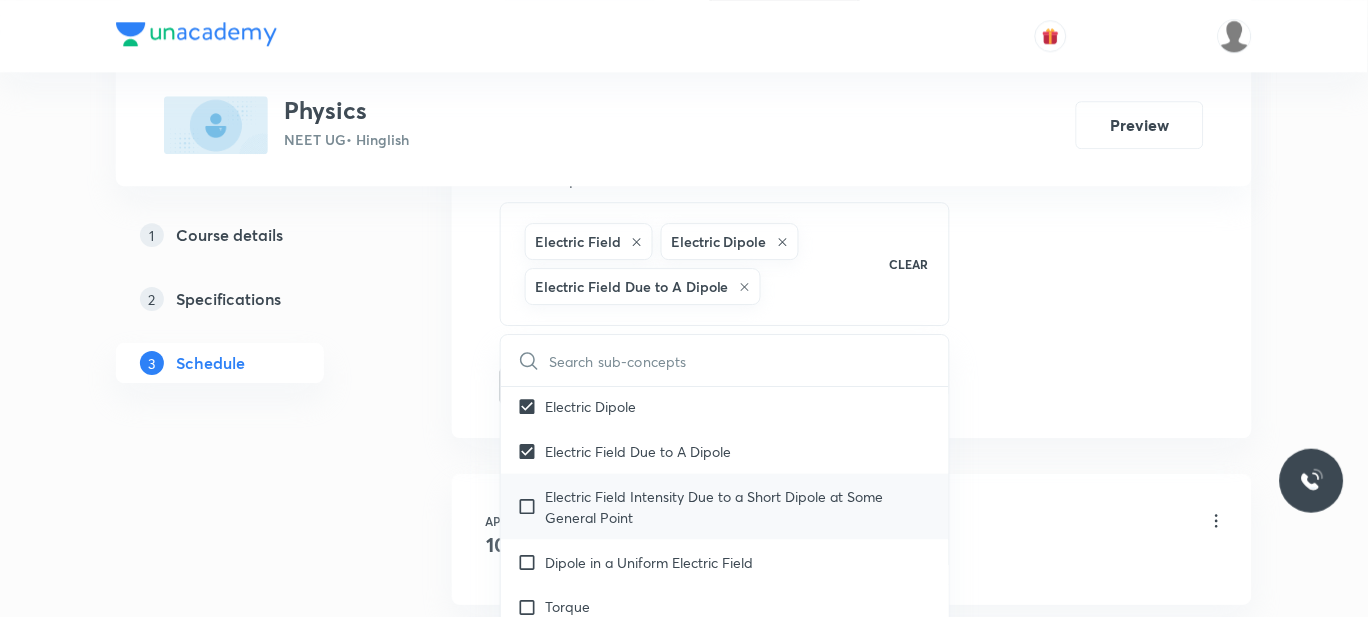 click on "Dipole in a Uniform Electric Field" at bounding box center (649, 562) 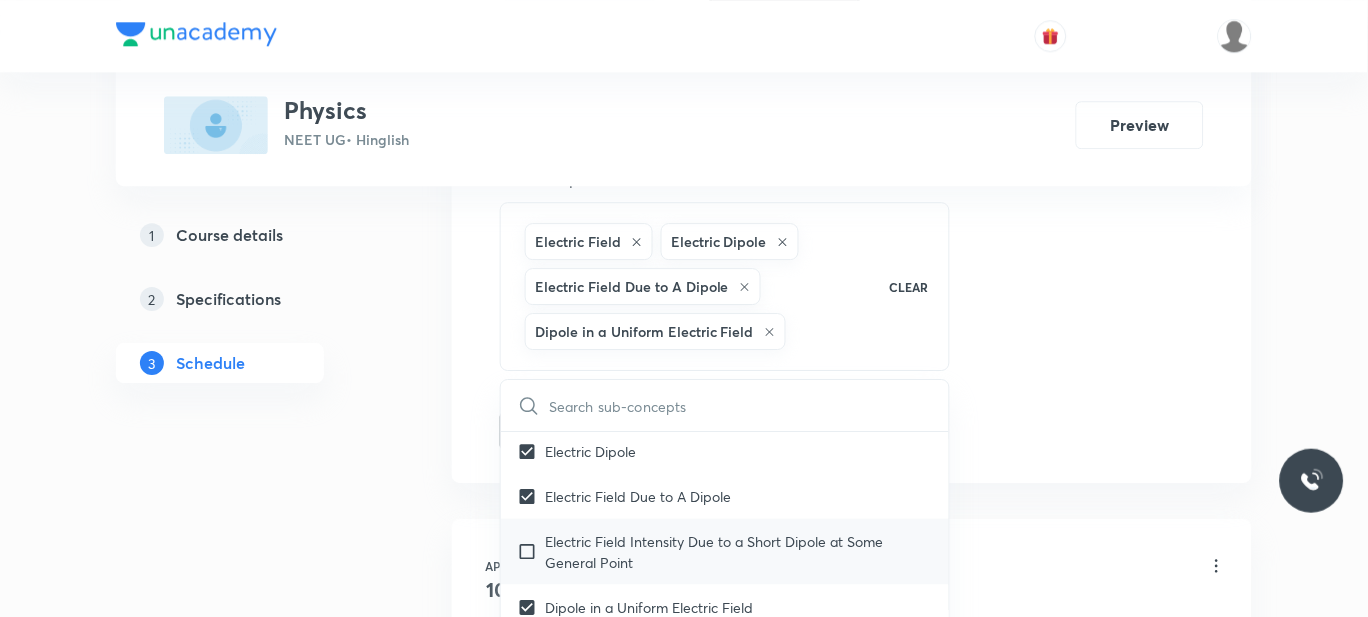 click on "Electric Field Intensity Due to a Short Dipole at Some General Point" at bounding box center (739, 552) 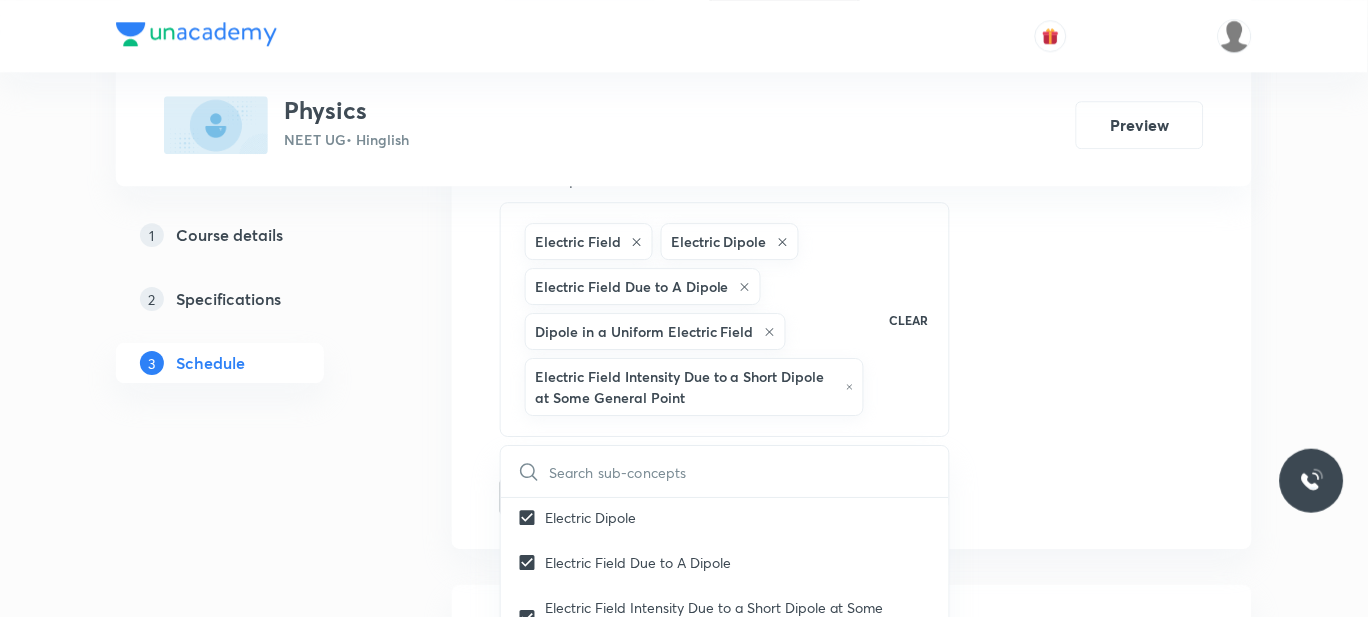 click on "1 Course details 2 Specifications 3 Schedule" at bounding box center (252, 6850) 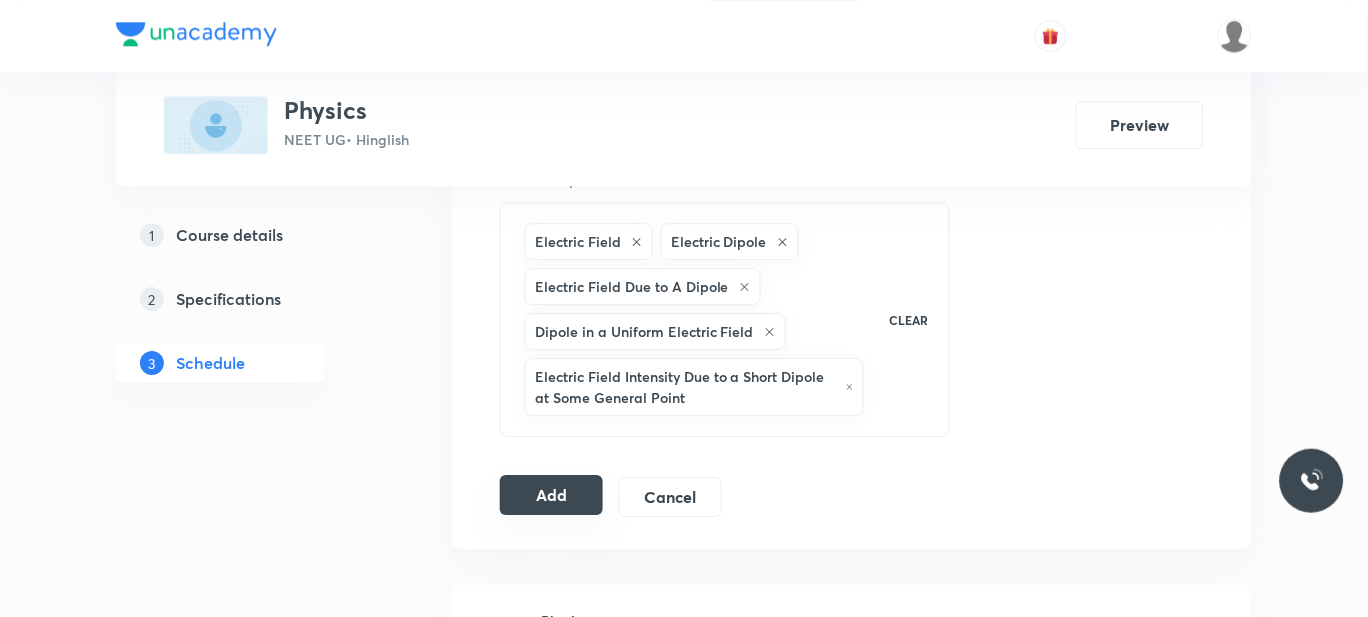 click on "Add" at bounding box center [551, 495] 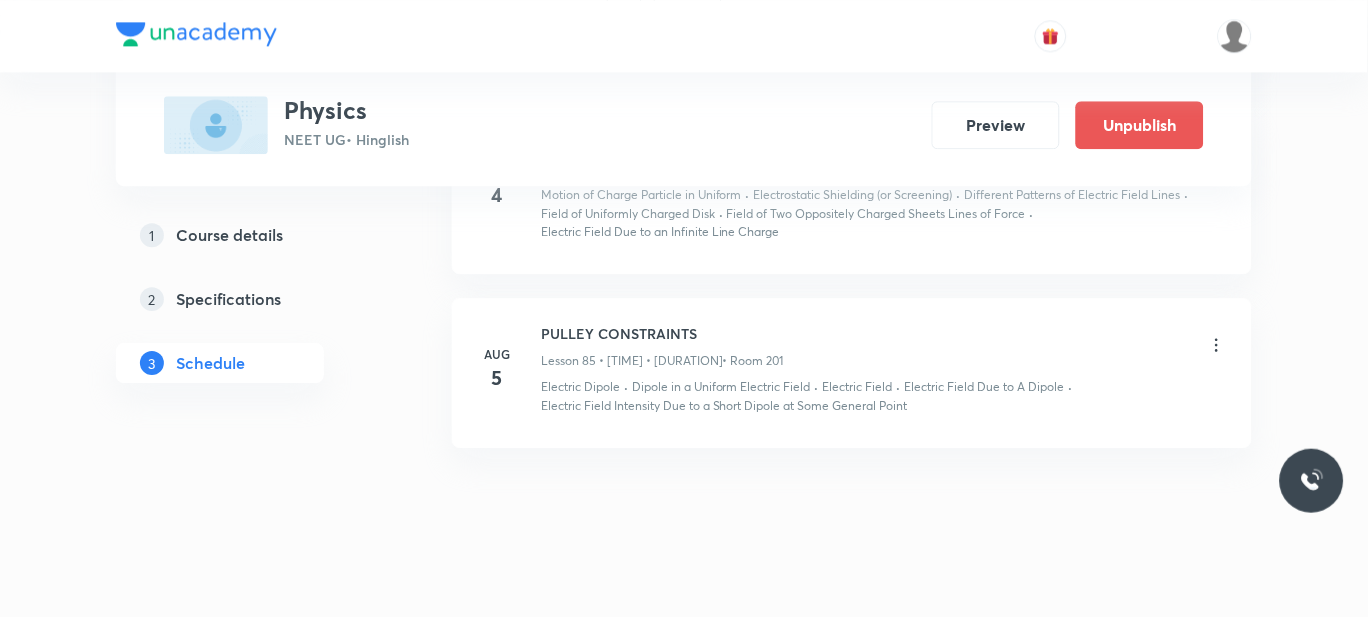 scroll, scrollTop: 13936, scrollLeft: 0, axis: vertical 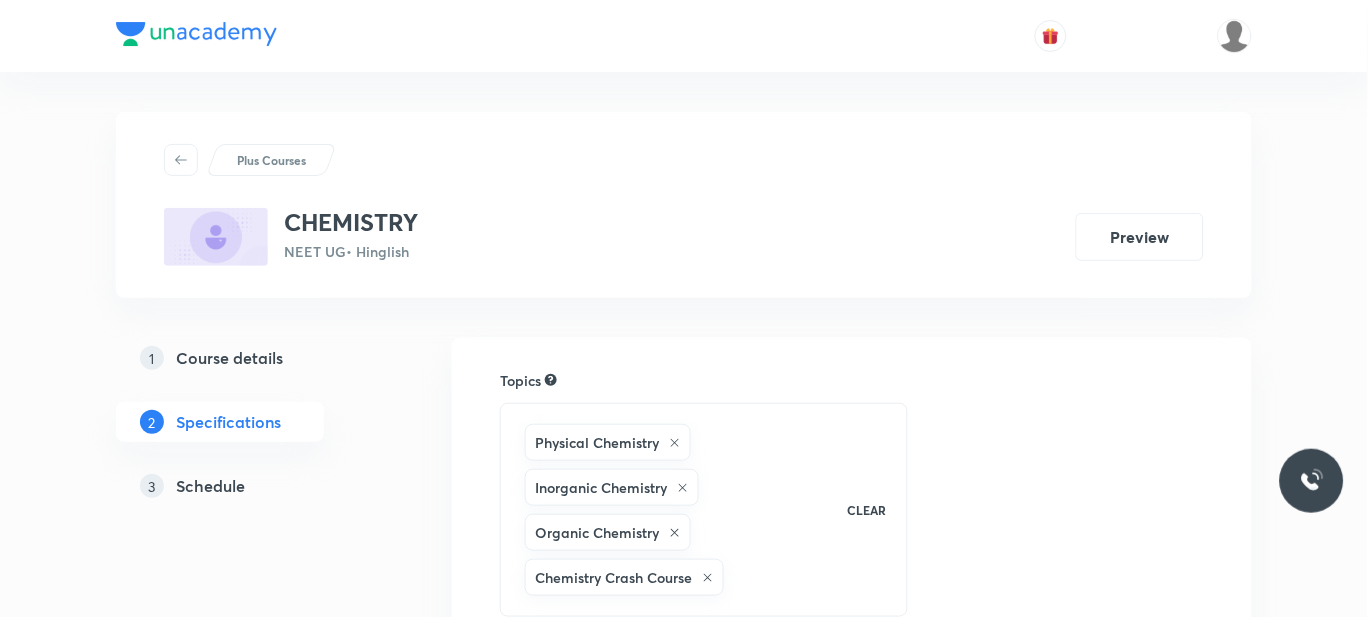 click on "Schedule" at bounding box center (210, 486) 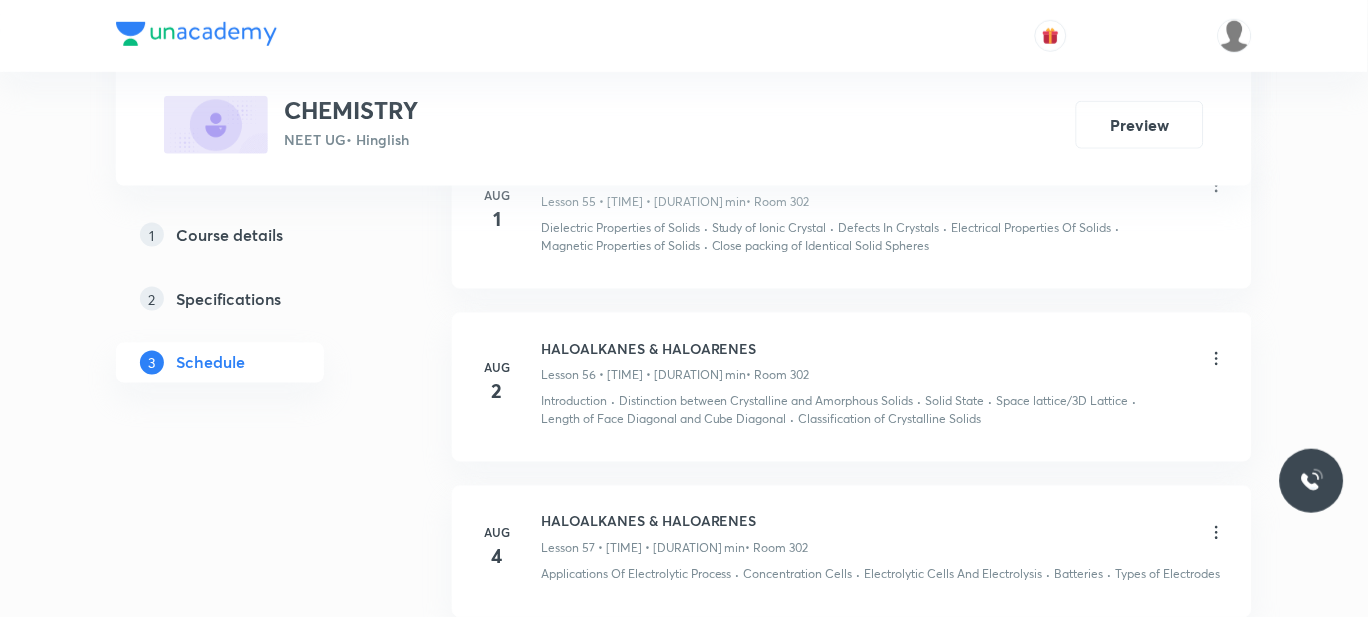 scroll, scrollTop: 10639, scrollLeft: 0, axis: vertical 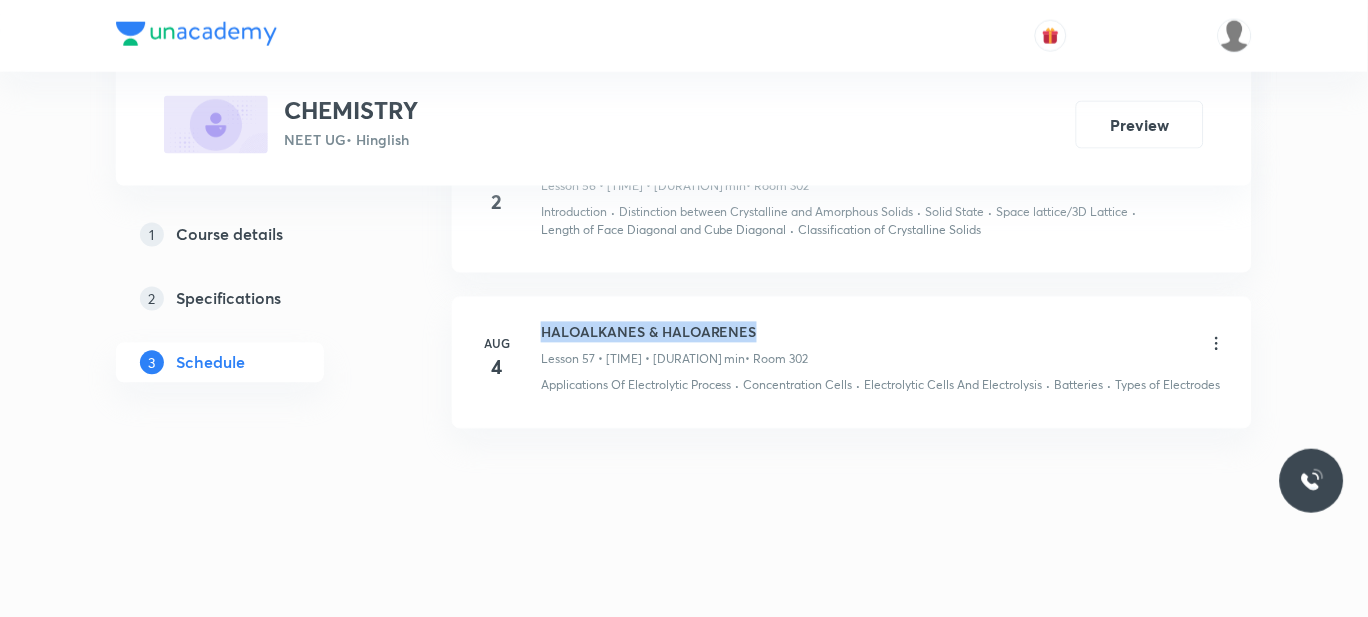 drag, startPoint x: 765, startPoint y: 325, endPoint x: 535, endPoint y: 301, distance: 231.24878 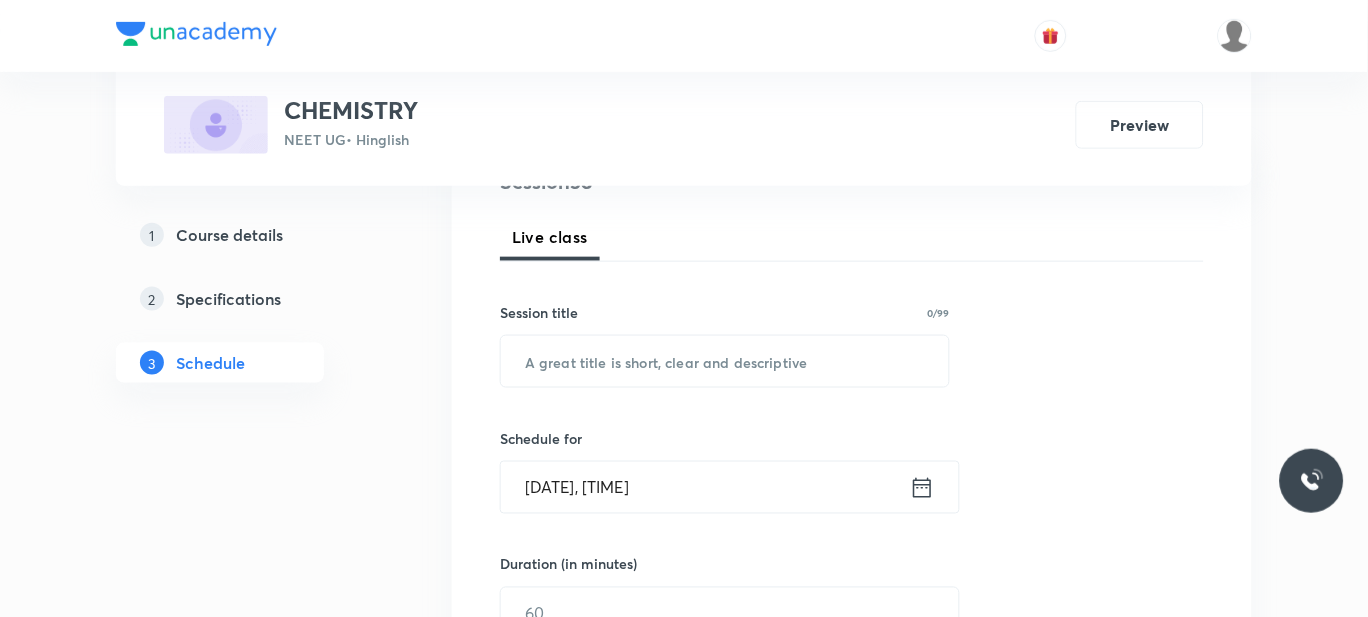 scroll, scrollTop: 264, scrollLeft: 0, axis: vertical 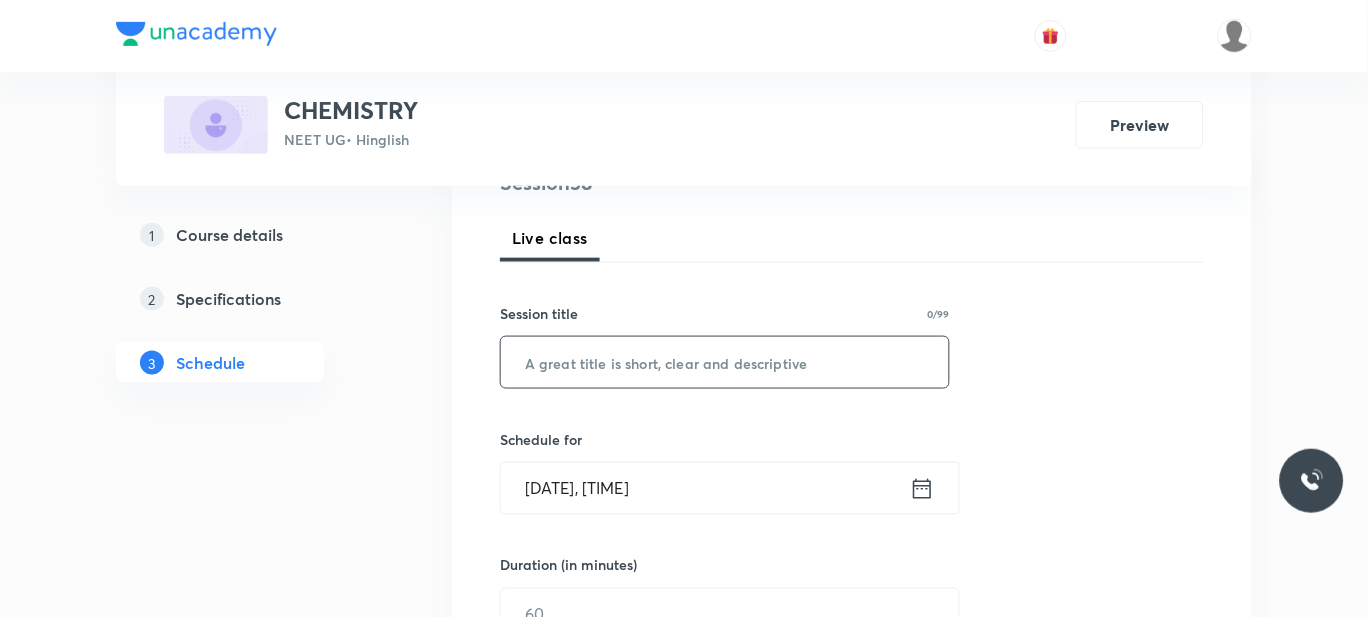 click at bounding box center [725, 362] 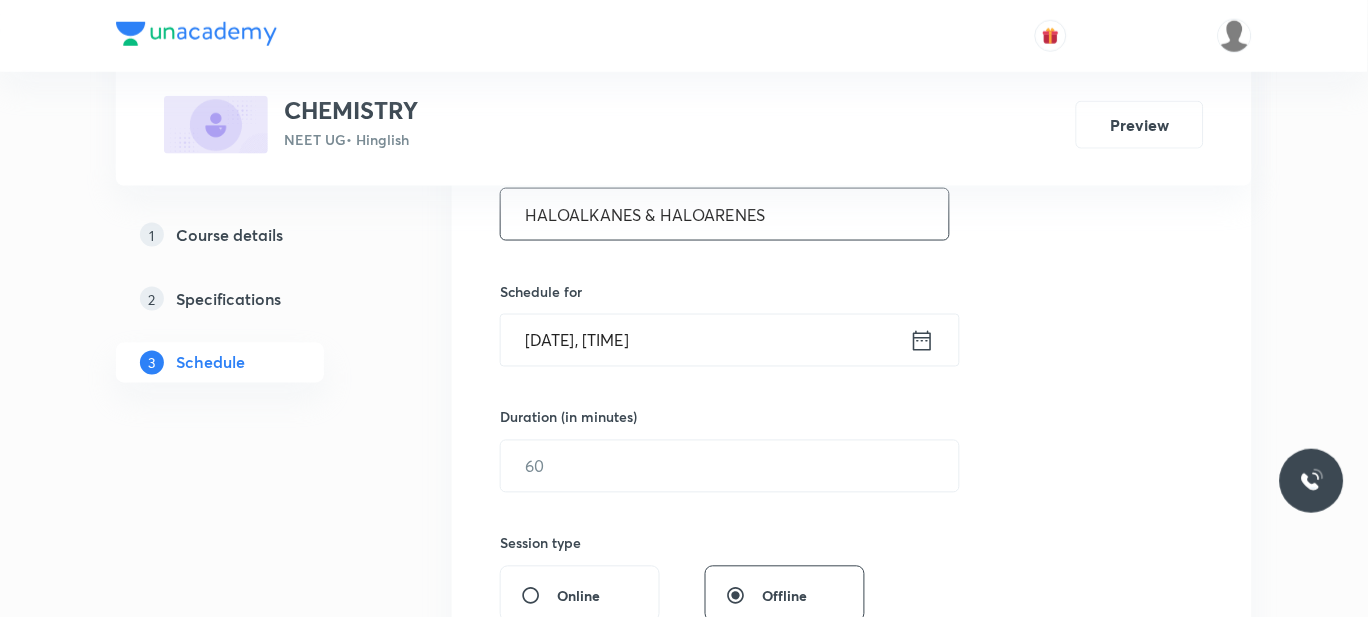 scroll, scrollTop: 413, scrollLeft: 0, axis: vertical 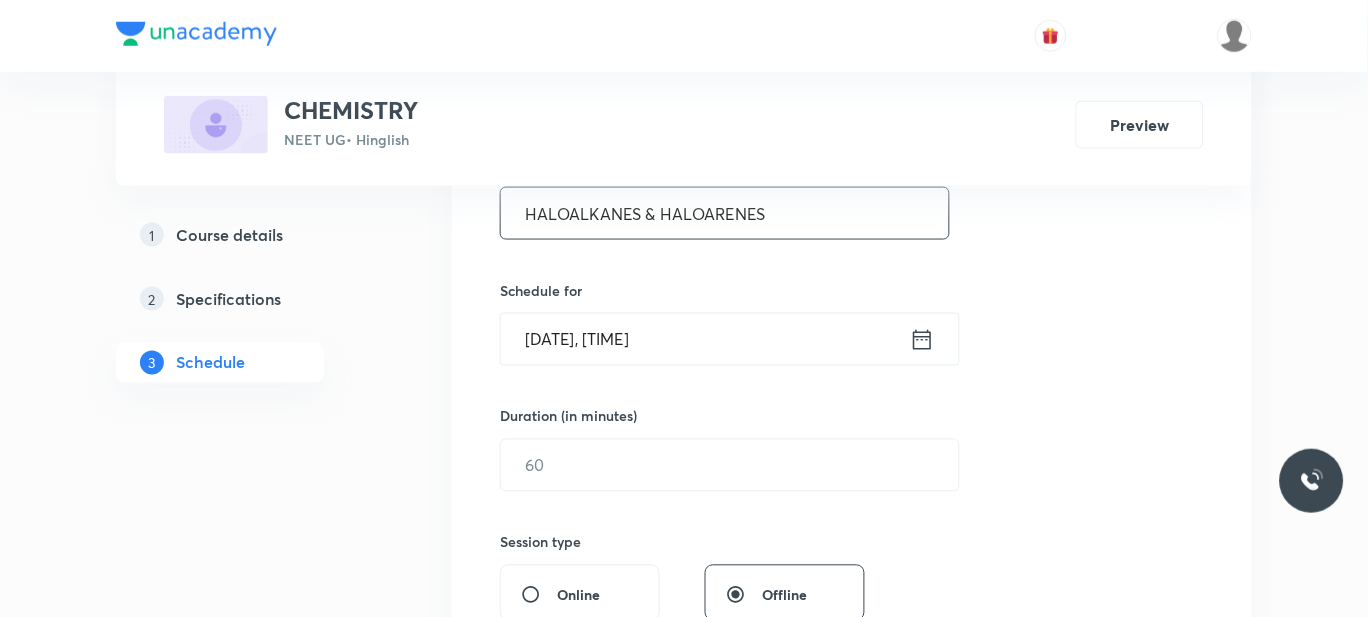 type on "HALOALKANES & HALOARENES" 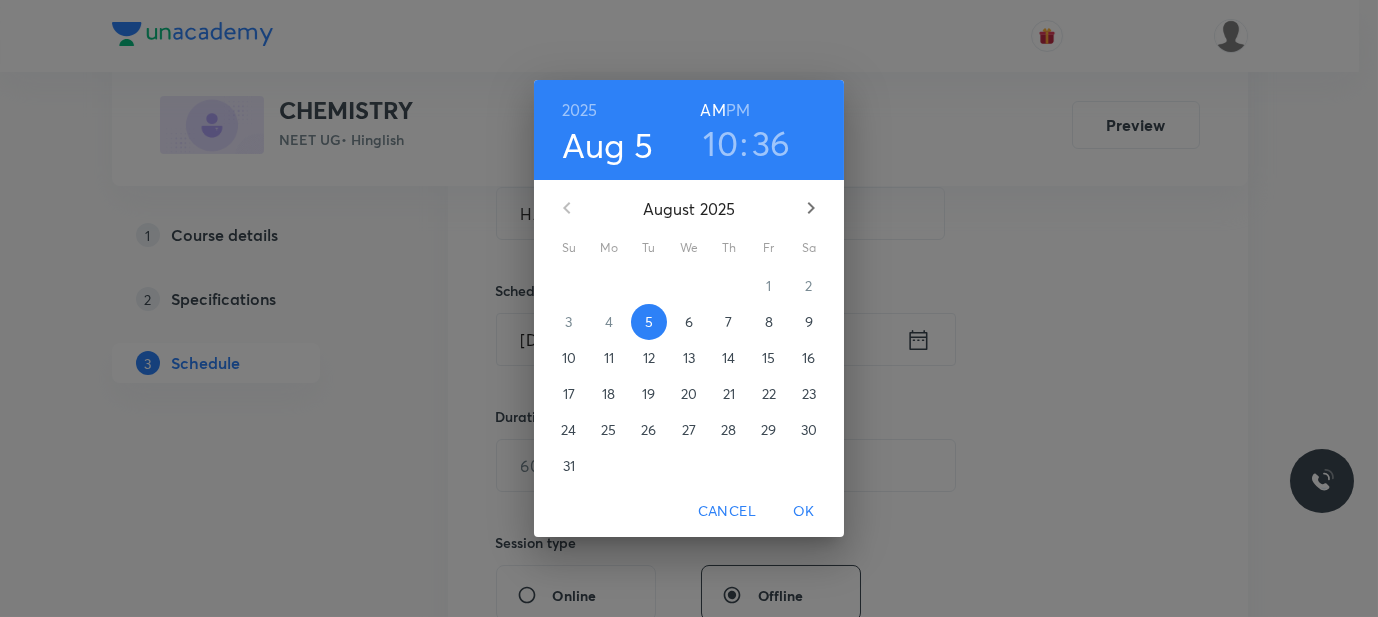click on "PM" at bounding box center [738, 110] 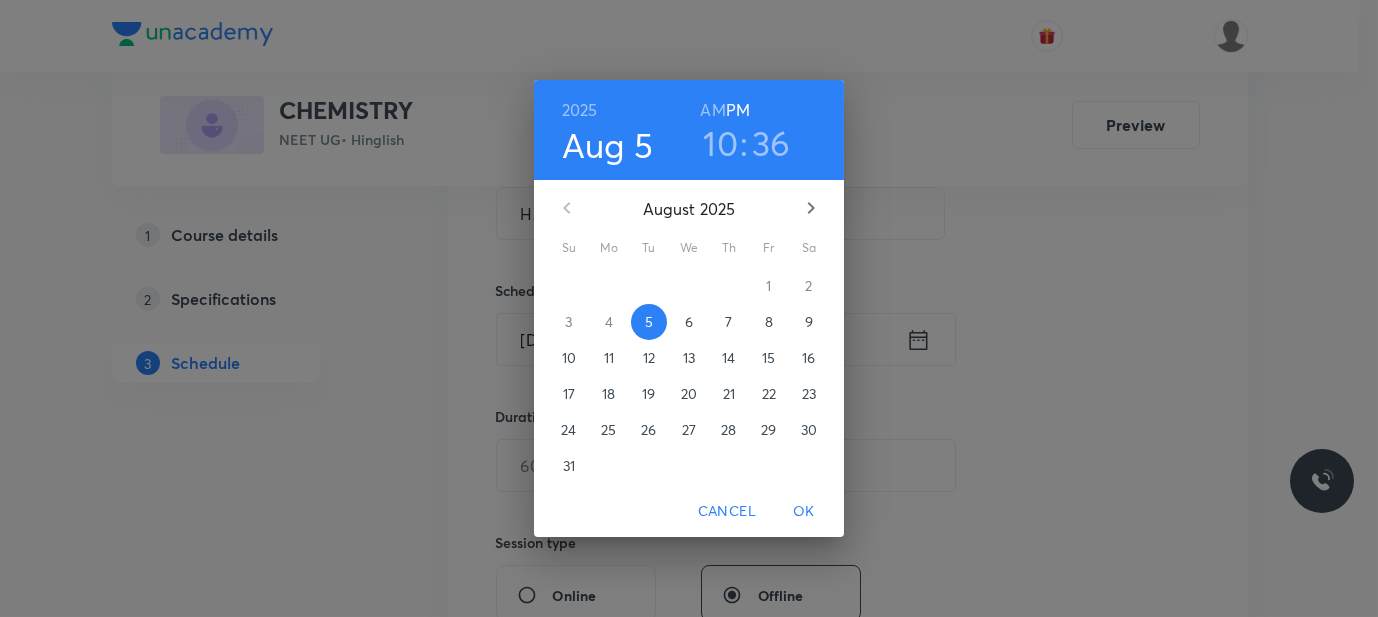 click on "10" at bounding box center [720, 143] 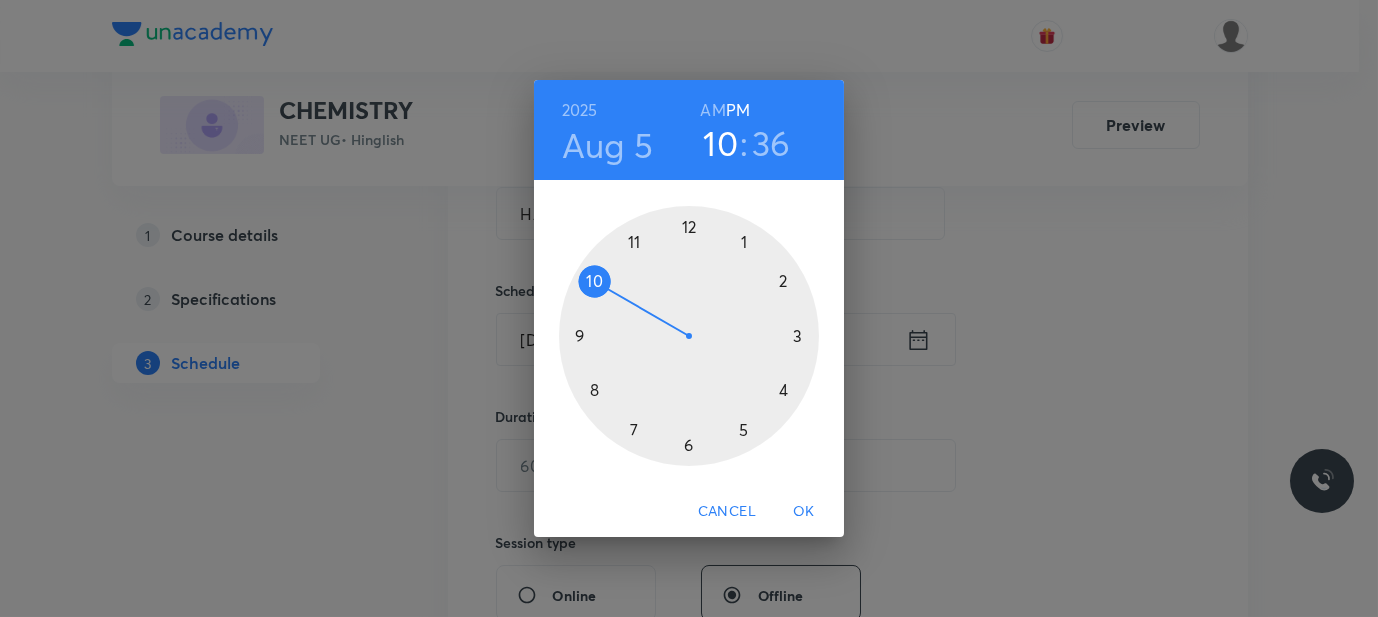 click at bounding box center (689, 336) 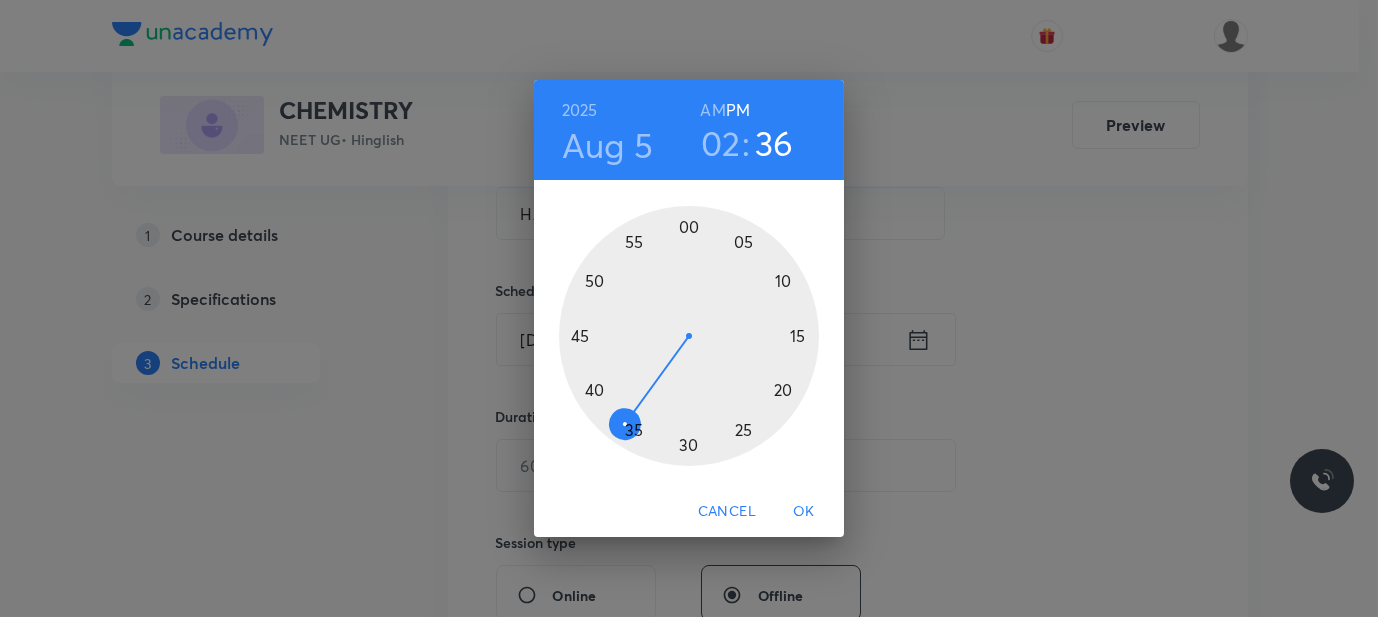 click at bounding box center (689, 336) 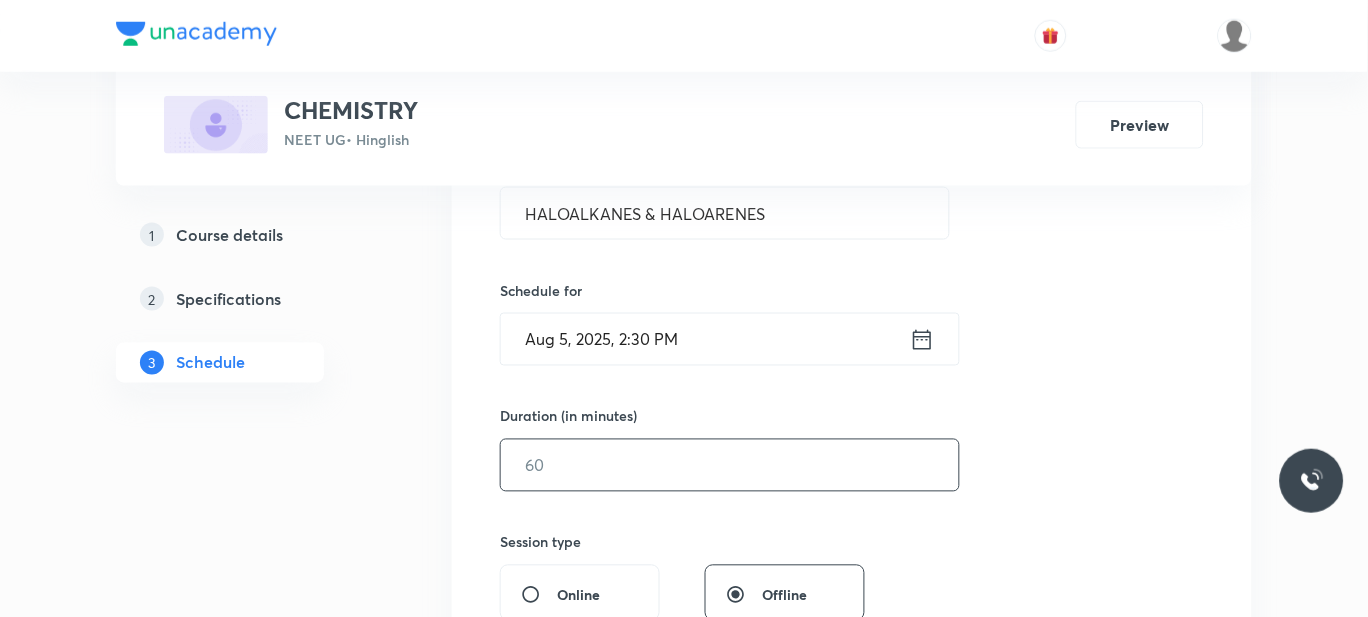 click at bounding box center [730, 465] 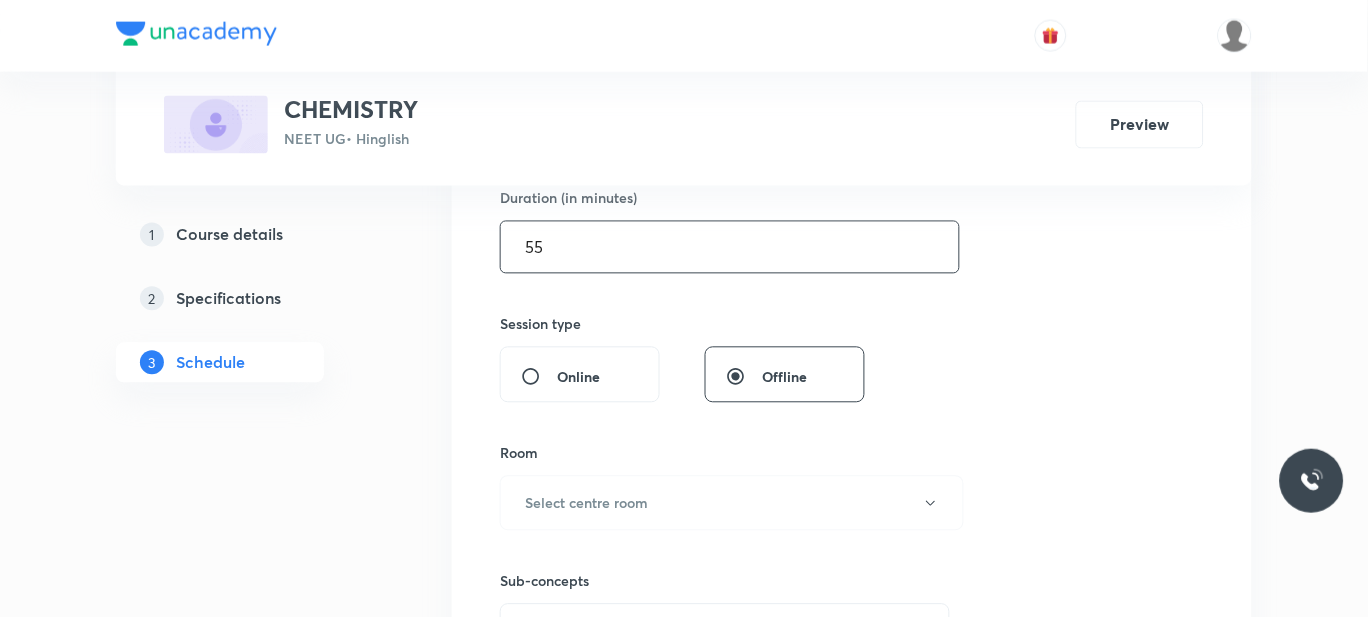 scroll, scrollTop: 718, scrollLeft: 0, axis: vertical 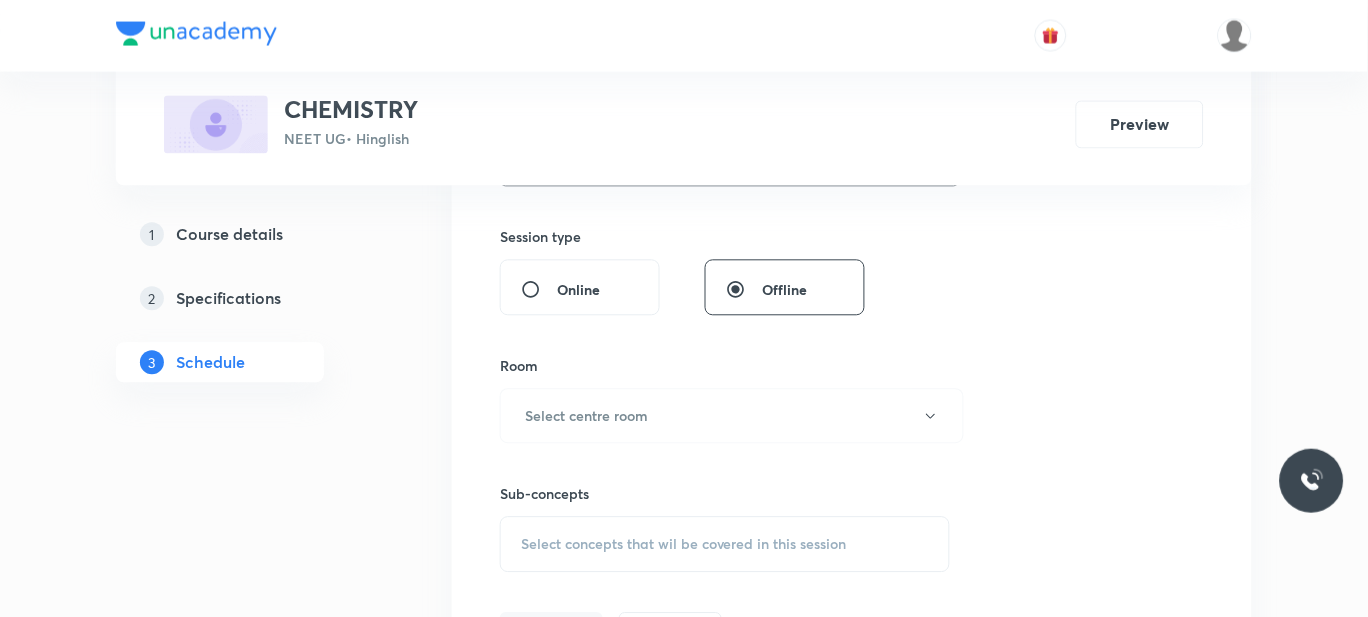 type on "55" 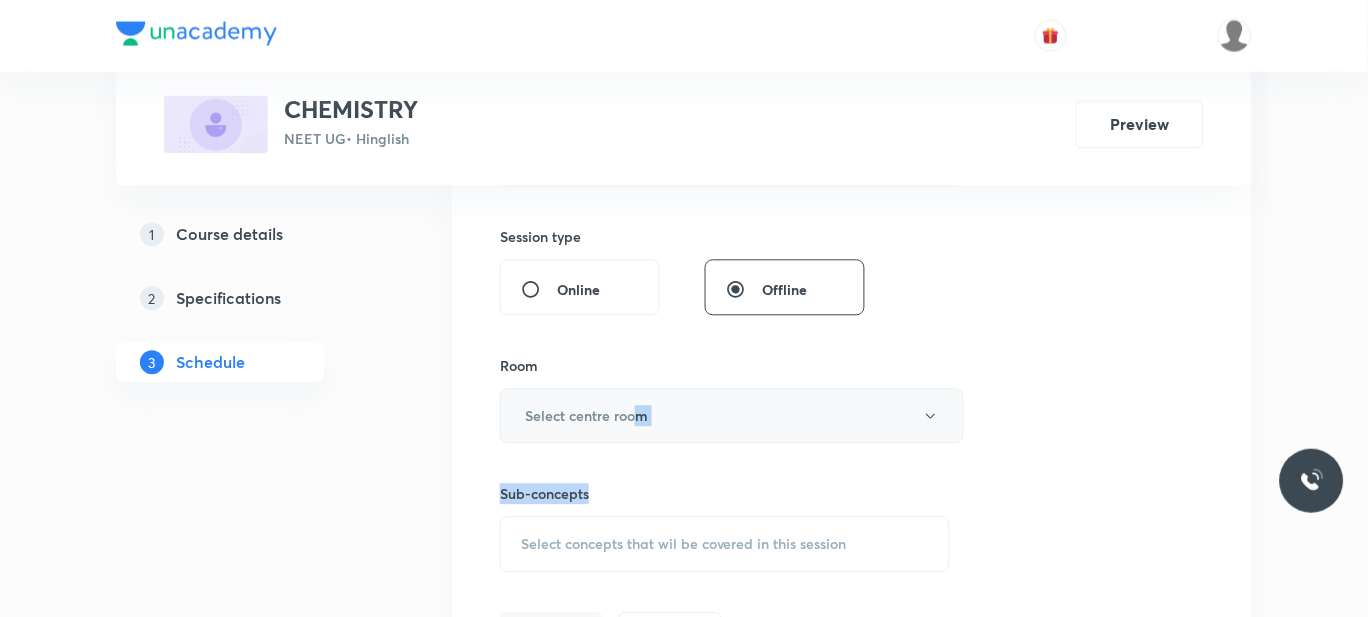 drag, startPoint x: 631, startPoint y: 452, endPoint x: 635, endPoint y: 431, distance: 21.377558 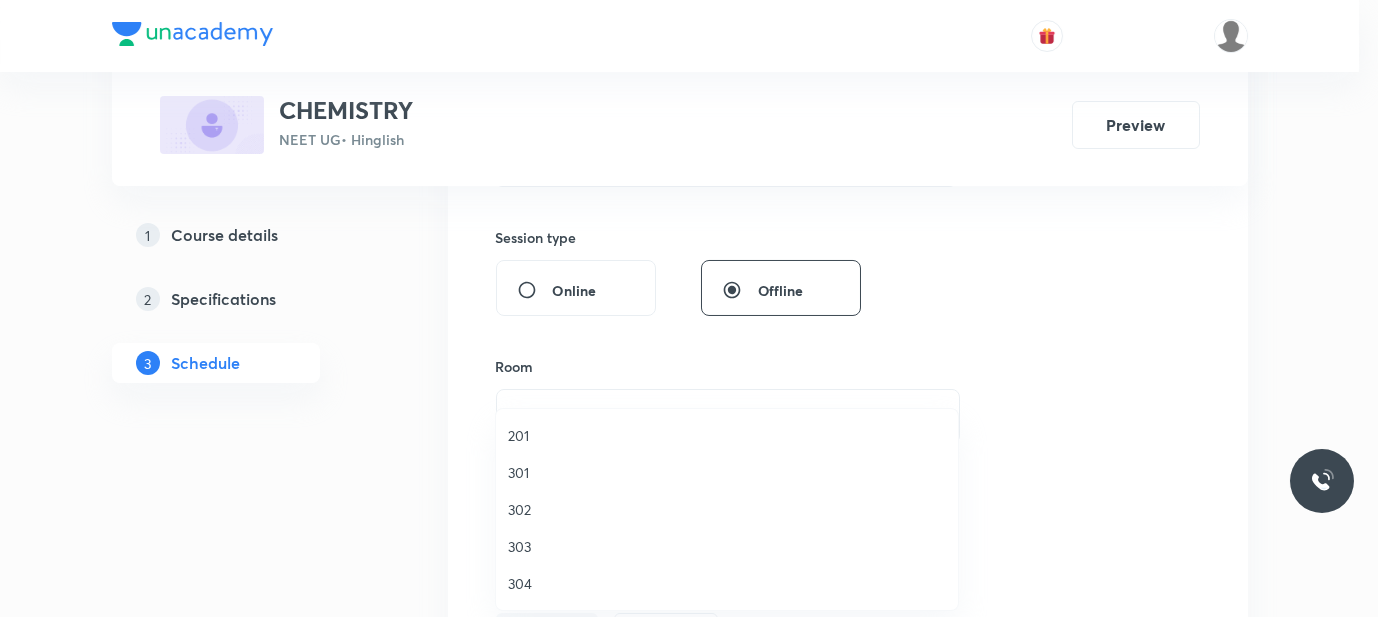 click on "302" at bounding box center [727, 509] 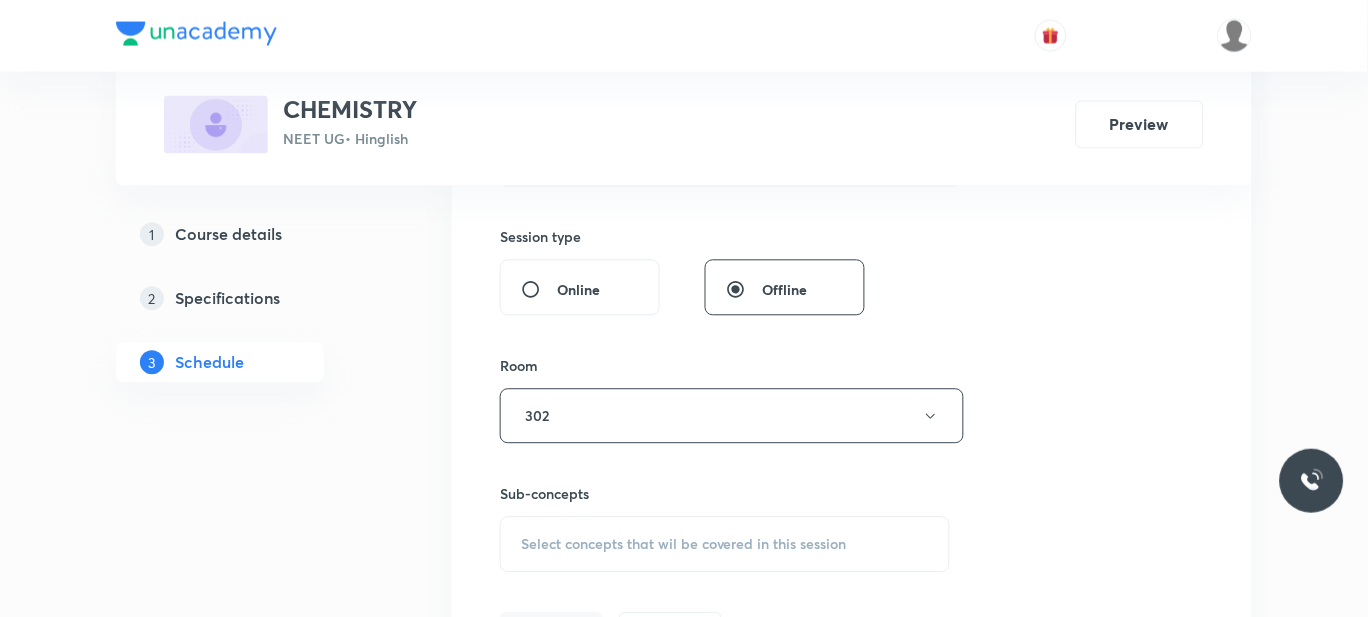 scroll, scrollTop: 838, scrollLeft: 0, axis: vertical 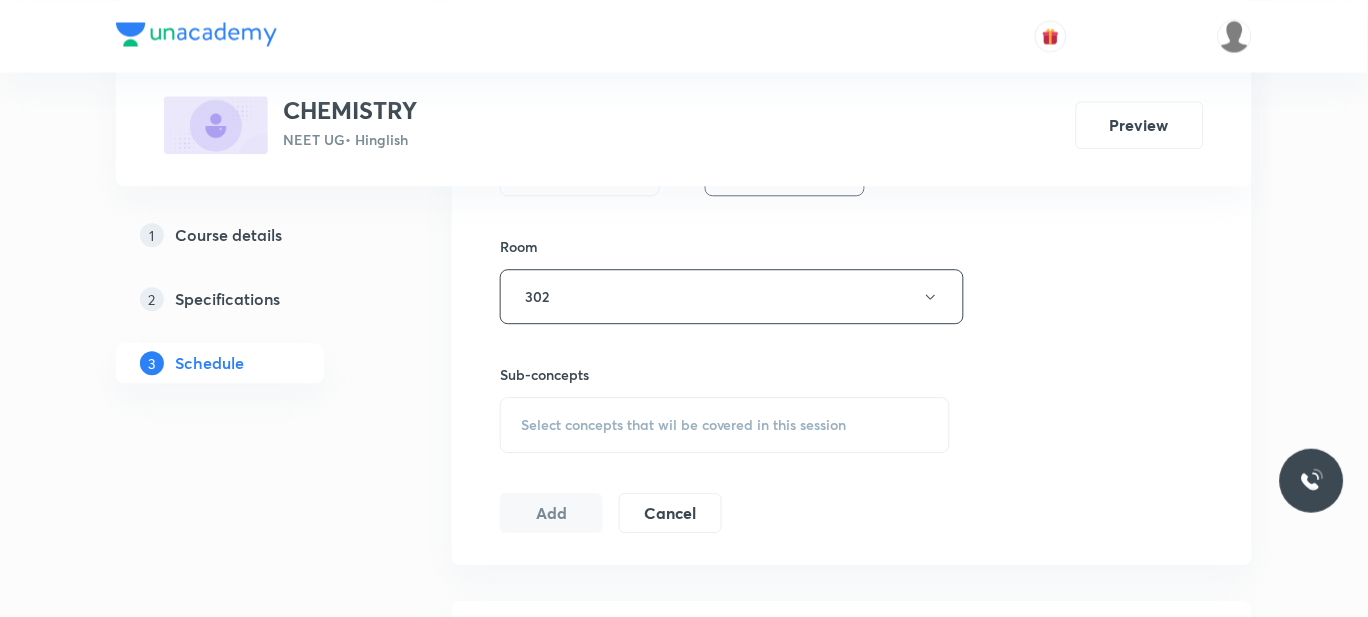 click on "Select concepts that wil be covered in this session" at bounding box center (725, 425) 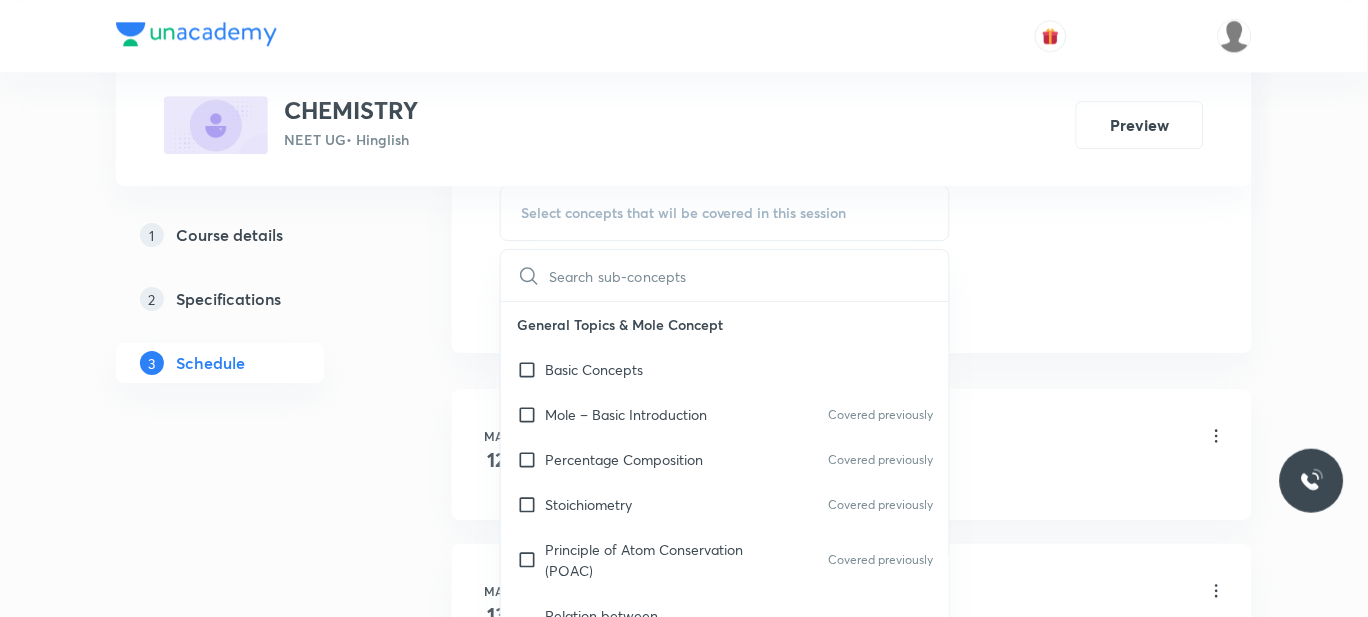 scroll, scrollTop: 1051, scrollLeft: 0, axis: vertical 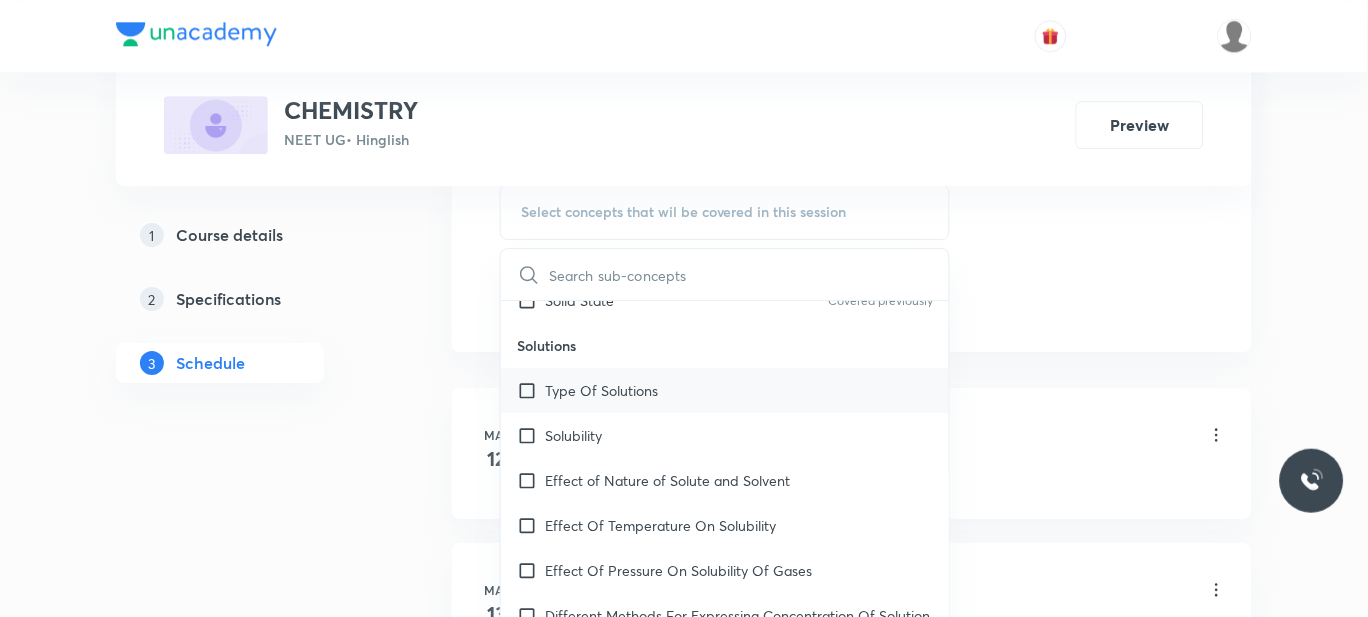 click on "Type Of Solutions" at bounding box center [725, 390] 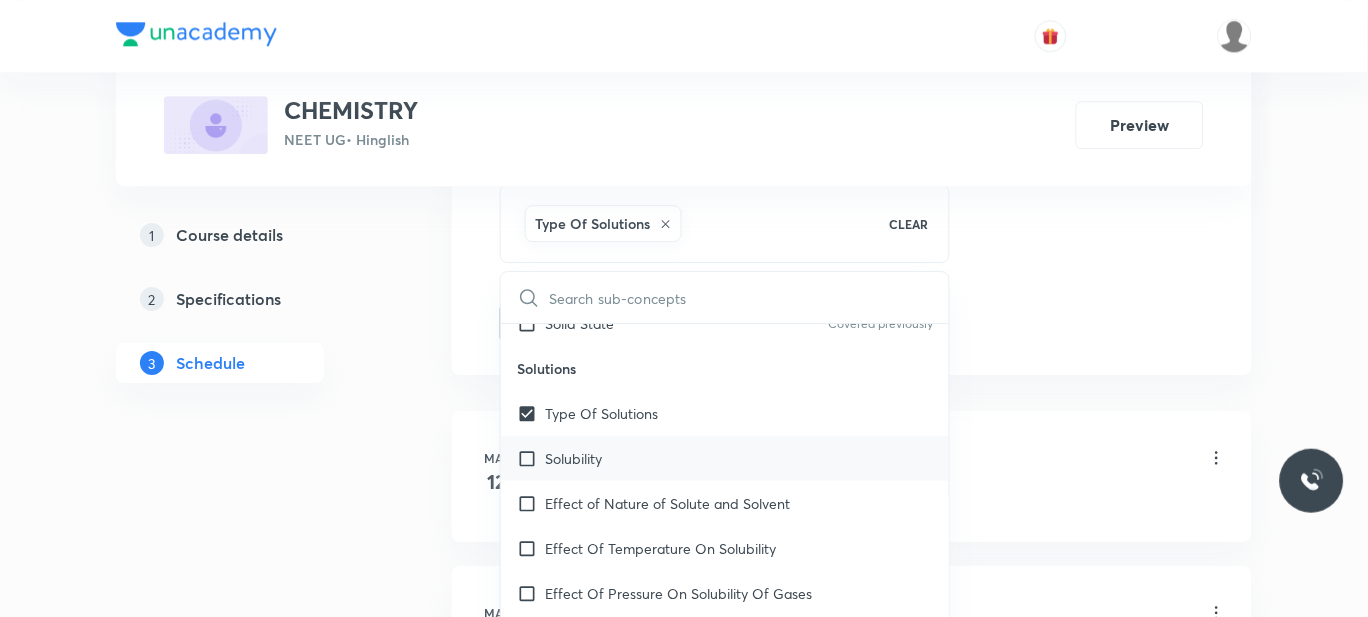 click on "Solubility" at bounding box center [573, 458] 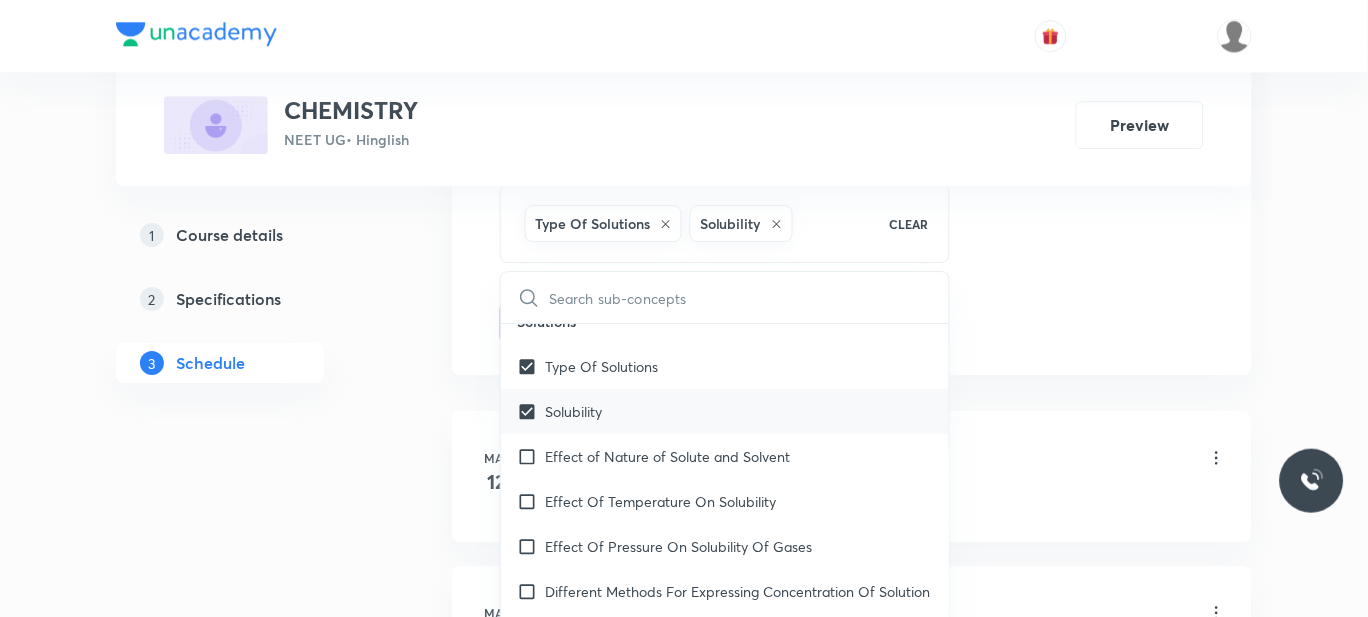 scroll, scrollTop: 13099, scrollLeft: 0, axis: vertical 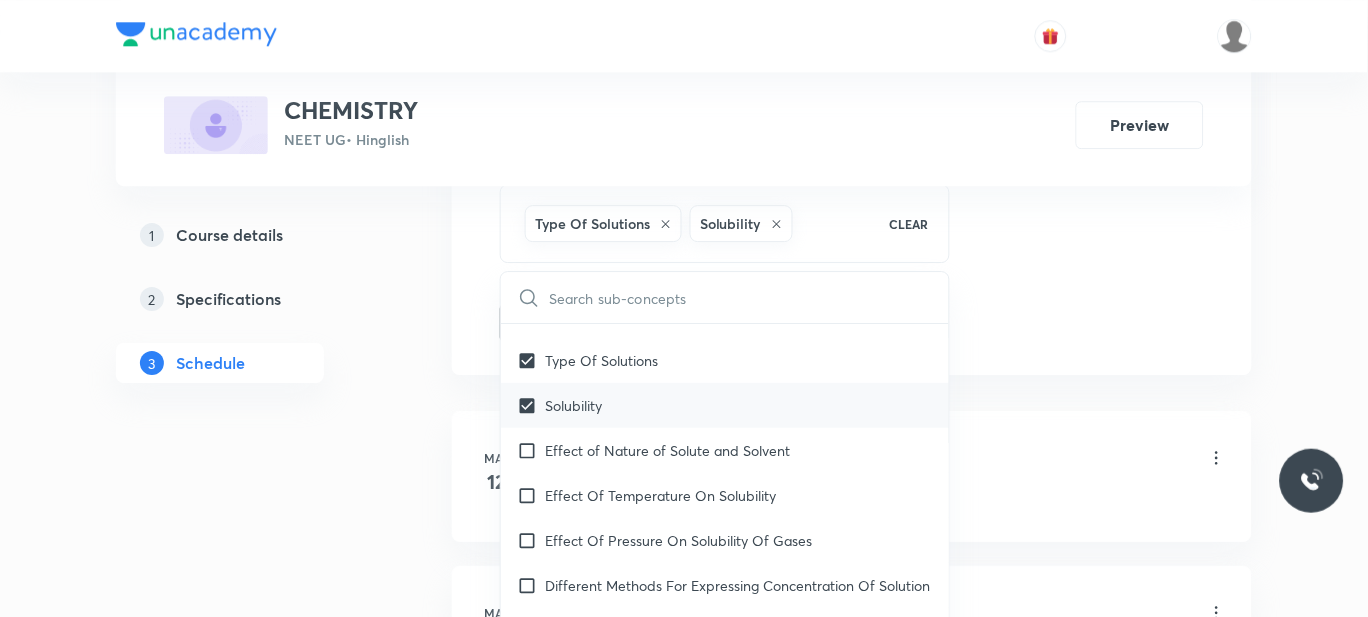 click on "Effect of Nature of Solute and Solvent" at bounding box center [667, 450] 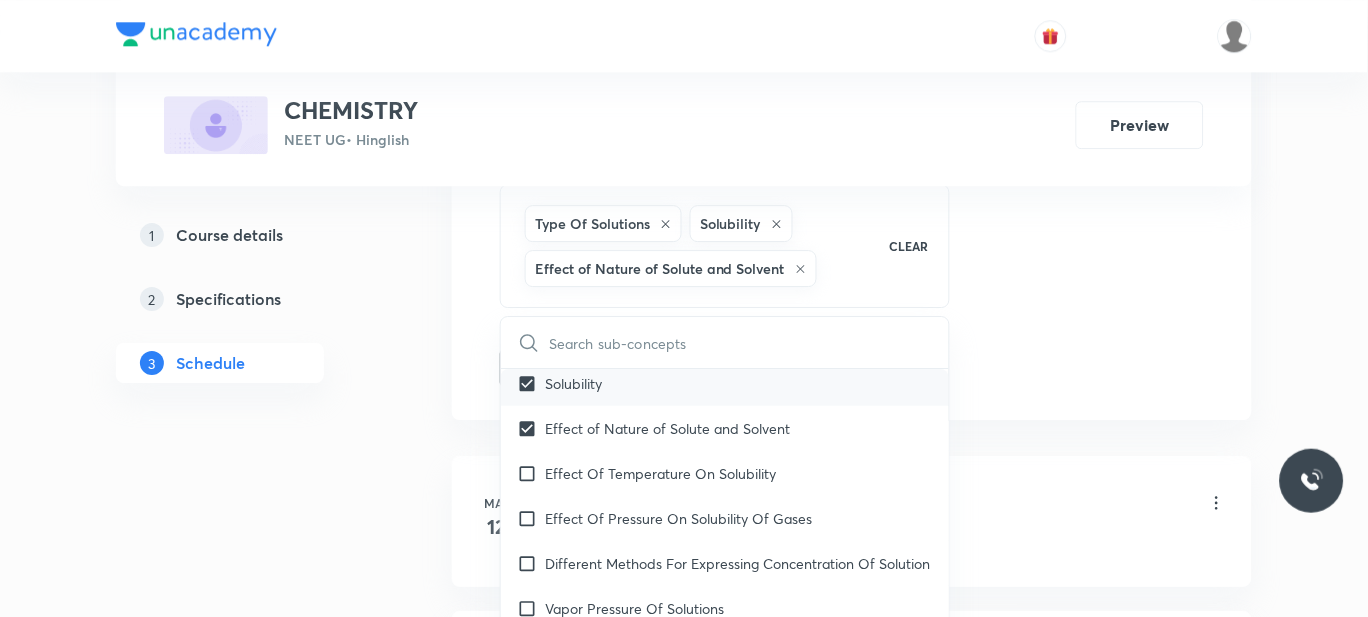 scroll, scrollTop: 13176, scrollLeft: 0, axis: vertical 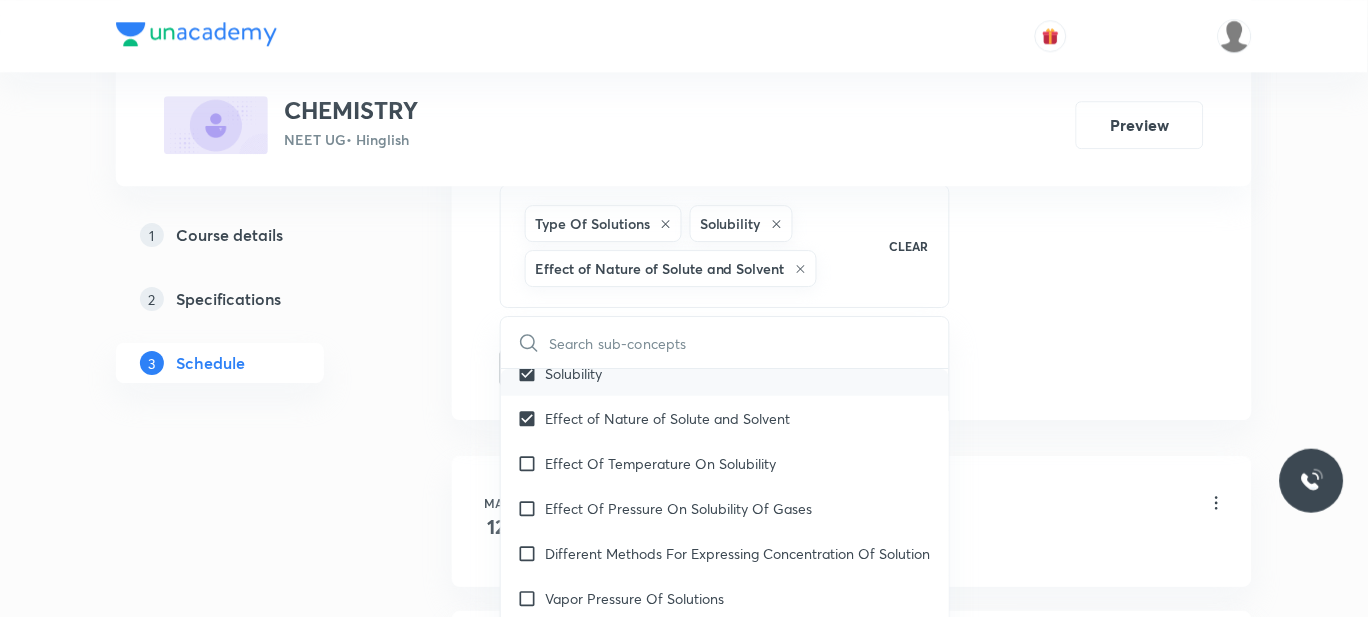 click on "Effect Of Temperature On Solubility" at bounding box center (660, 463) 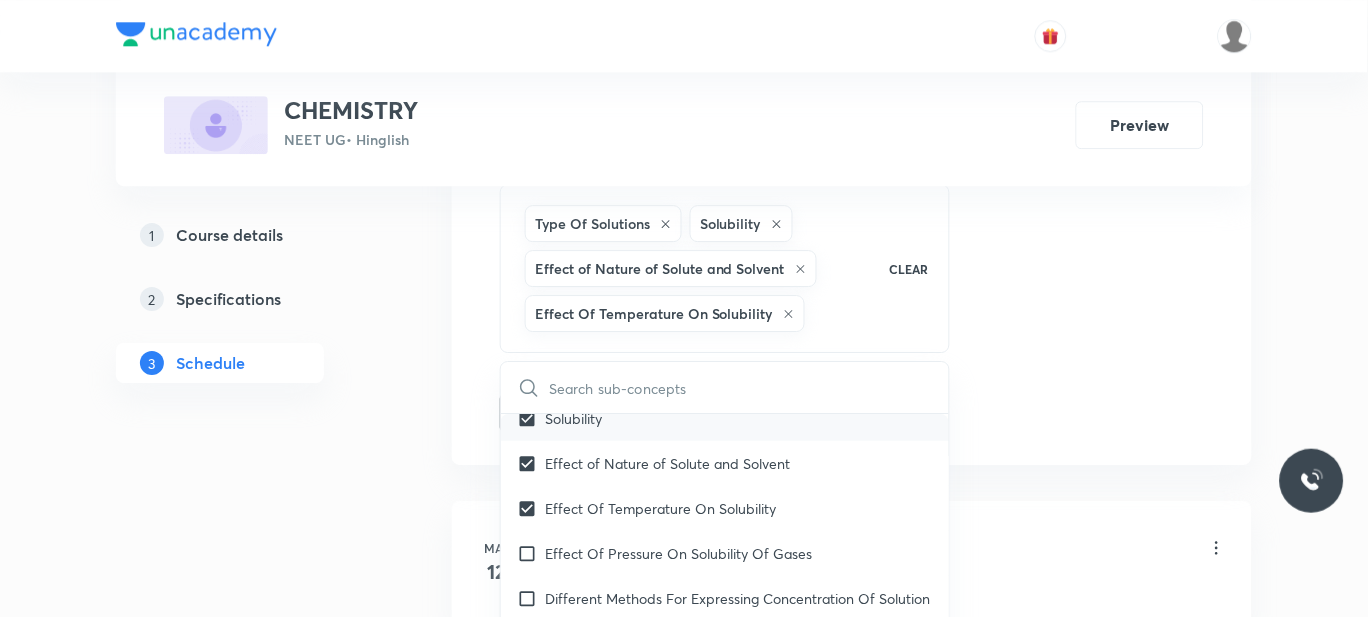 scroll, scrollTop: 13286, scrollLeft: 0, axis: vertical 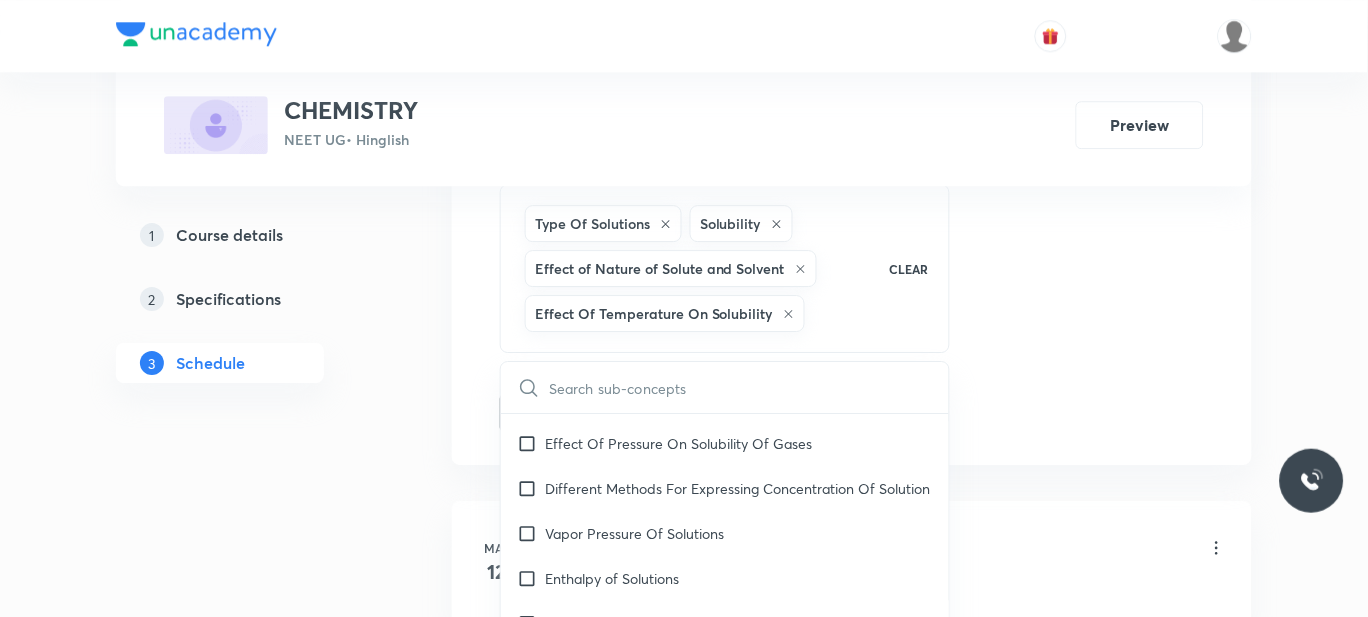 click on "Effect Of Pressure On Solubility Of Gases" at bounding box center [725, 443] 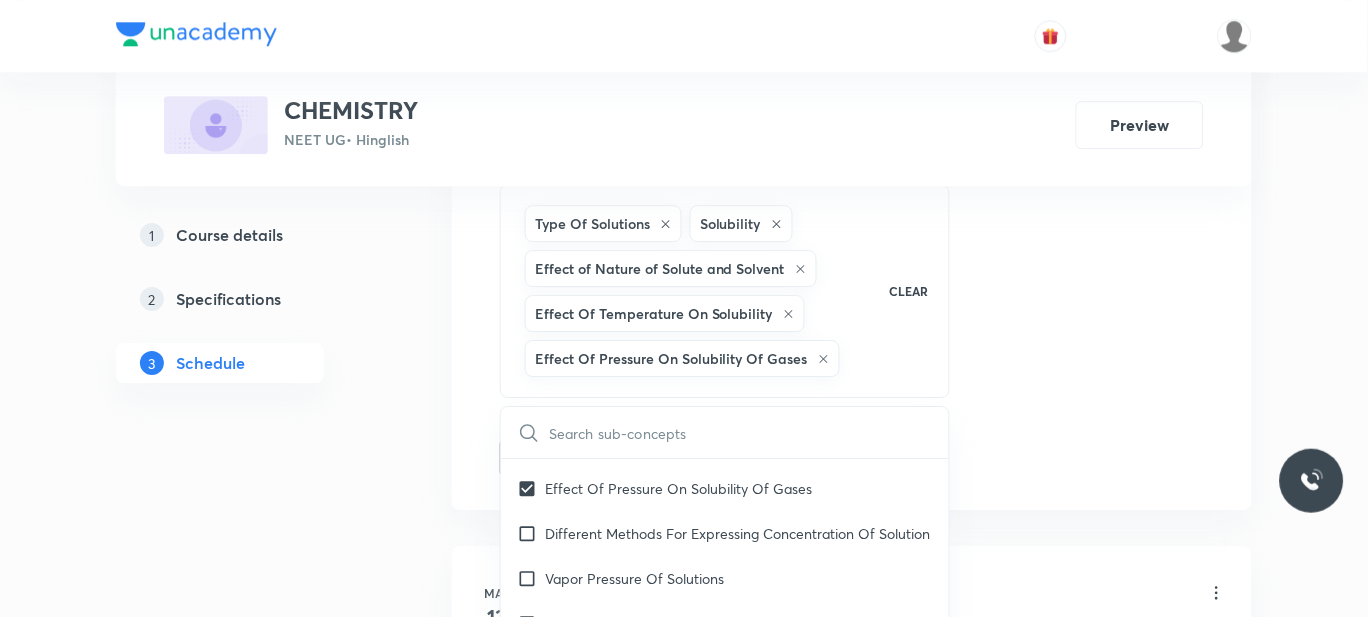 scroll, scrollTop: 13326, scrollLeft: 0, axis: vertical 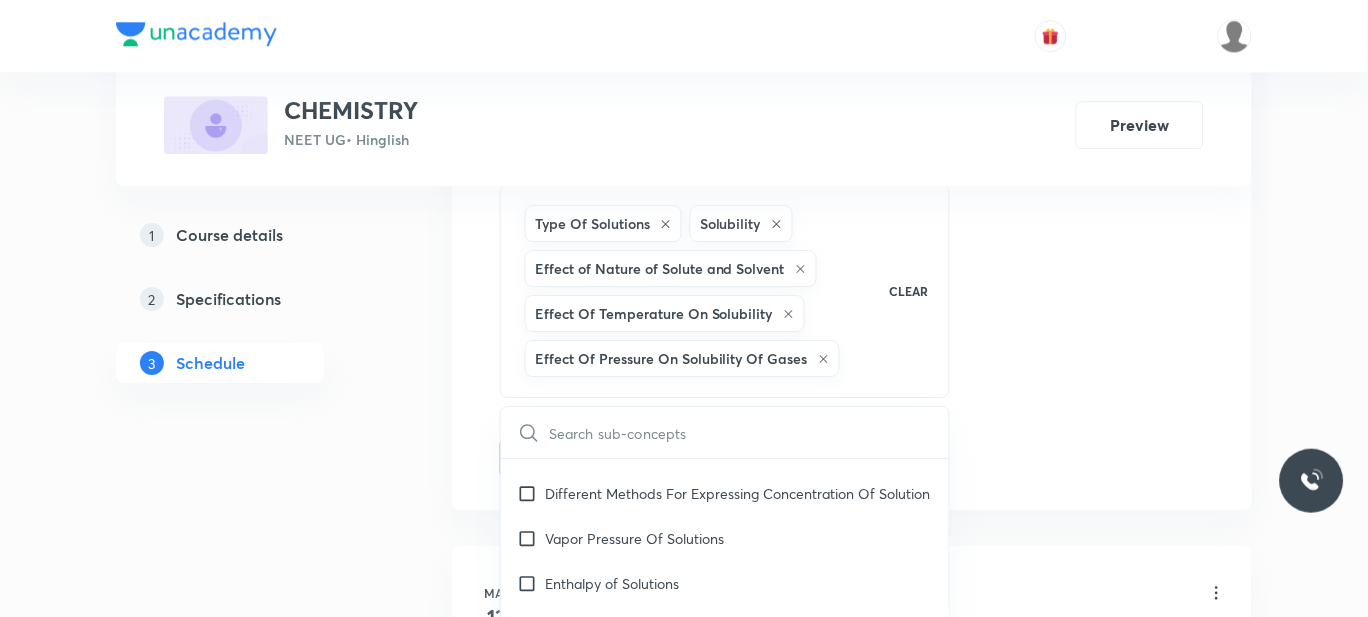 click on "Effect Of Pressure On Solubility Of Gases" at bounding box center [725, 448] 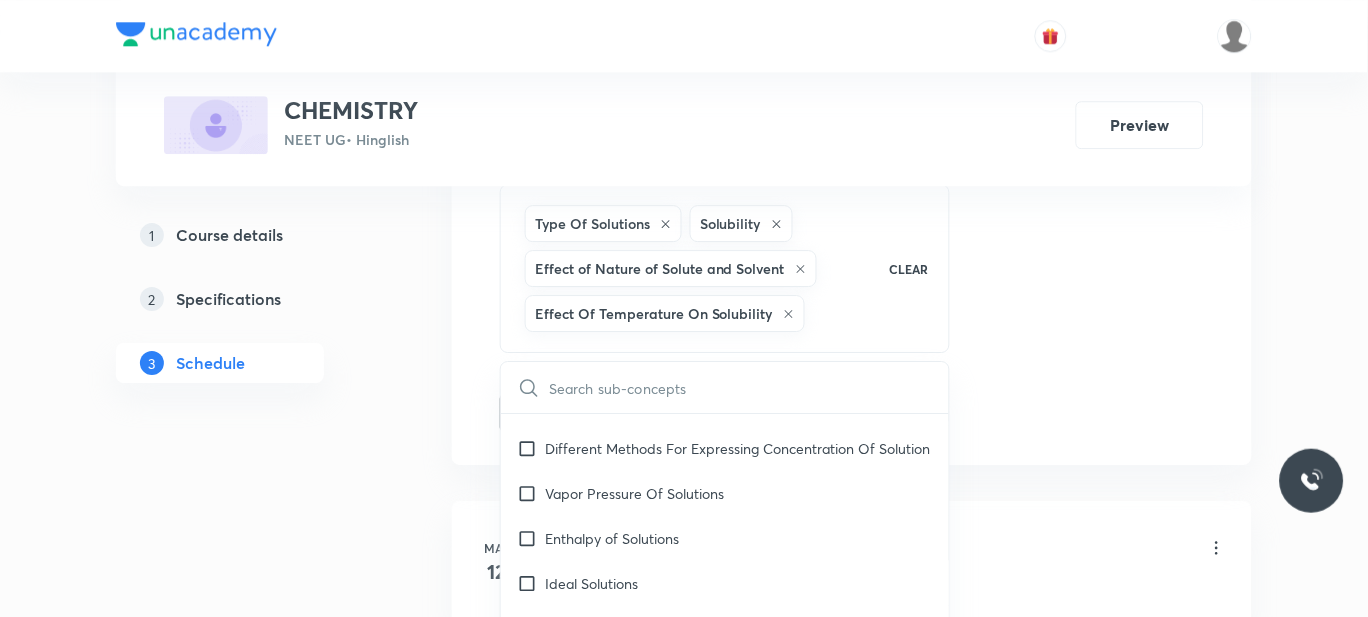 click on "Different Methods For Expressing Concentration Of Solution" at bounding box center (737, 448) 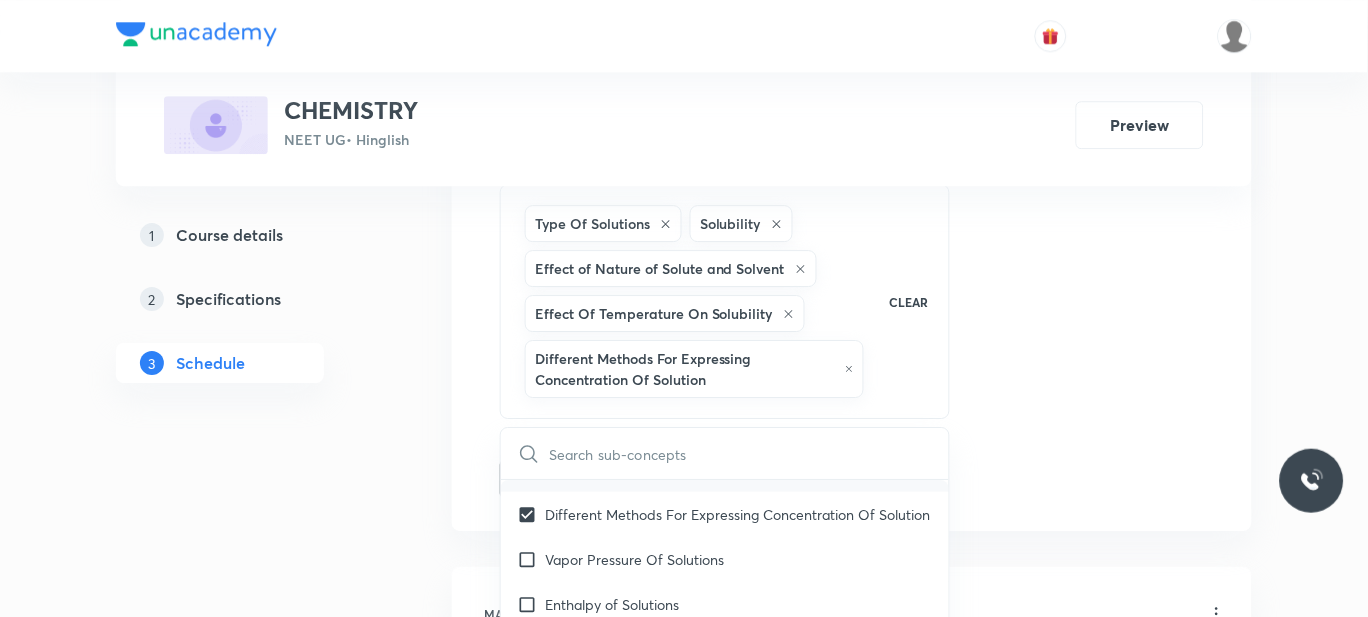 click on "Effect Of Pressure On Solubility Of Gases" at bounding box center (725, 469) 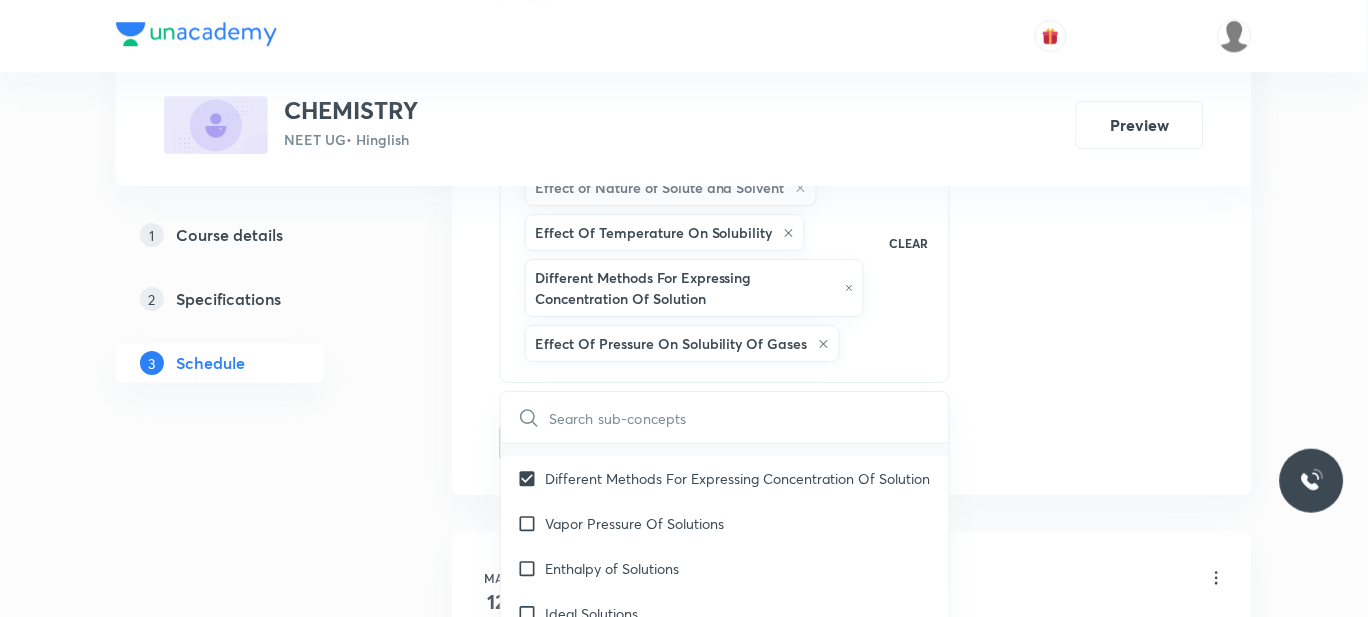 scroll, scrollTop: 1135, scrollLeft: 0, axis: vertical 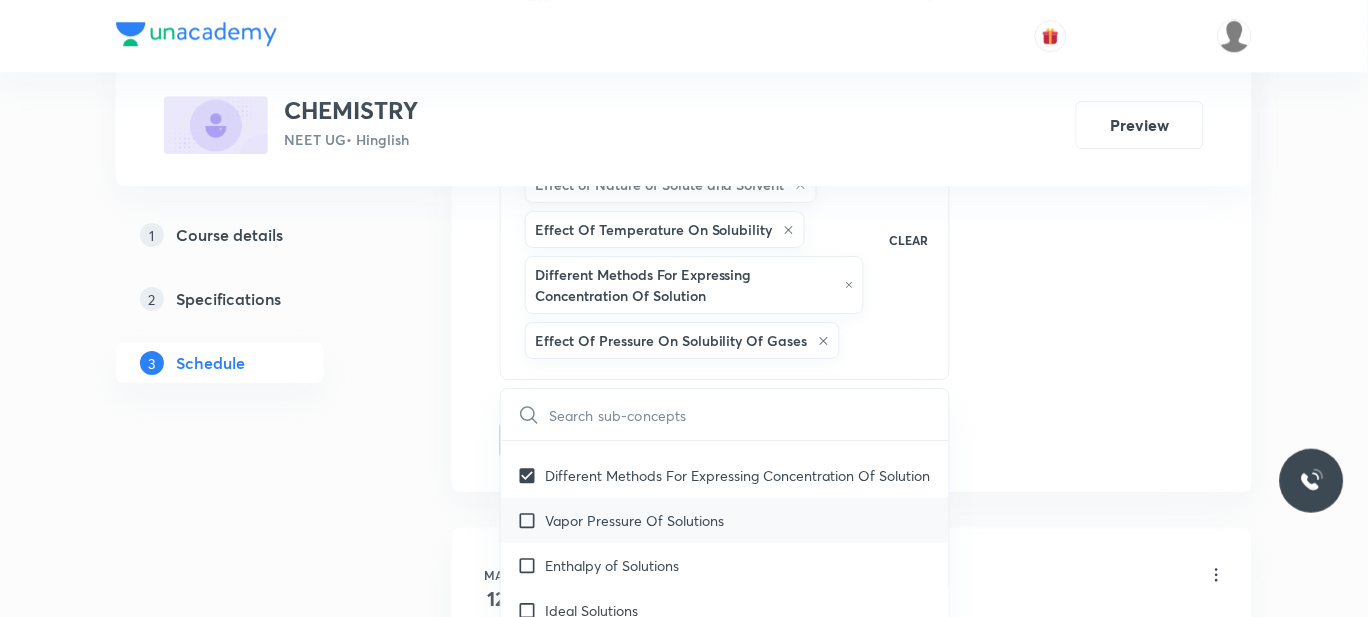 click at bounding box center [531, 520] 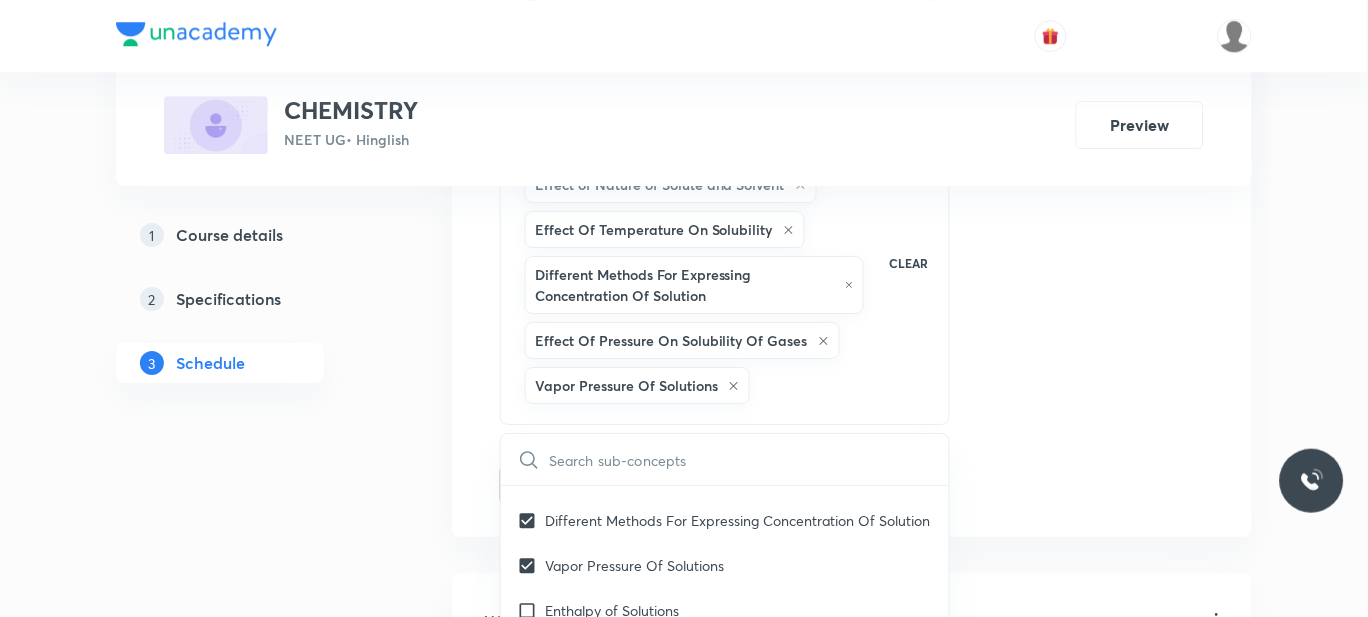 click on "Plus Courses CHEMISTRY NEET UG  • Hinglish Preview 1 Course details 2 Specifications 3 Schedule Schedule 57  classes Session  58 Live class Session title 24/99 HALOALKANES & HALOARENES ​ Schedule for Aug 5, 2025, 2:30 PM ​ Duration (in minutes) 55 ​   Session type Online Offline Room 302 Sub-concepts Type Of Solutions Solubility Effect of Nature of Solute and Solvent Effect Of Temperature On Solubility Different Methods For Expressing Concentration Of Solution Effect Of Pressure On Solubility Of Gases Vapor Pressure Of Solutions CLEAR ​ General Topics & Mole Concept Basic Concepts Mole – Basic Introduction Covered previously Percentage Composition Covered previously Stoichiometry Covered previously Principle of Atom Conservation (POAC) Covered previously Relation between Stoichiometric Quantities Covered previously Application of Mole Concept: Gravimetric Analysis Covered previously Electronic Configuration Of Atoms (Hund's rule) Covered previously  Quantum Numbers (Magnetic Quantum no.) Spectrum" at bounding box center (684, 4658) 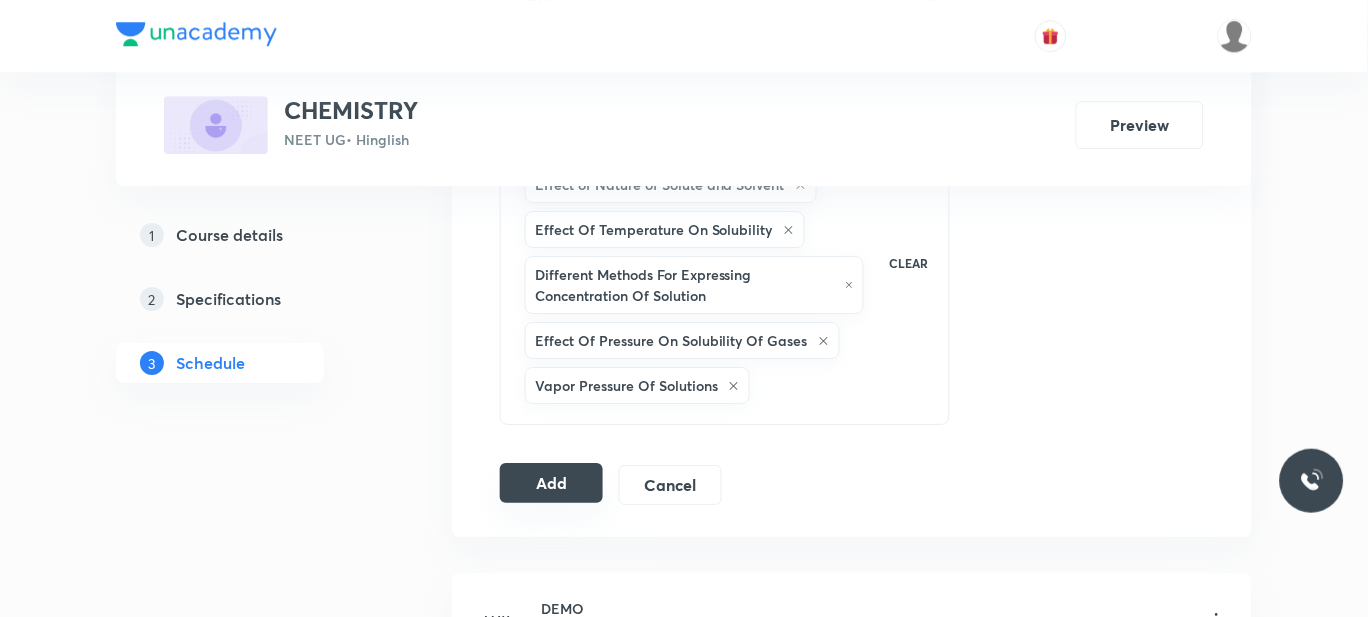 click on "Add" at bounding box center (551, 483) 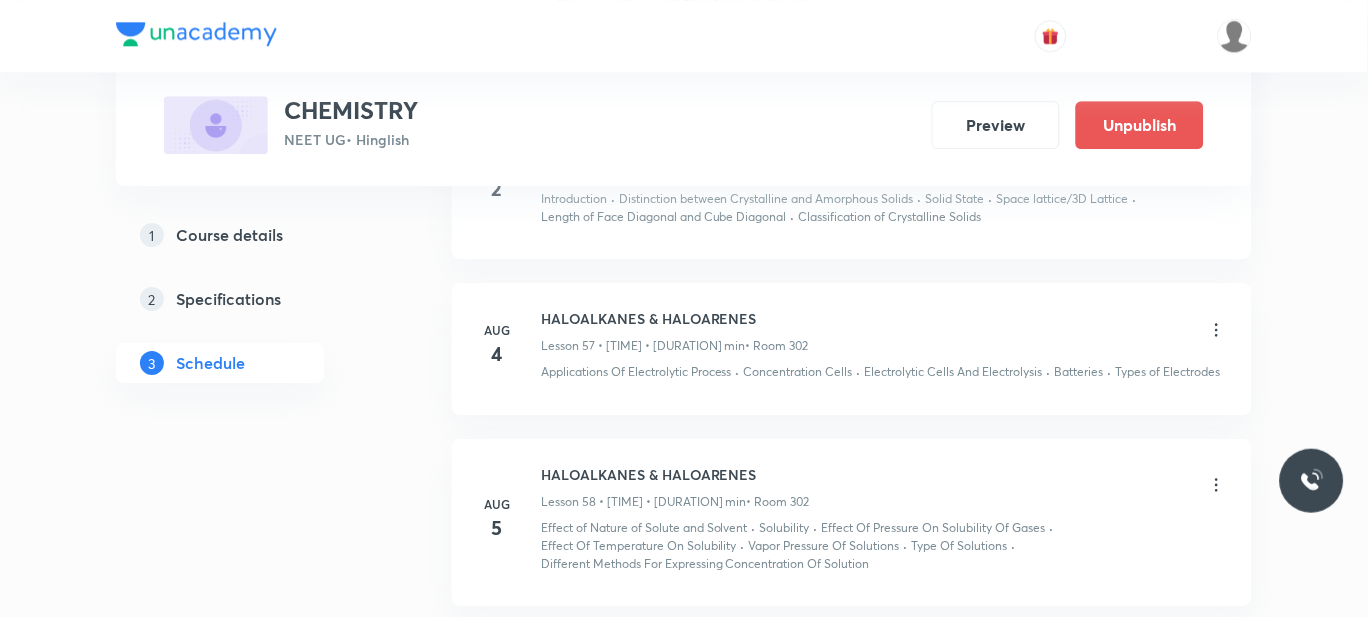 scroll, scrollTop: 9912, scrollLeft: 0, axis: vertical 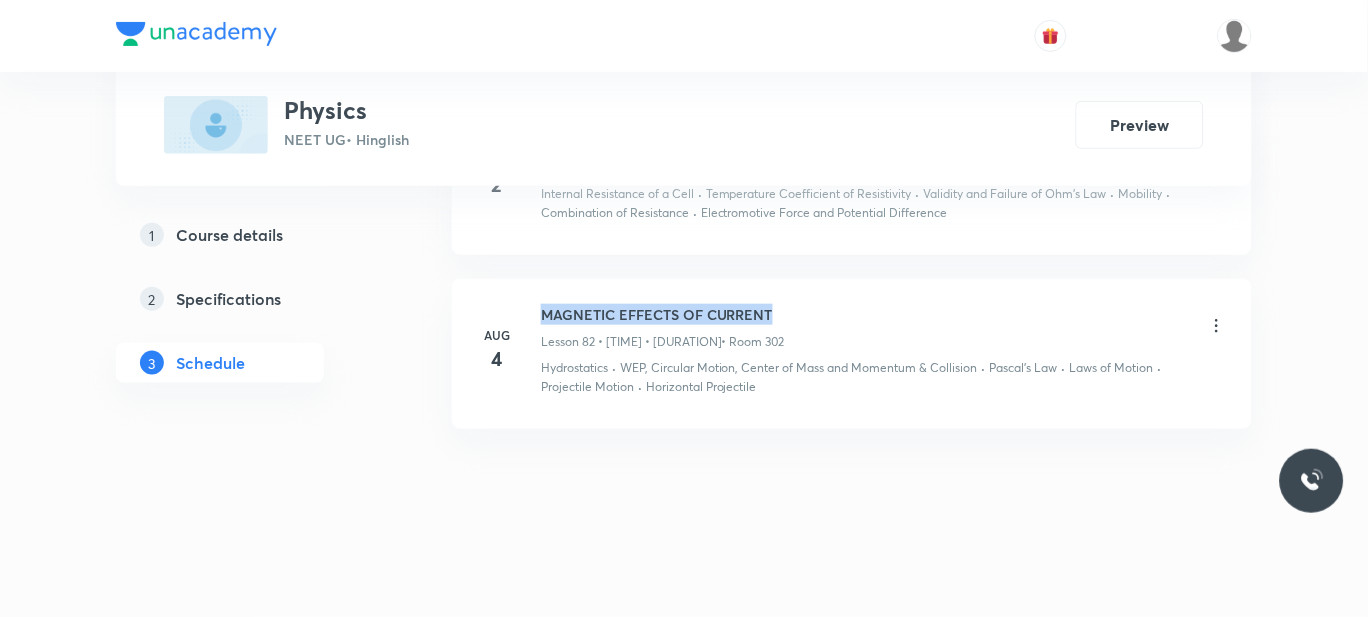 drag, startPoint x: 784, startPoint y: 315, endPoint x: 541, endPoint y: 302, distance: 243.34749 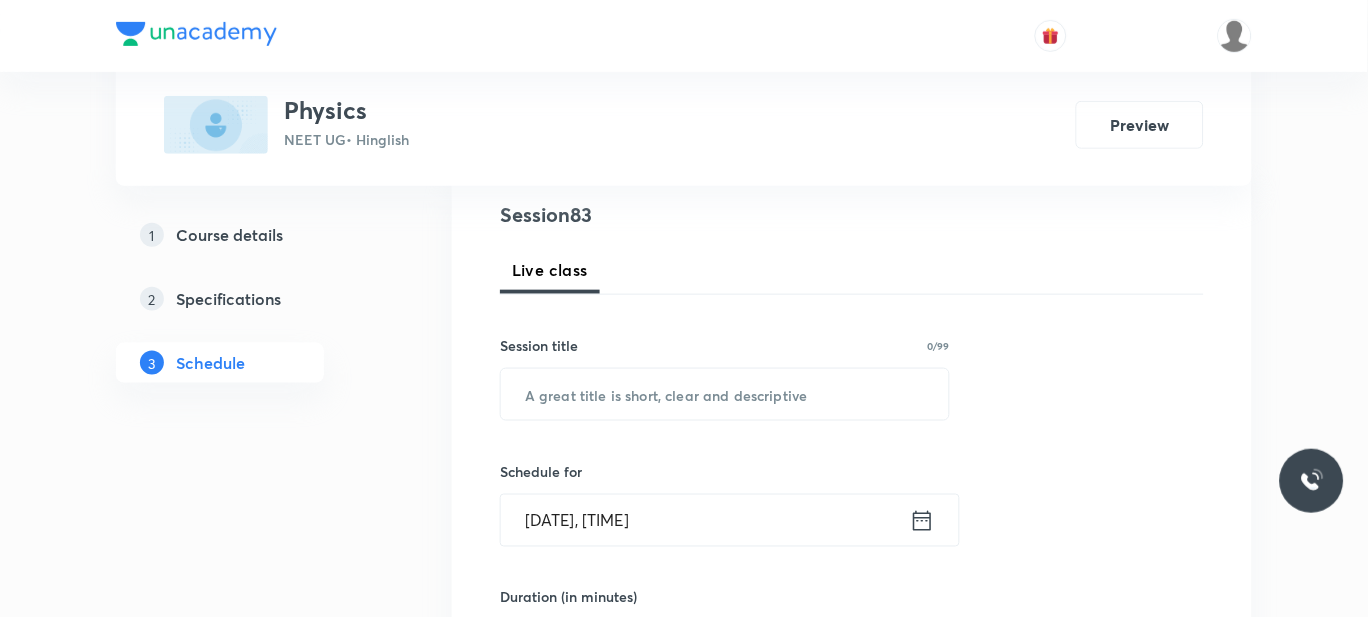 scroll, scrollTop: 233, scrollLeft: 0, axis: vertical 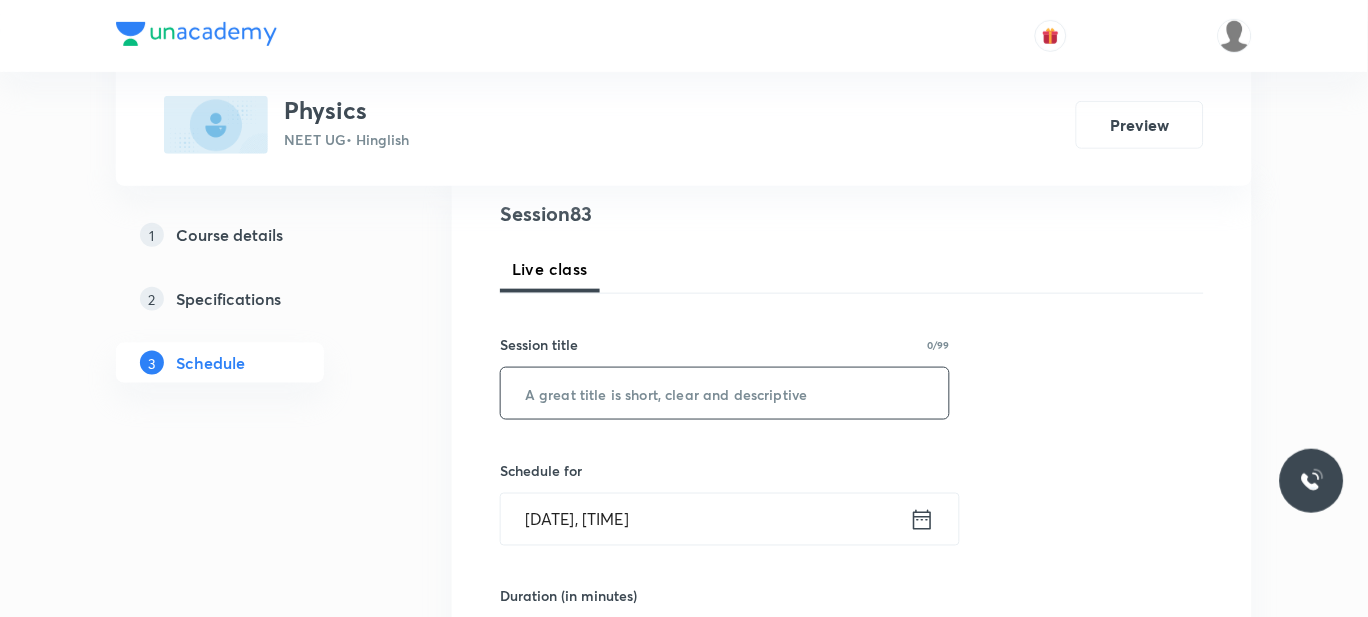 click at bounding box center (725, 393) 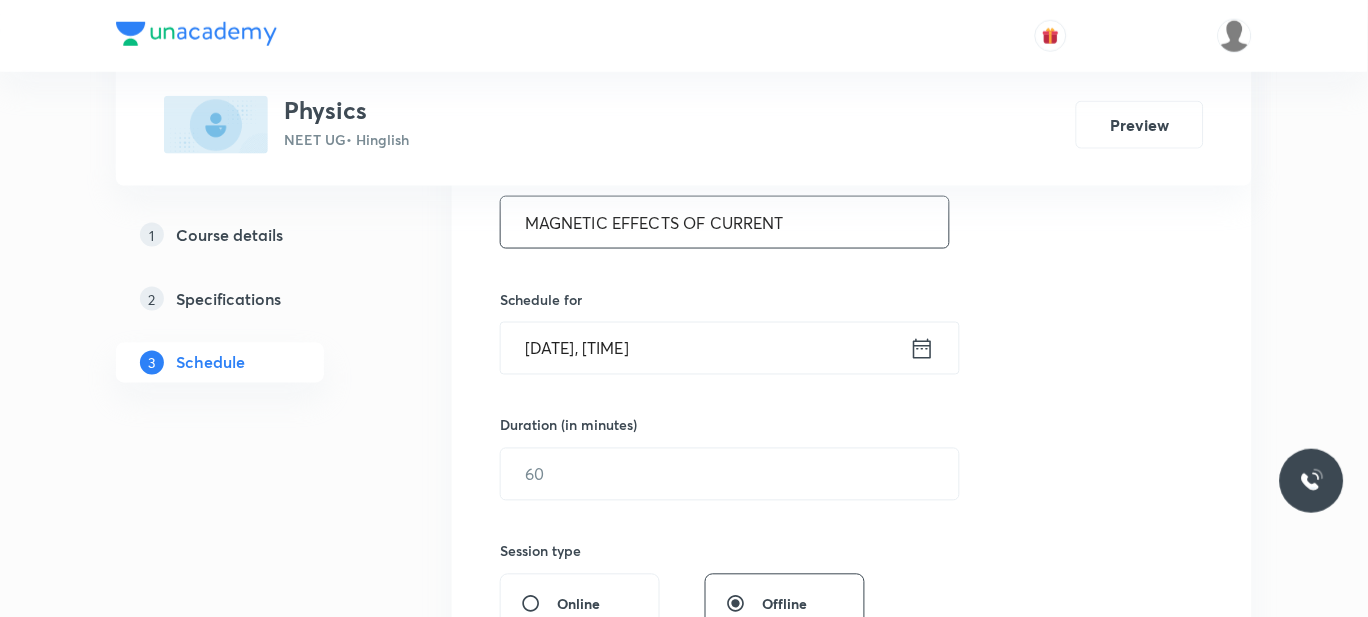 scroll, scrollTop: 402, scrollLeft: 0, axis: vertical 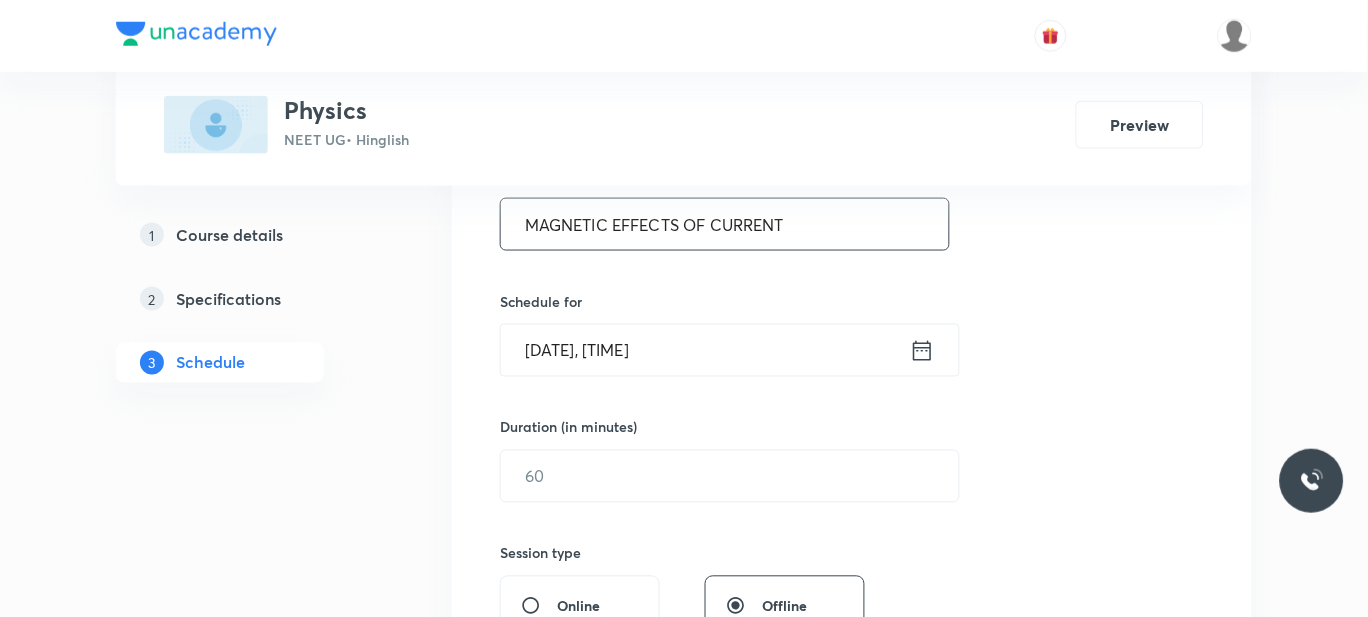 type on "MAGNETIC EFFECTS OF CURRENT" 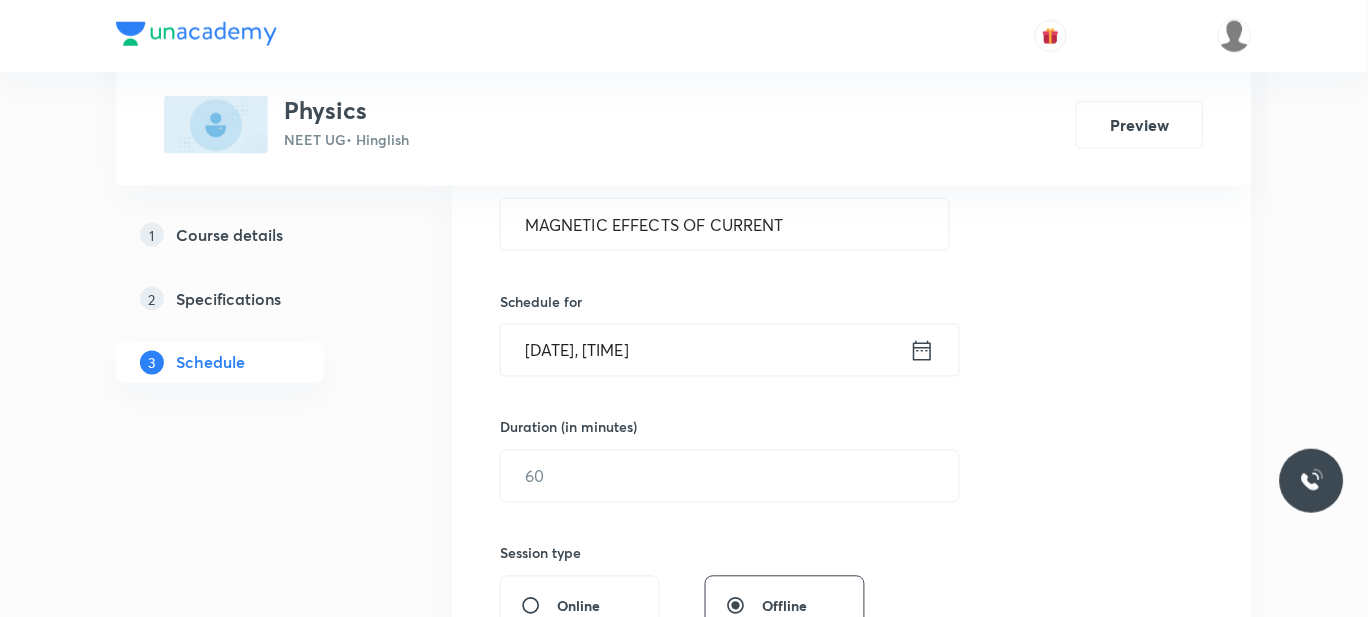 click on "[DATE], [TIME]" at bounding box center [705, 350] 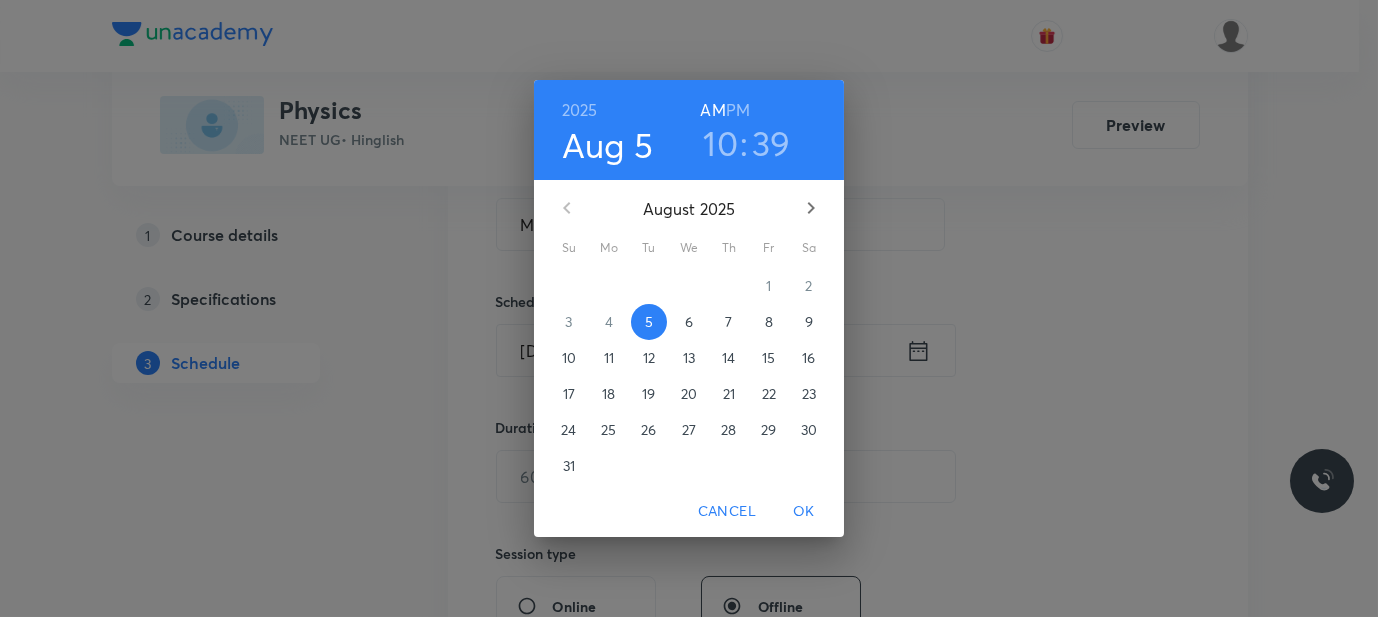 click on "PM" at bounding box center [738, 110] 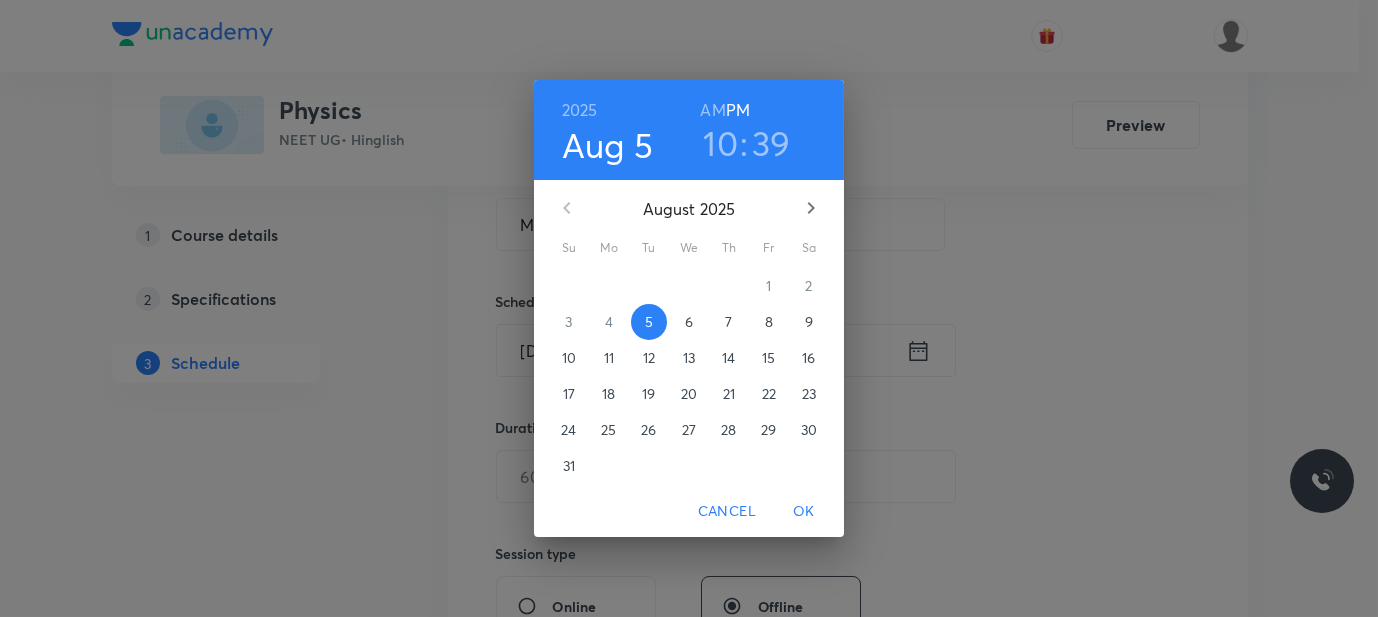 click on "10" at bounding box center (720, 143) 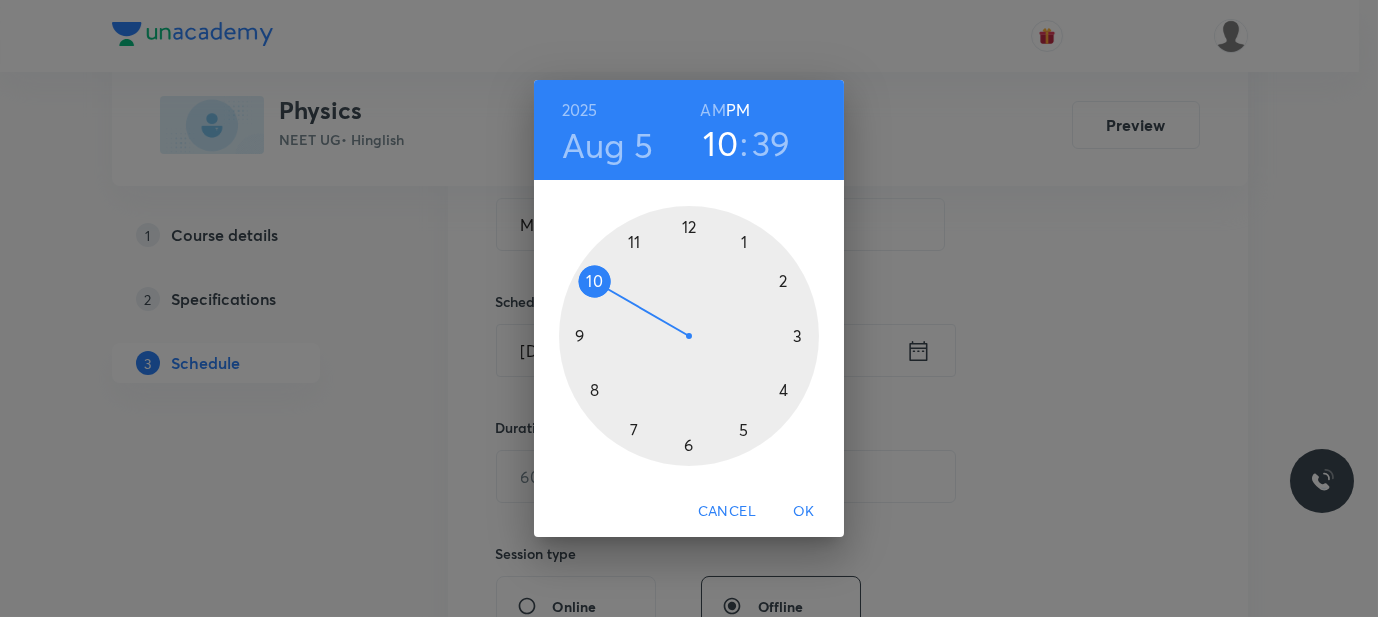 click at bounding box center [689, 336] 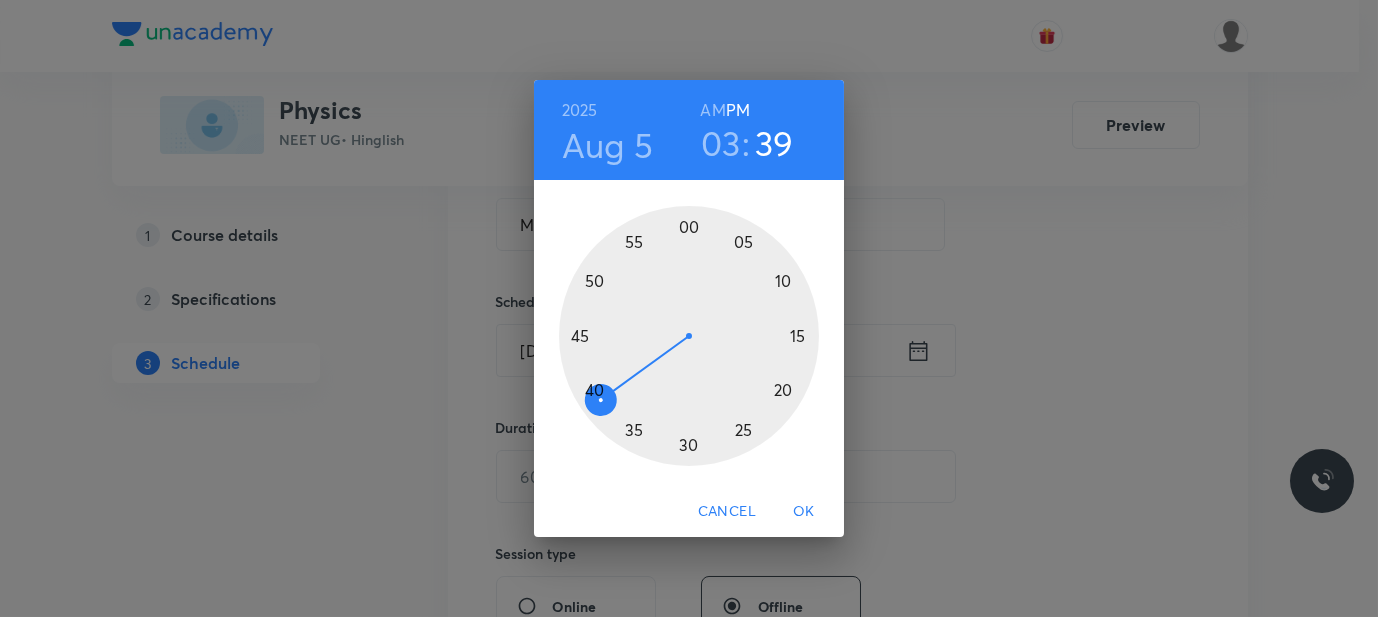 click at bounding box center (689, 336) 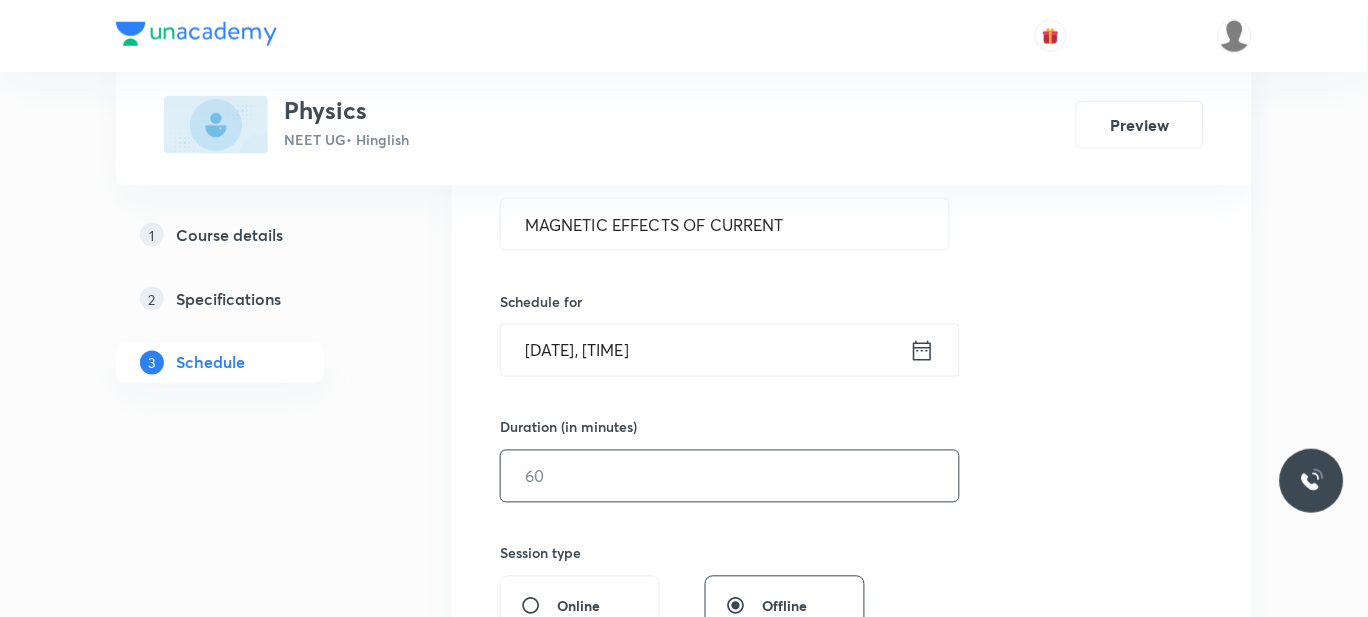 click at bounding box center [730, 476] 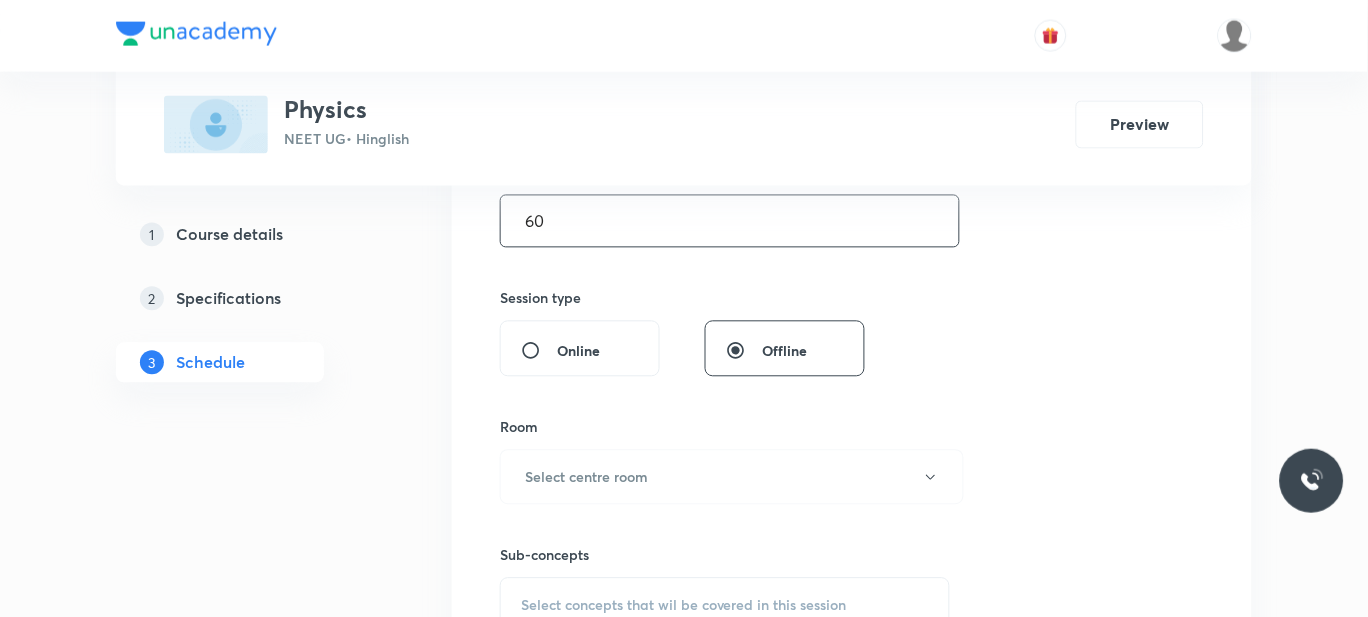scroll, scrollTop: 702, scrollLeft: 0, axis: vertical 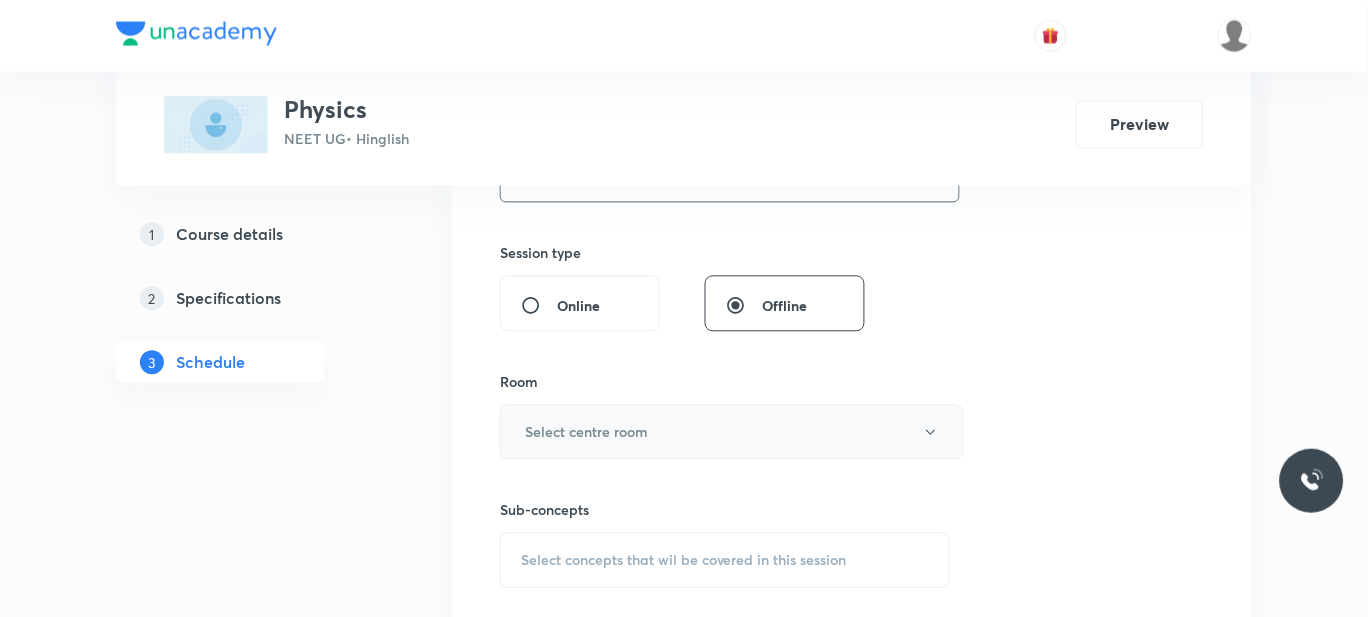 type on "60" 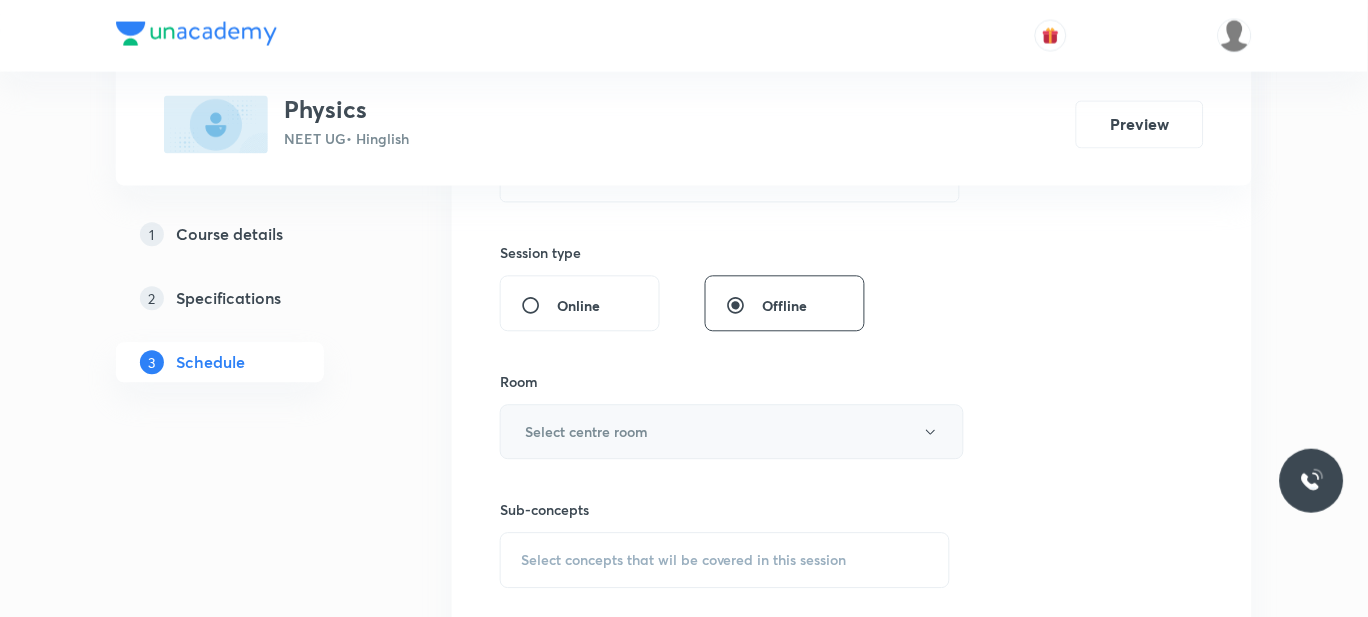 click on "Select centre room" at bounding box center (732, 432) 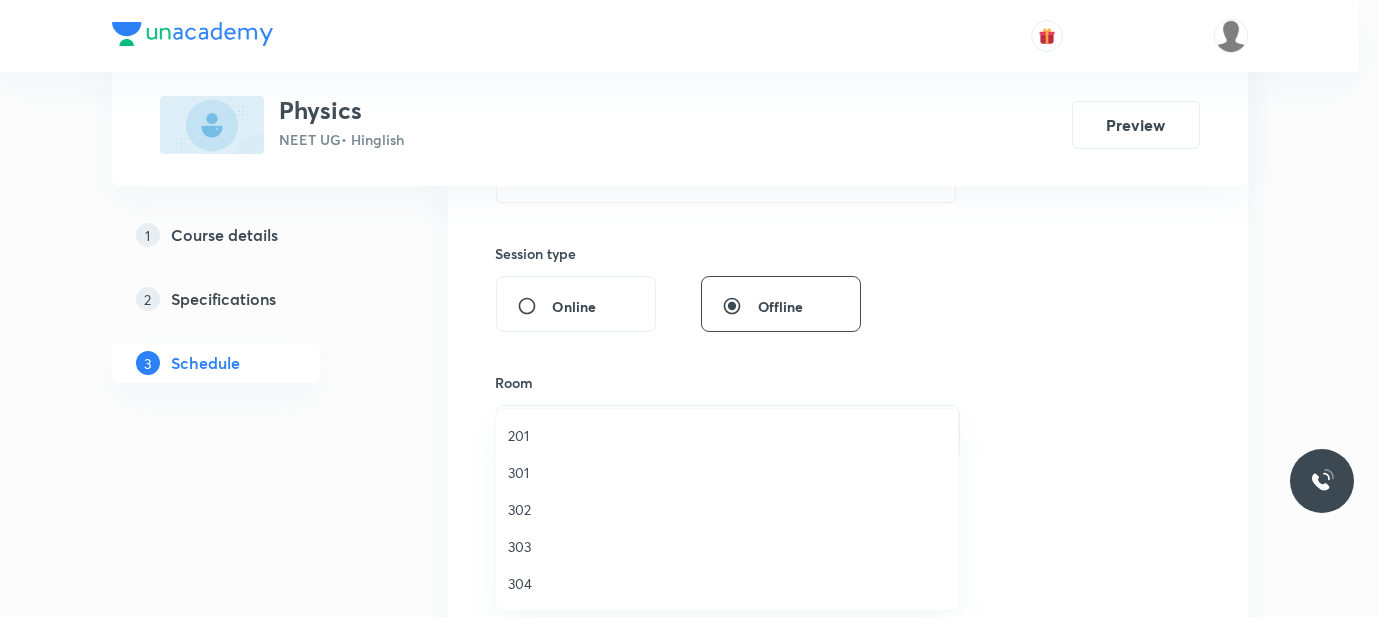 click on "302" at bounding box center [727, 509] 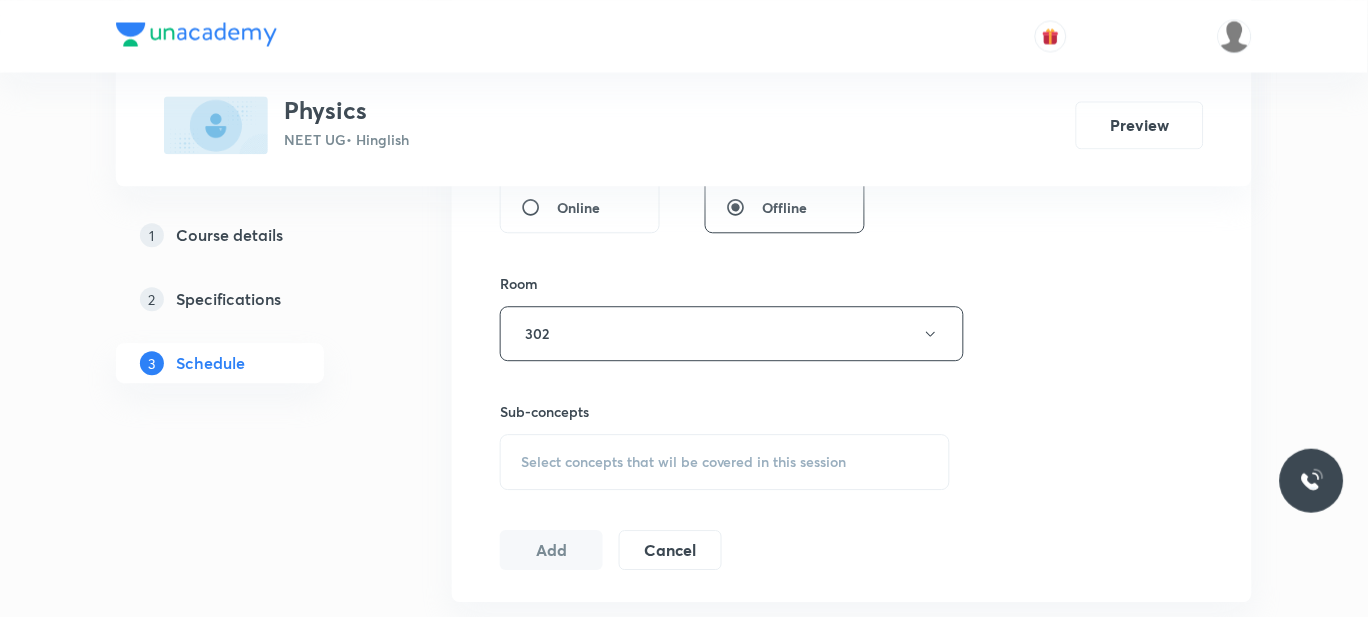 scroll, scrollTop: 811, scrollLeft: 0, axis: vertical 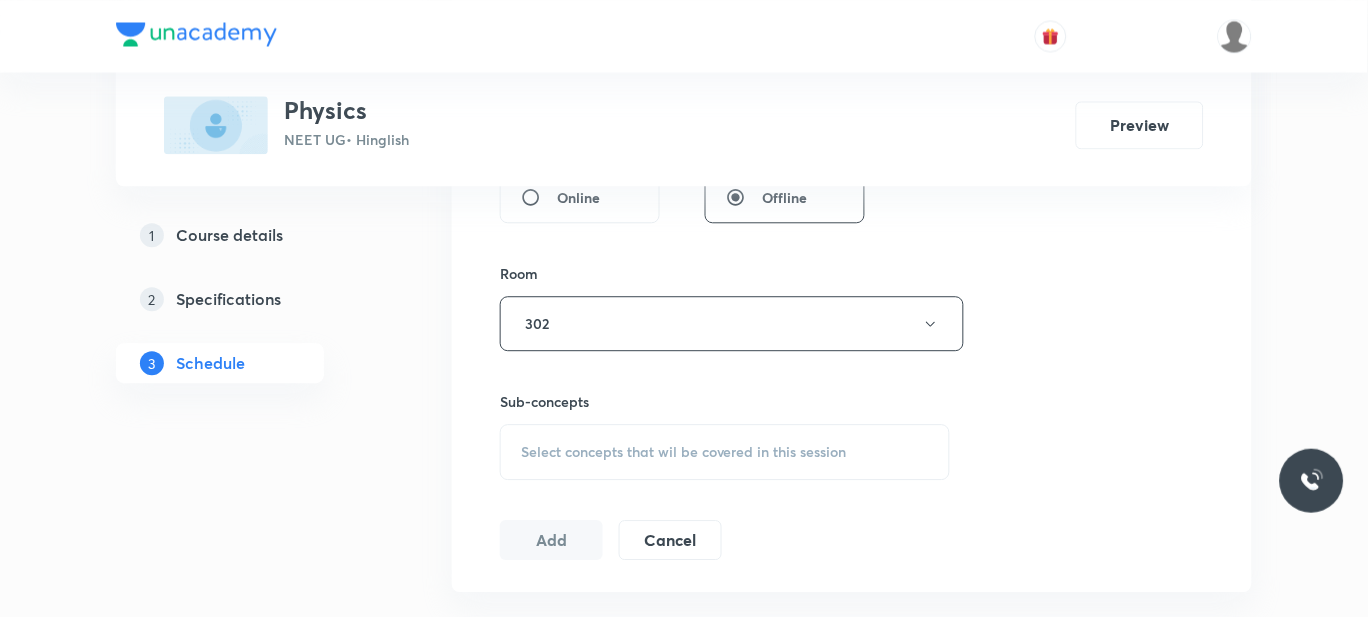 click on "Select concepts that wil be covered in this session" at bounding box center (684, 452) 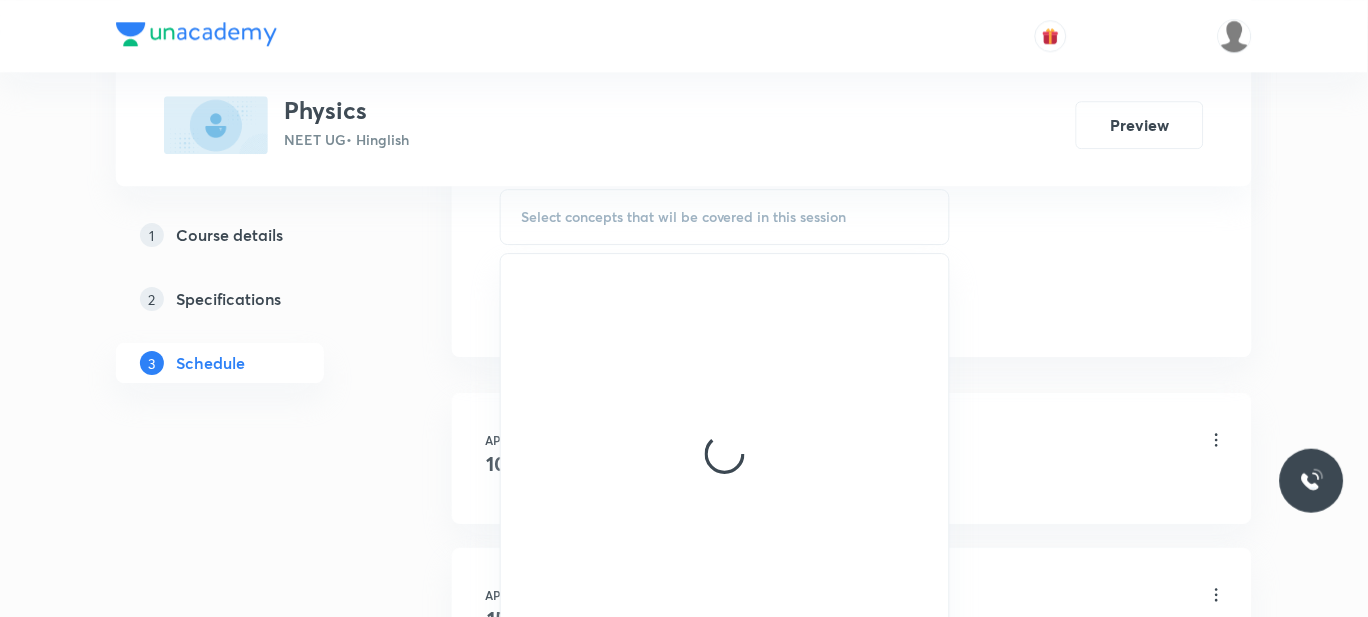 scroll, scrollTop: 1048, scrollLeft: 0, axis: vertical 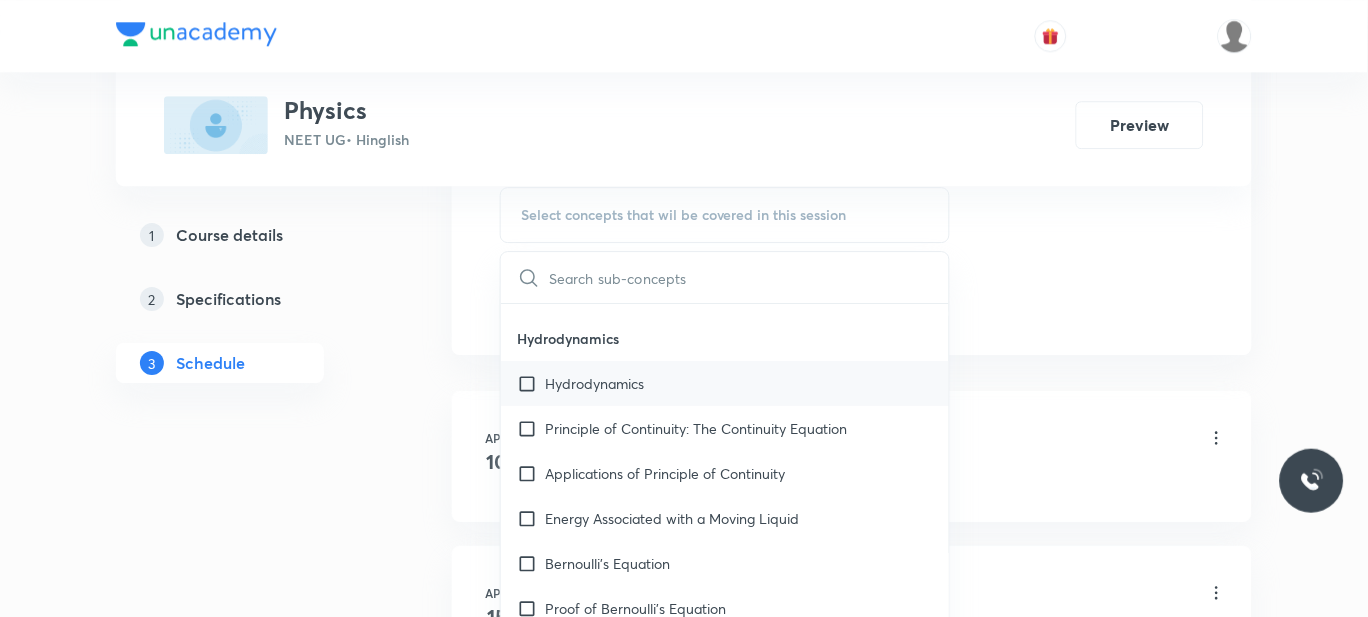 click on "Hydrodynamics" at bounding box center [594, 383] 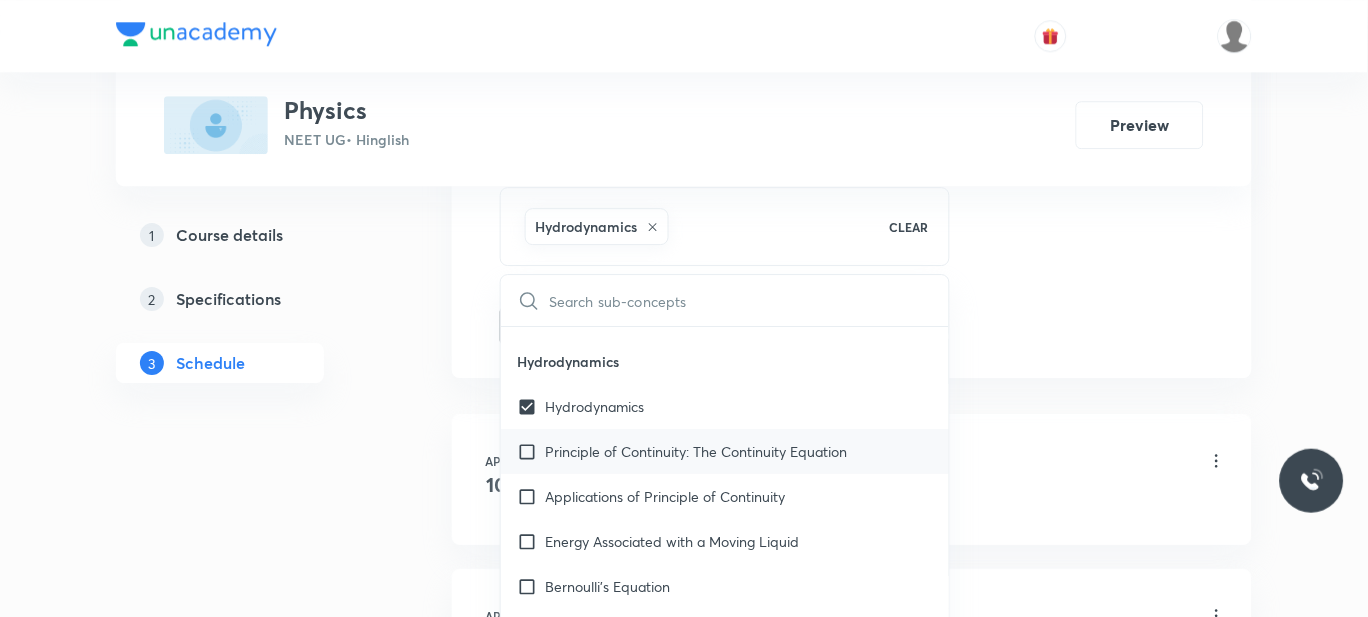 click on "Principle of Continuity: The Continuity Equation" at bounding box center [696, 451] 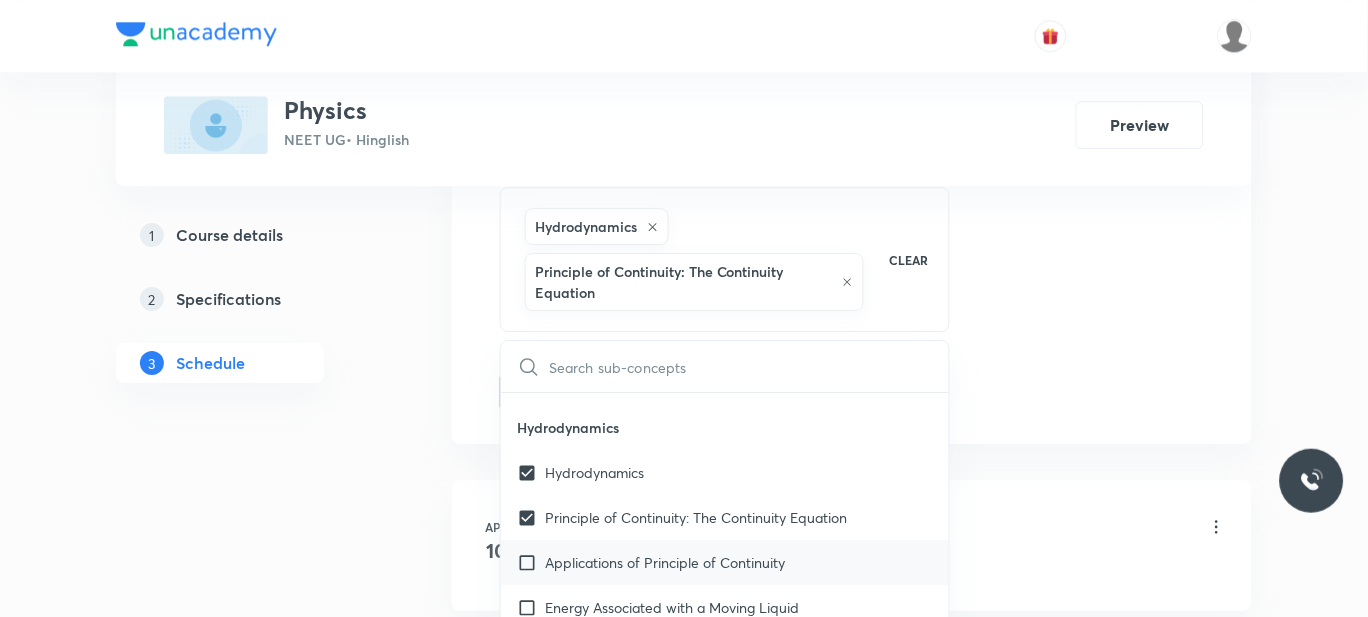 click on "Applications of Principle of Continuity" at bounding box center [725, 562] 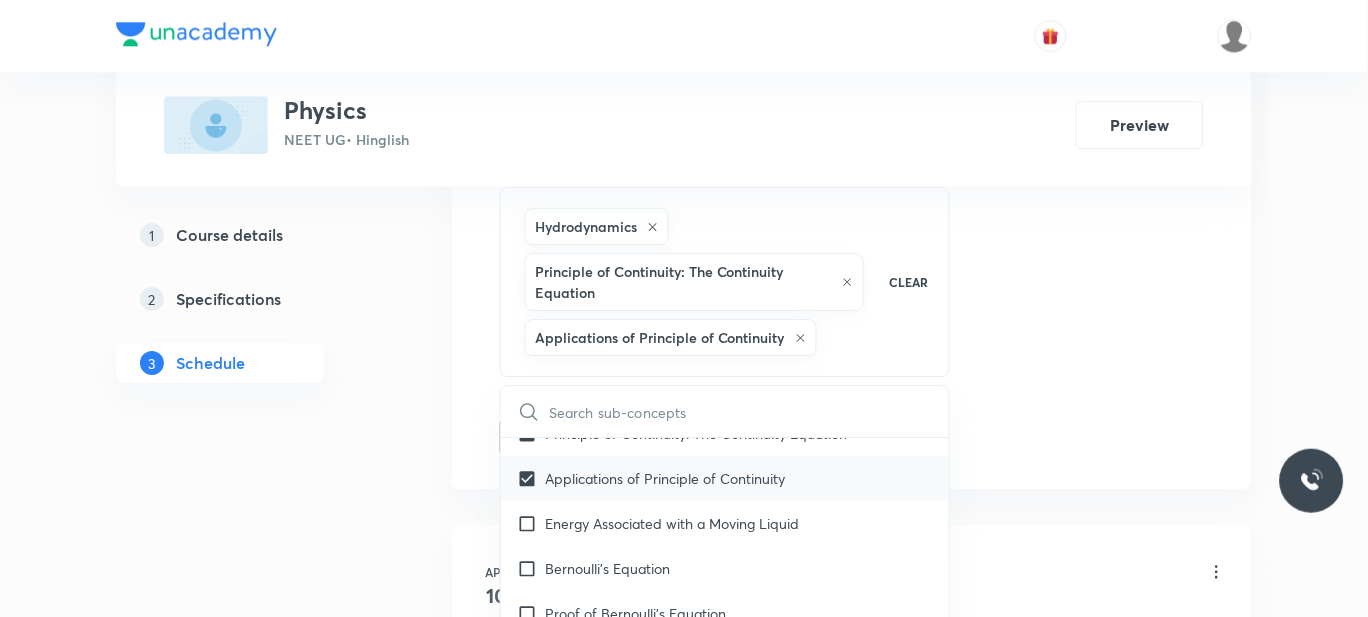 scroll, scrollTop: 13095, scrollLeft: 0, axis: vertical 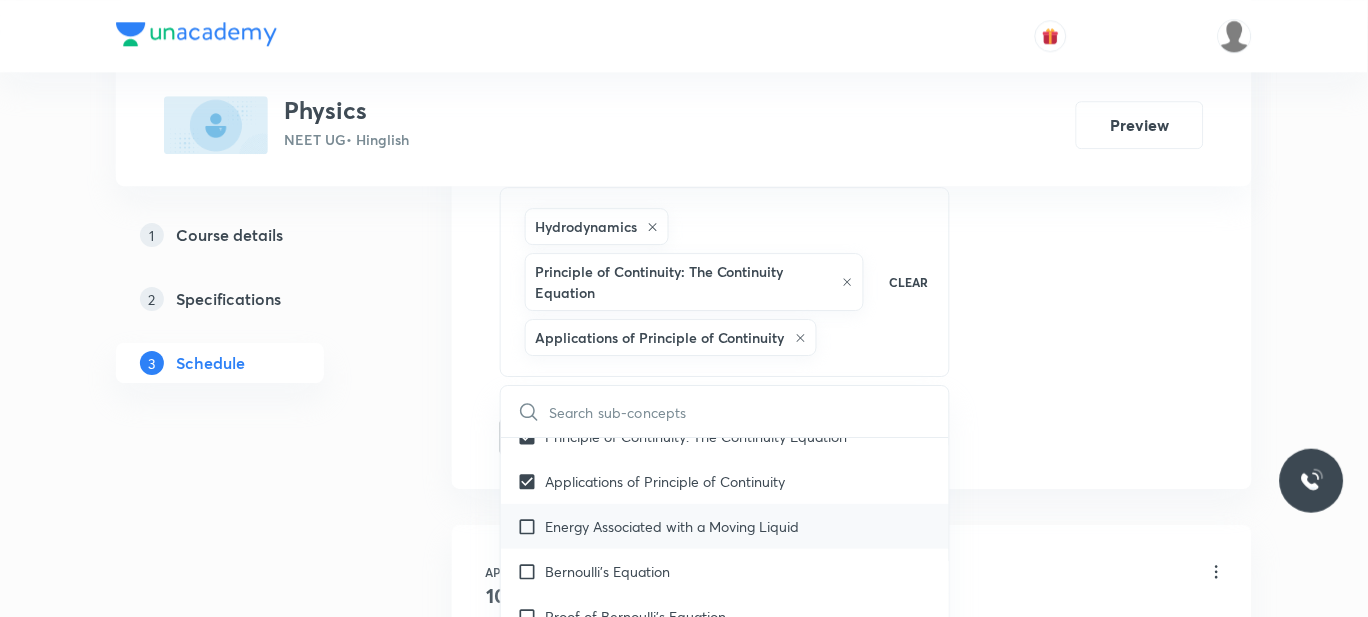 click on "Energy Associated with a Moving Liquid" at bounding box center (725, 526) 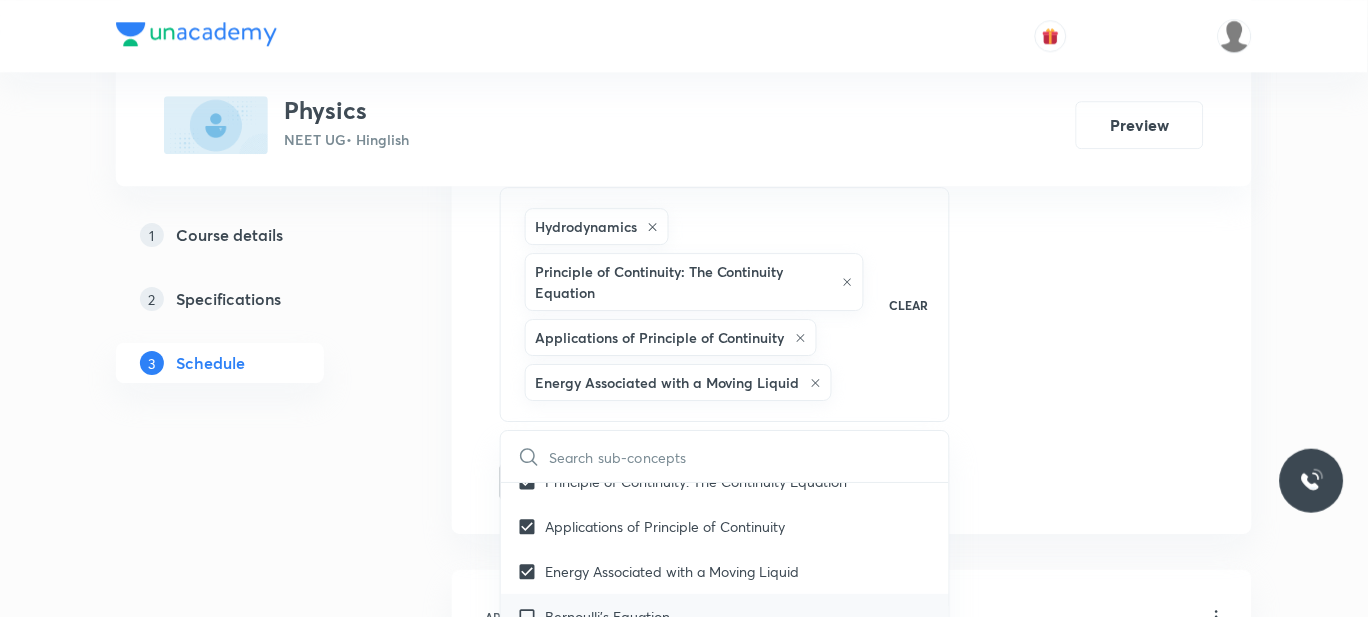 click on "Bernoulli's Equation" at bounding box center (607, 616) 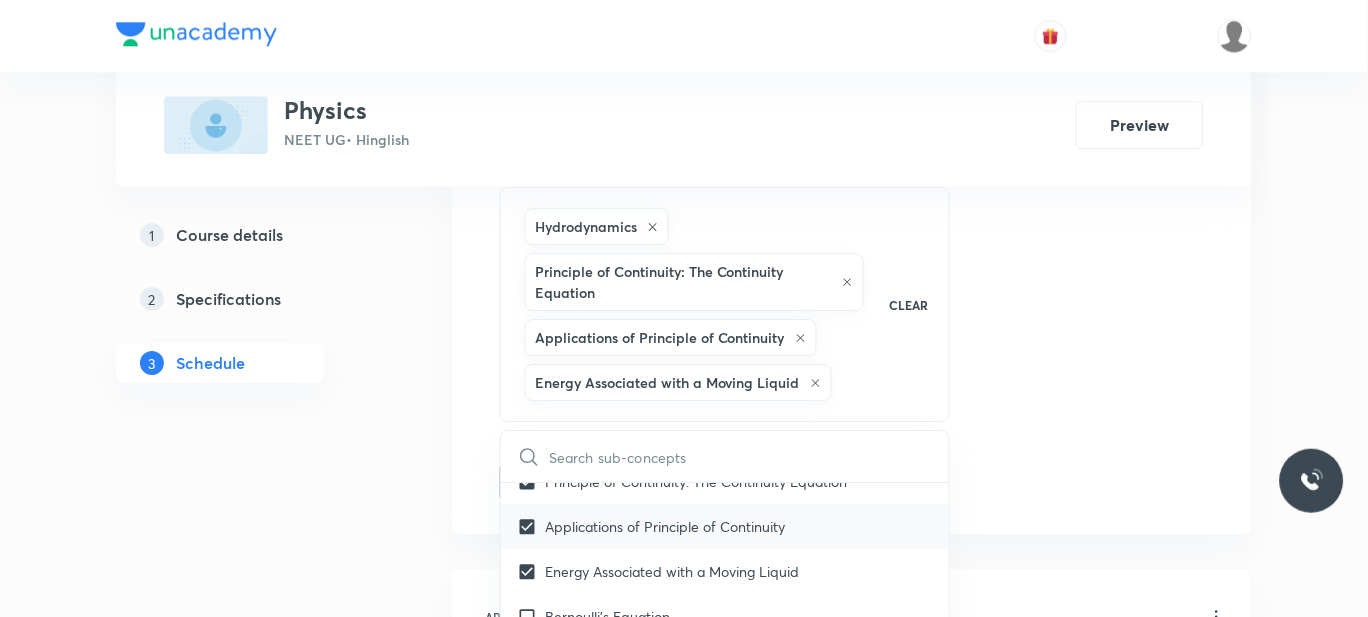 checkbox on "true" 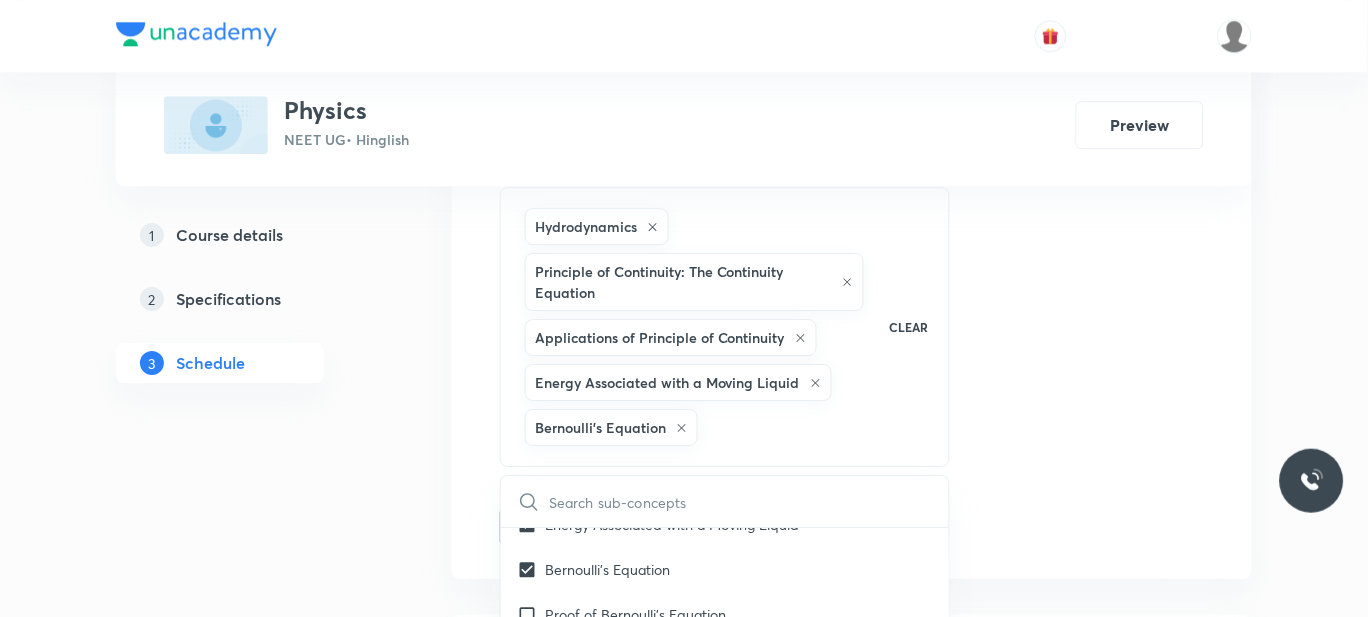 scroll, scrollTop: 13208, scrollLeft: 0, axis: vertical 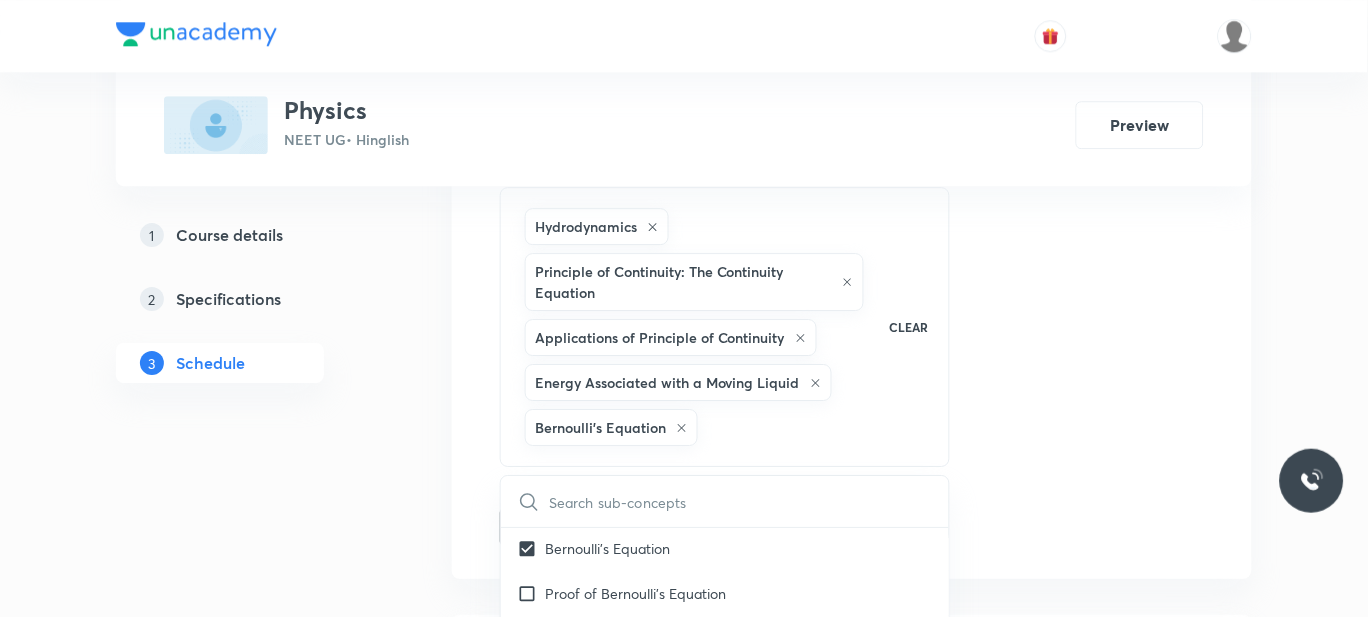 click on "Proof of Bernoulli's Equation" at bounding box center [635, 593] 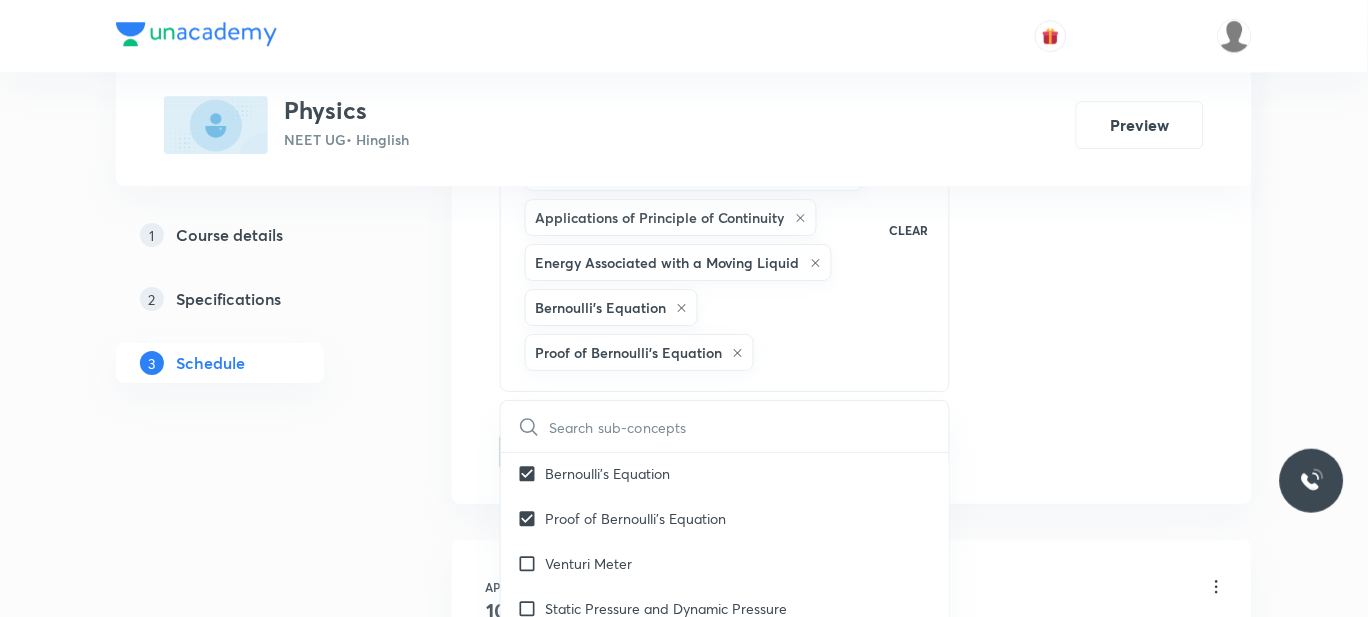 scroll, scrollTop: 1167, scrollLeft: 0, axis: vertical 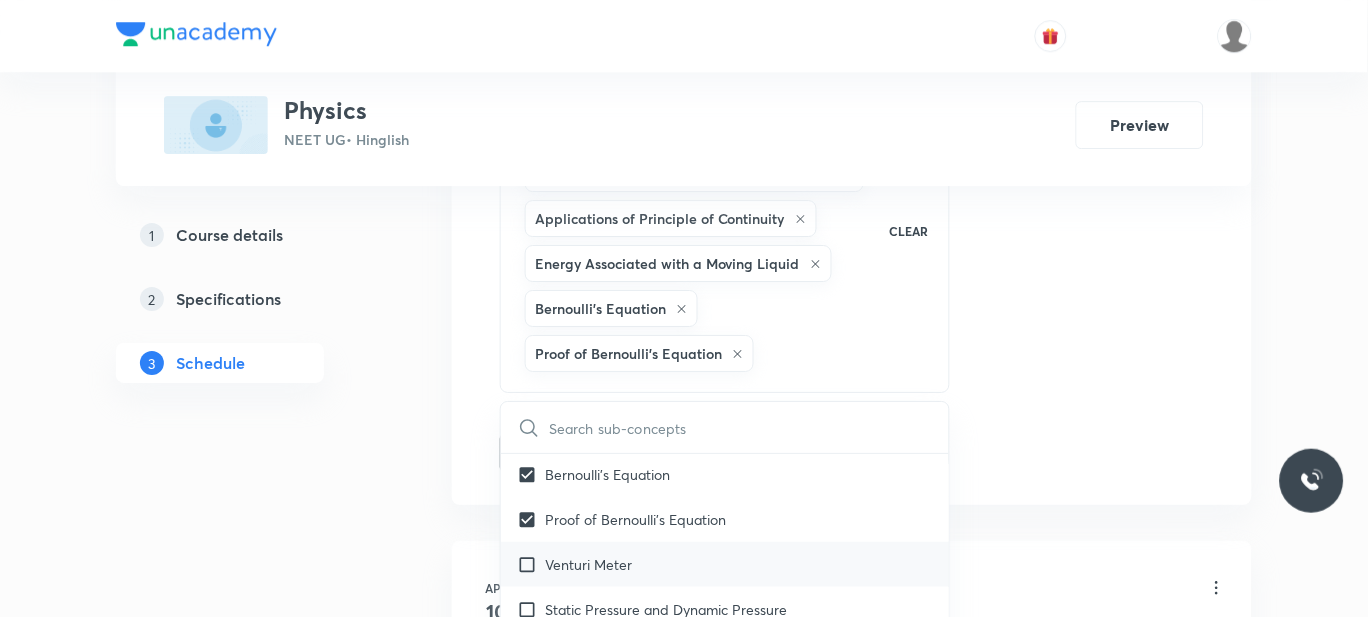 click on "Venturi Meter" at bounding box center [588, 564] 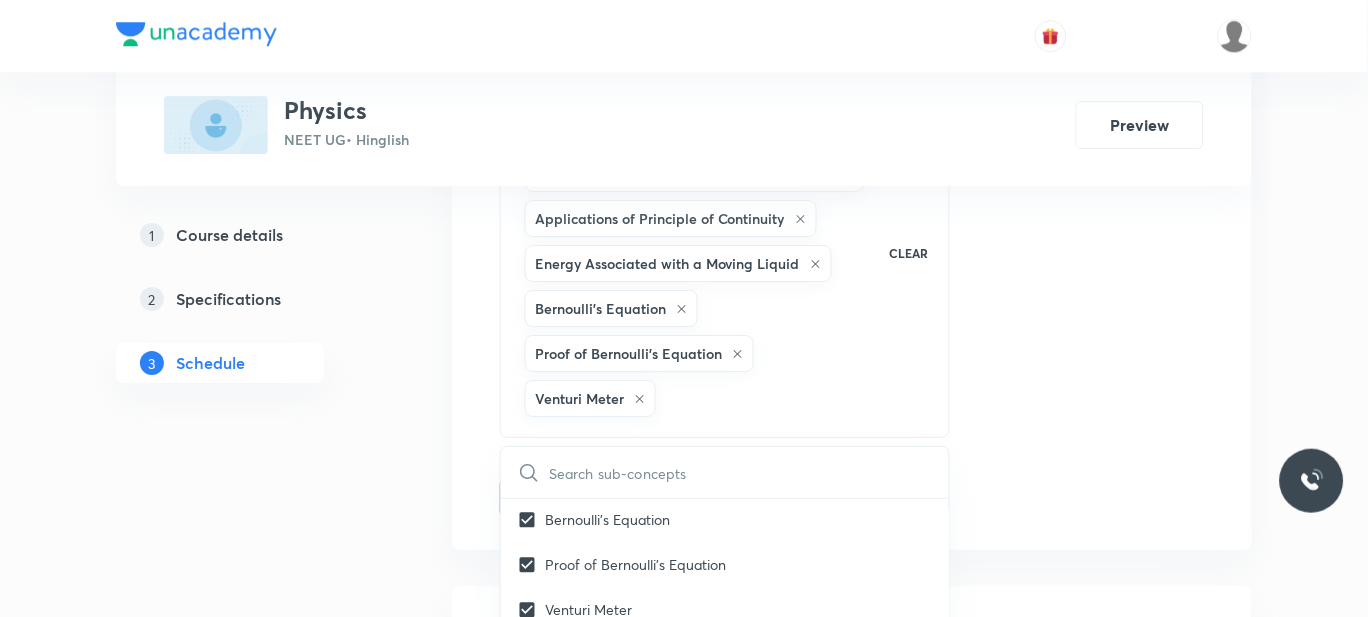 click on "1 Course details 2 Specifications 3 Schedule" at bounding box center (252, 6739) 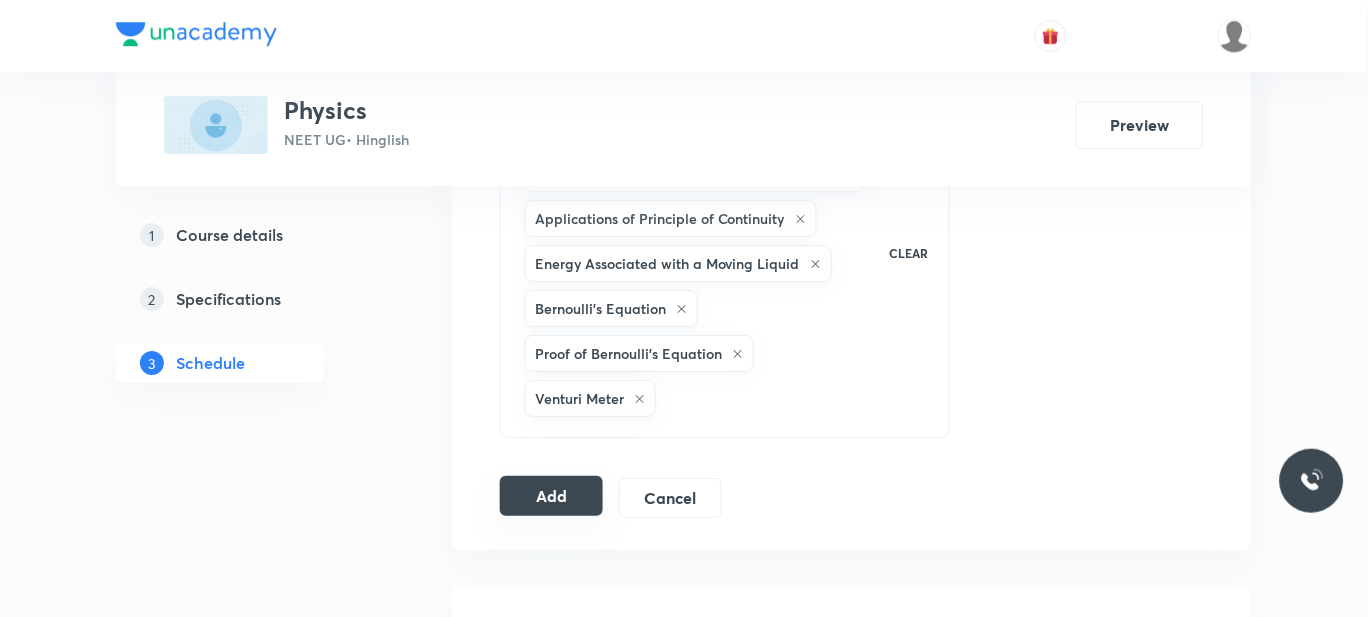 click on "Add" at bounding box center (551, 496) 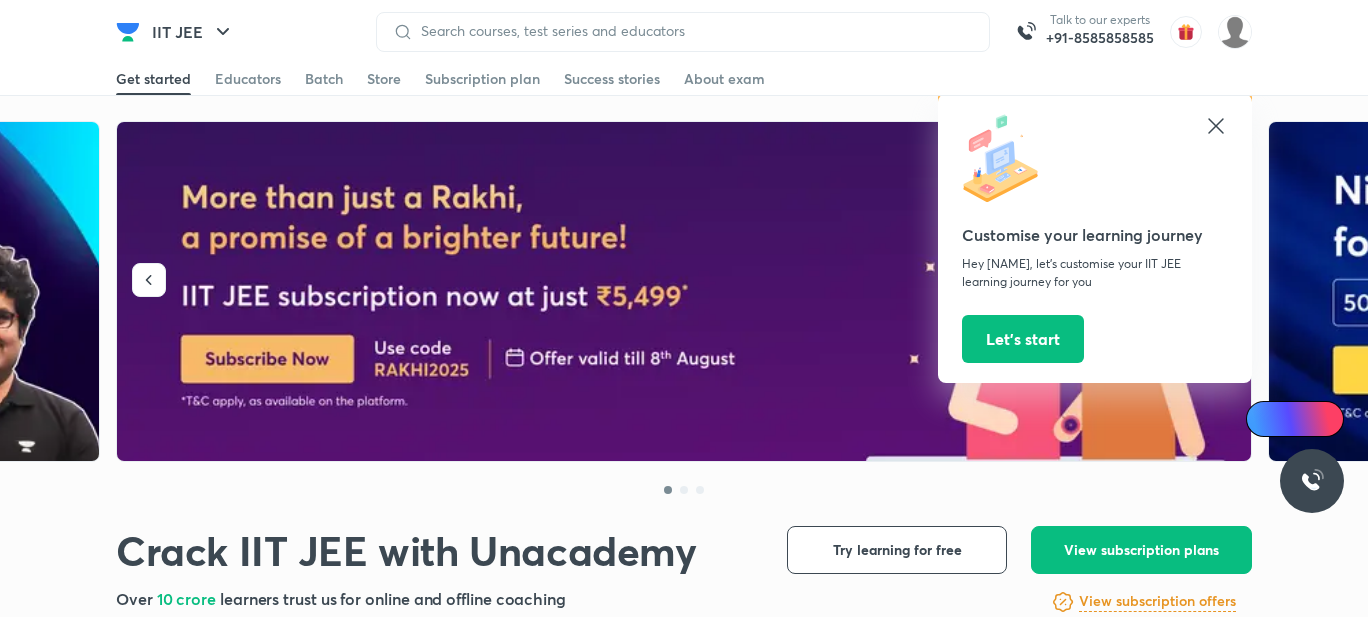 scroll, scrollTop: 0, scrollLeft: 0, axis: both 